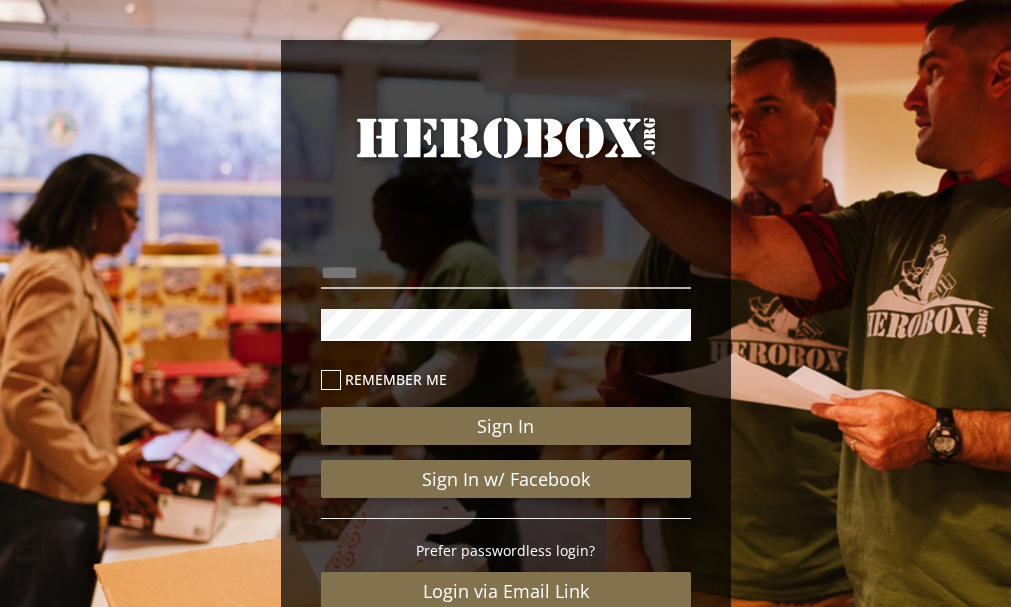 scroll, scrollTop: 0, scrollLeft: 0, axis: both 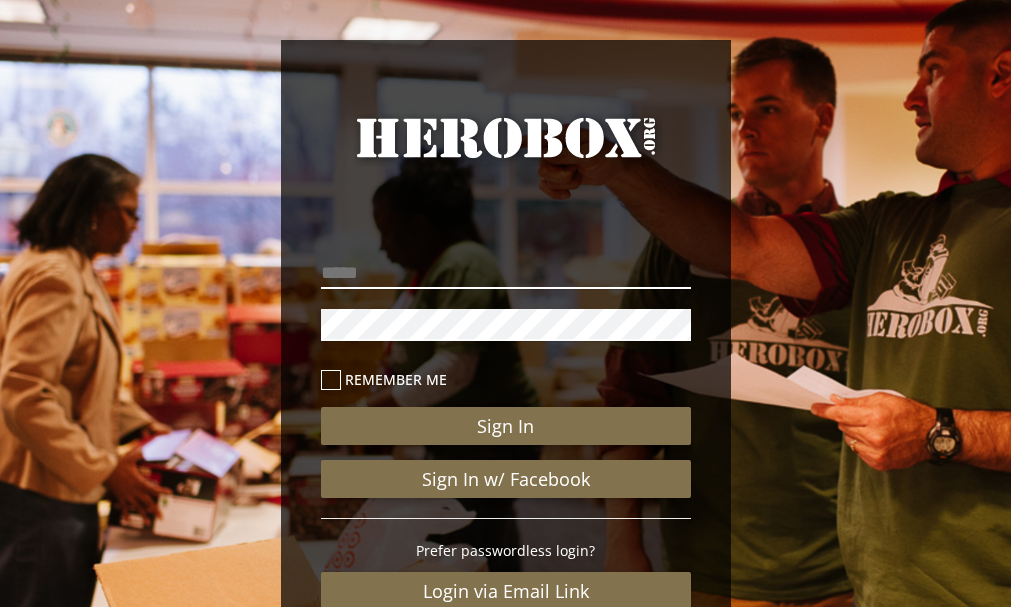 click at bounding box center [506, 273] 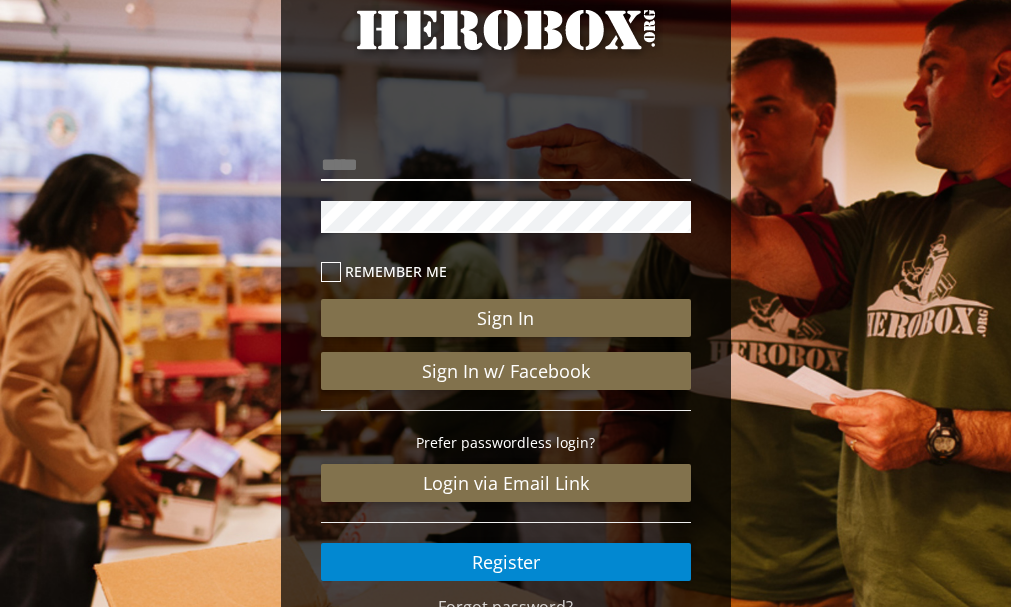 scroll, scrollTop: 220, scrollLeft: 0, axis: vertical 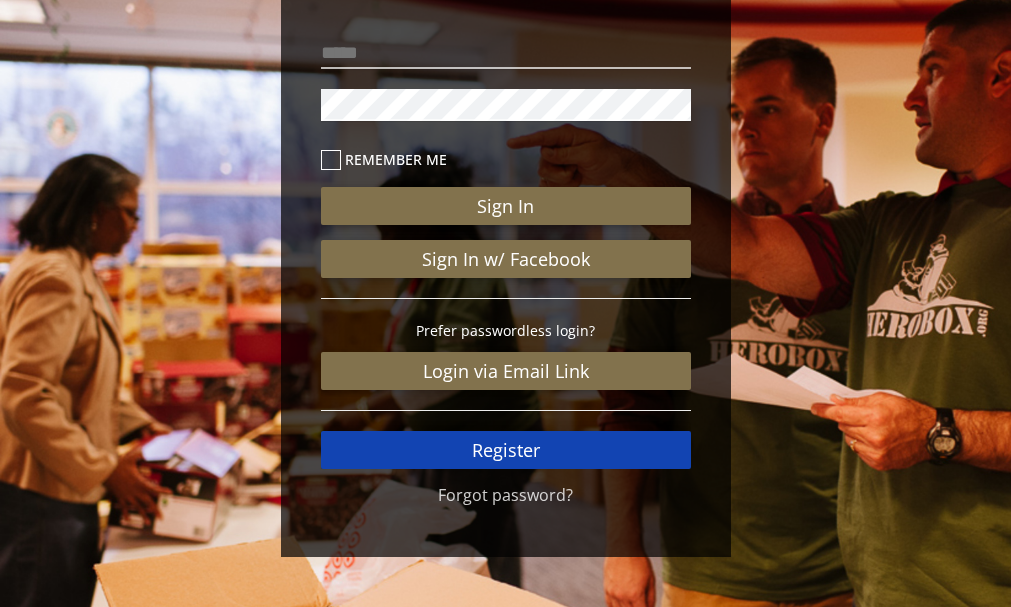 click on "Register" at bounding box center [506, 450] 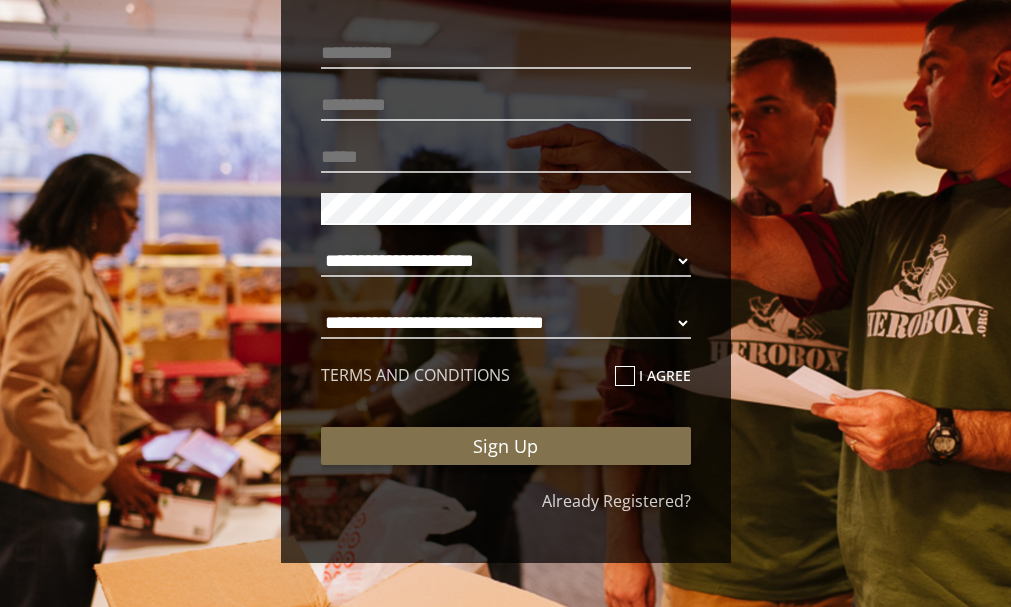 scroll, scrollTop: 226, scrollLeft: 0, axis: vertical 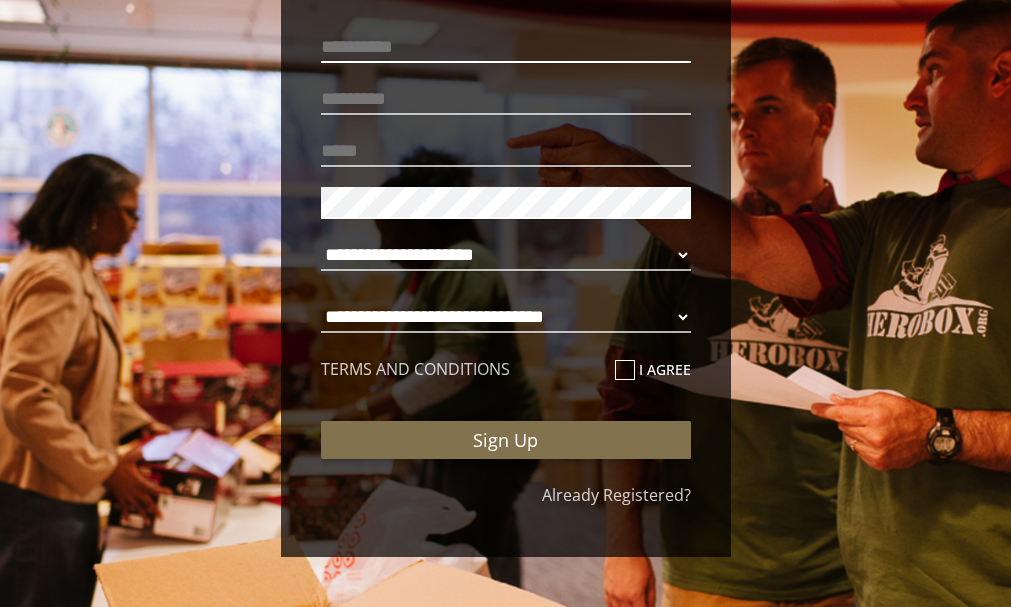 click at bounding box center (506, 47) 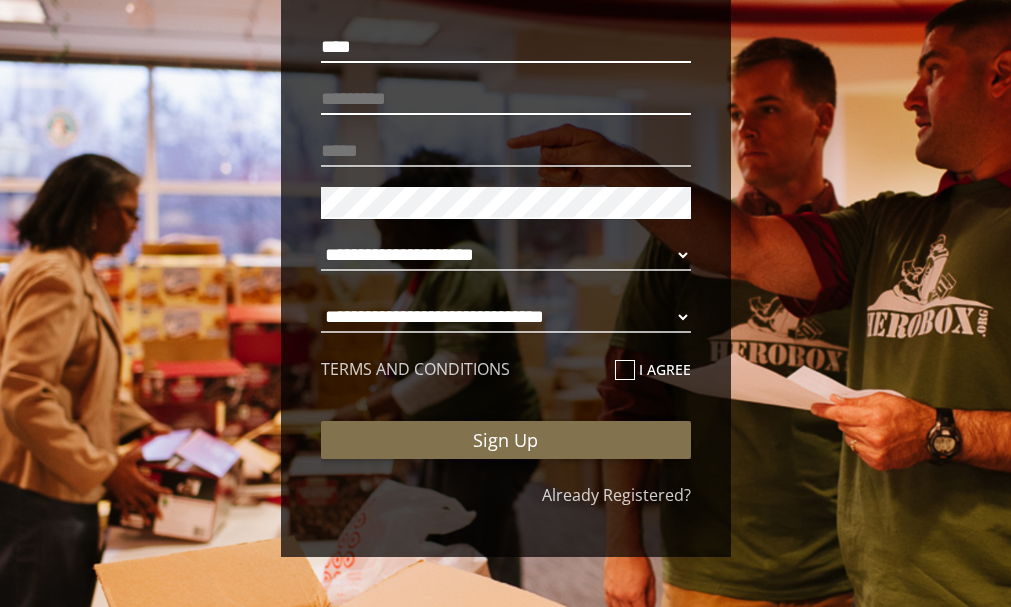 type on "****" 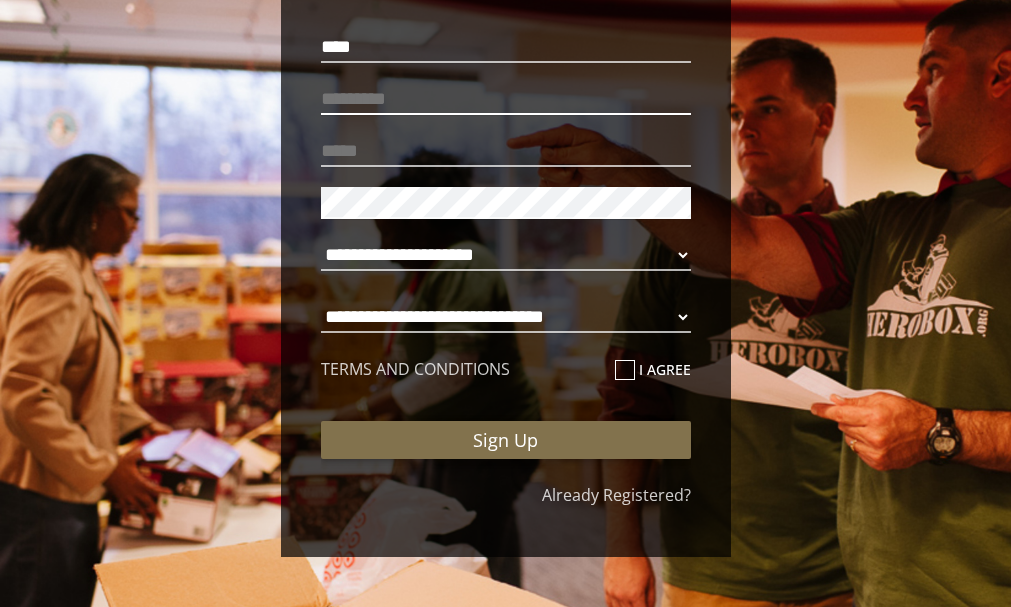 click at bounding box center [506, 99] 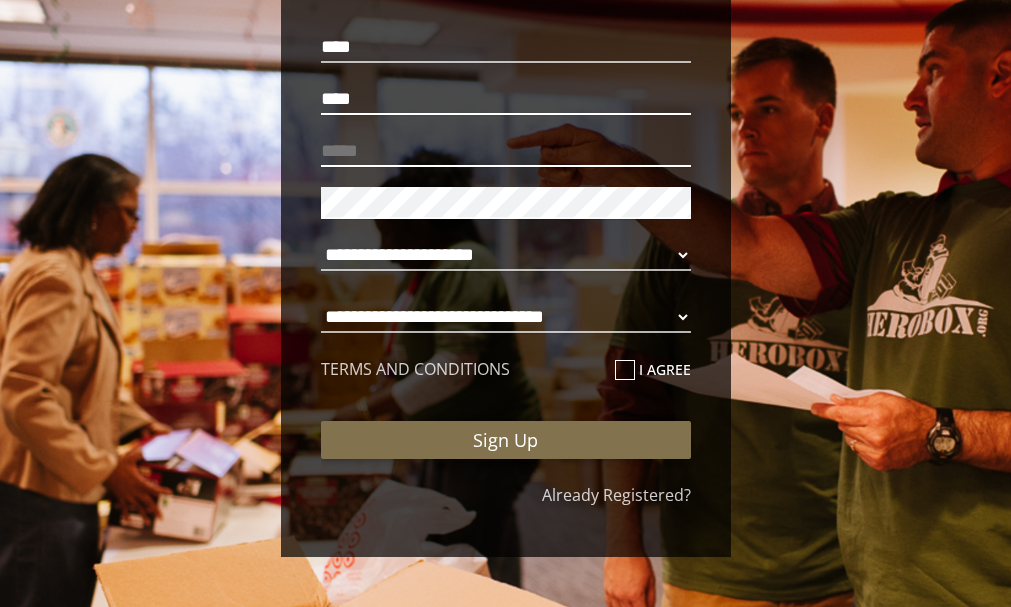 type on "****" 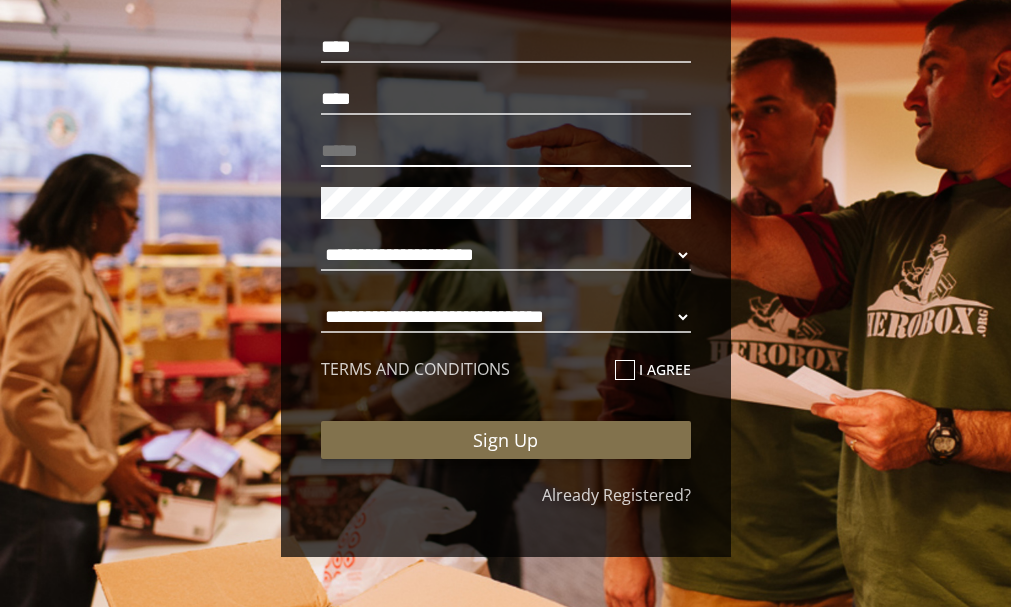 click at bounding box center (506, 151) 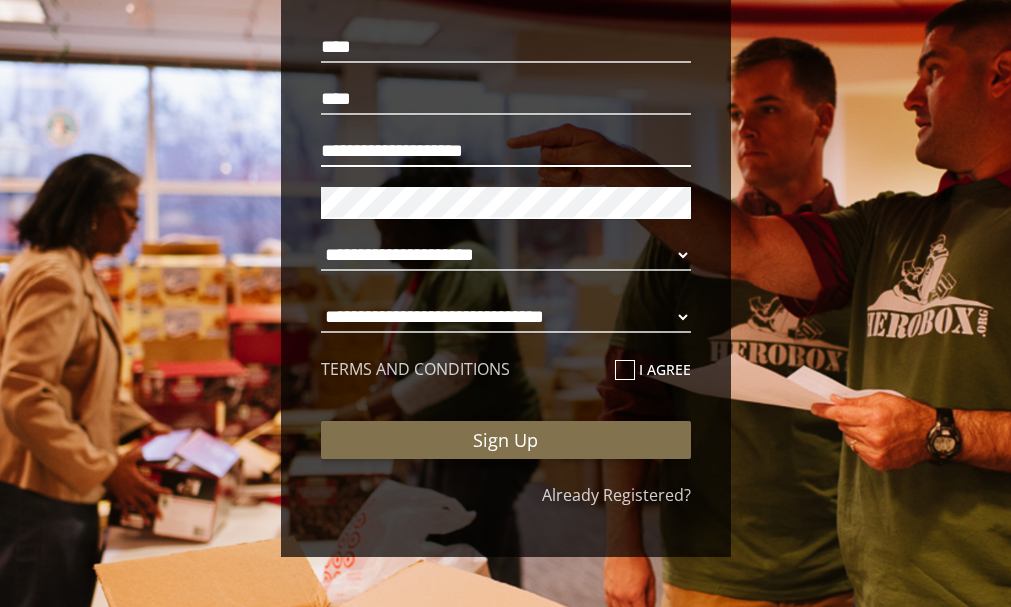type on "**********" 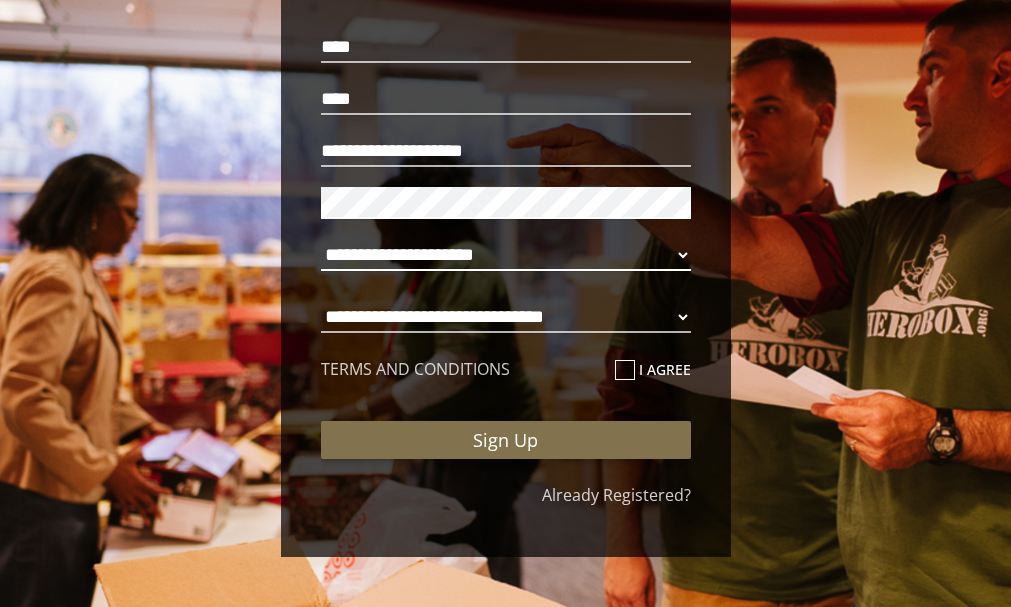 click on "**********" at bounding box center [506, 255] 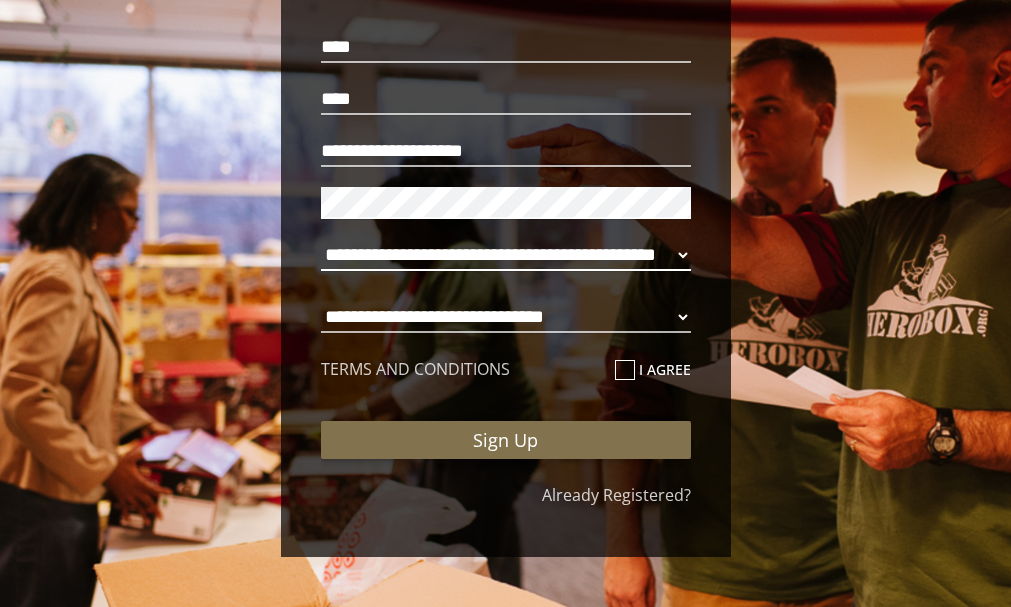 click on "**********" at bounding box center [506, 255] 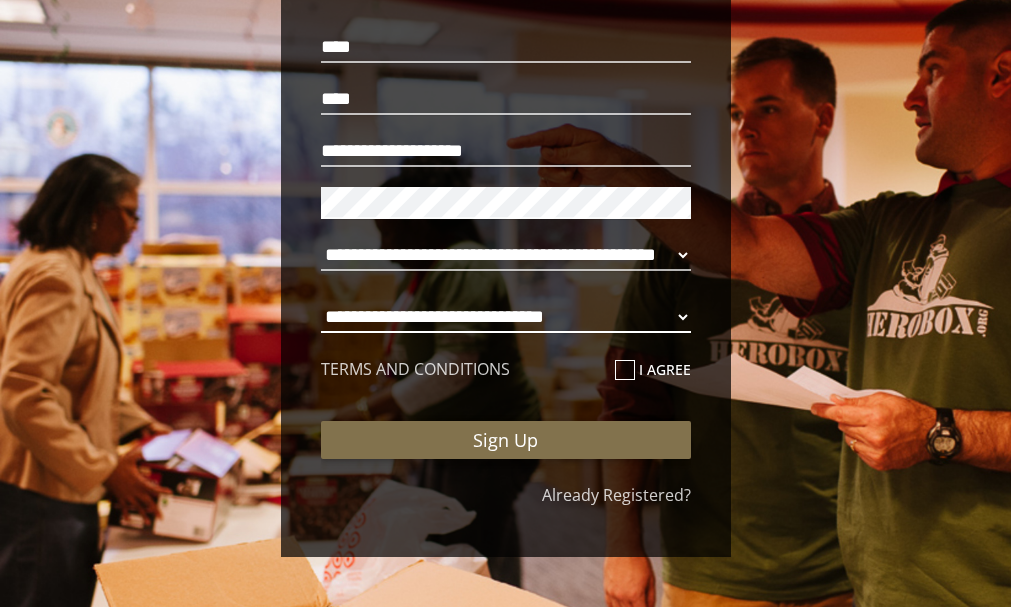 click on "**********" at bounding box center [506, 317] 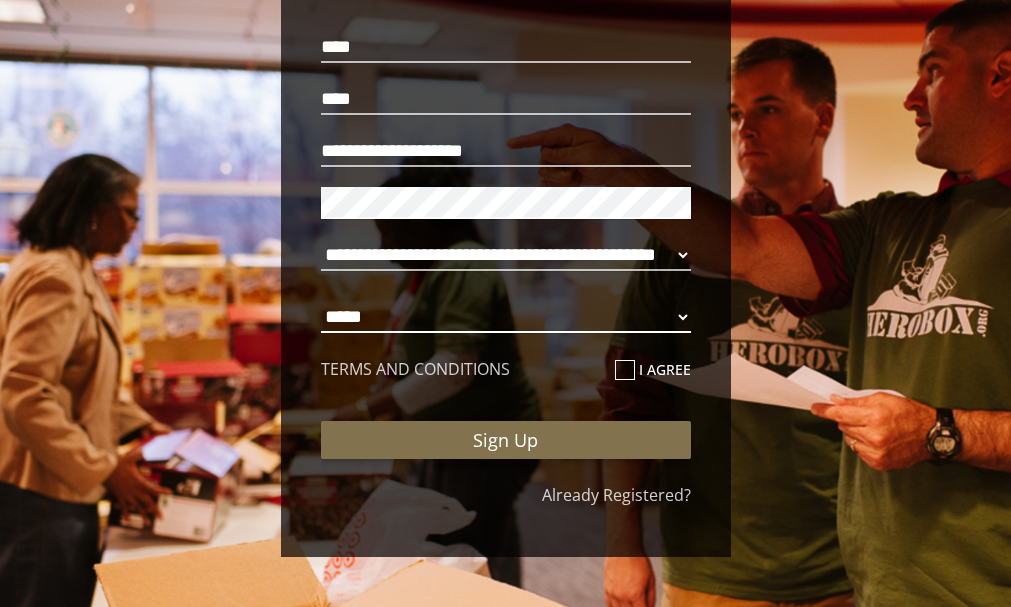 click on "**********" at bounding box center (506, 317) 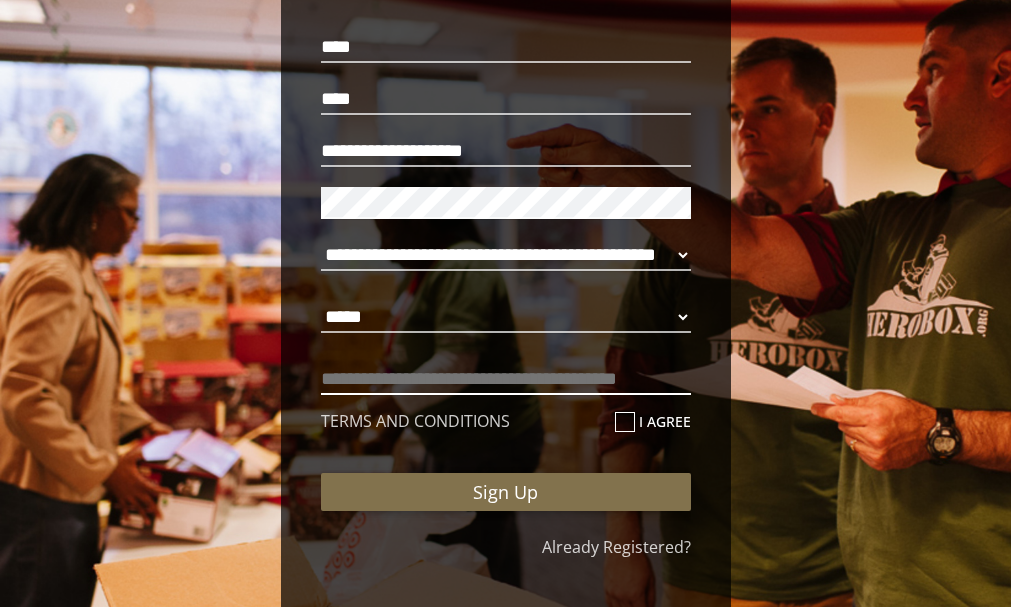 click at bounding box center [506, 379] 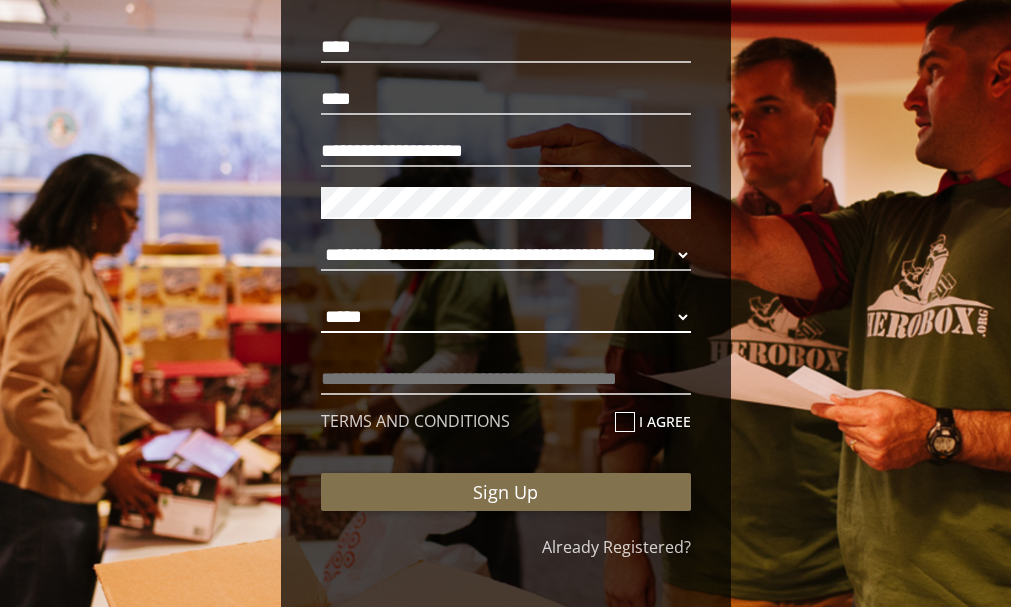 click on "**********" at bounding box center (506, 317) 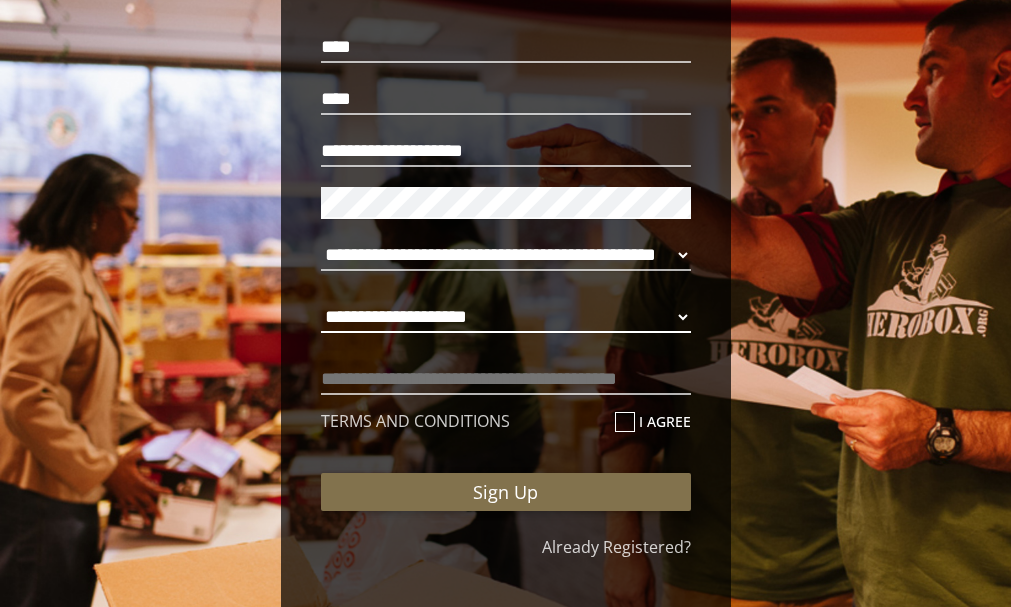 click on "**********" at bounding box center (506, 317) 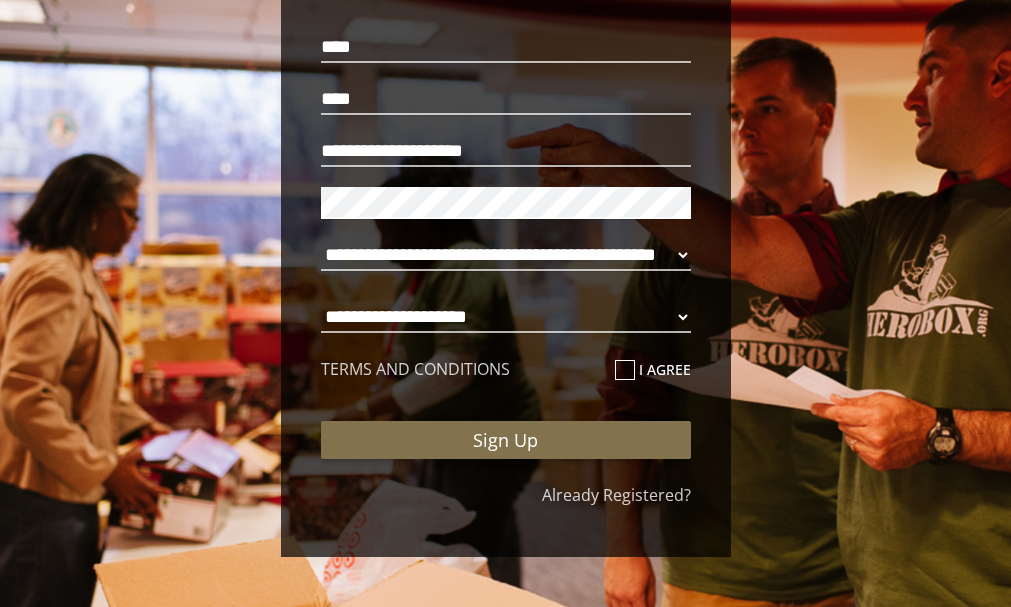 click at bounding box center [625, 370] 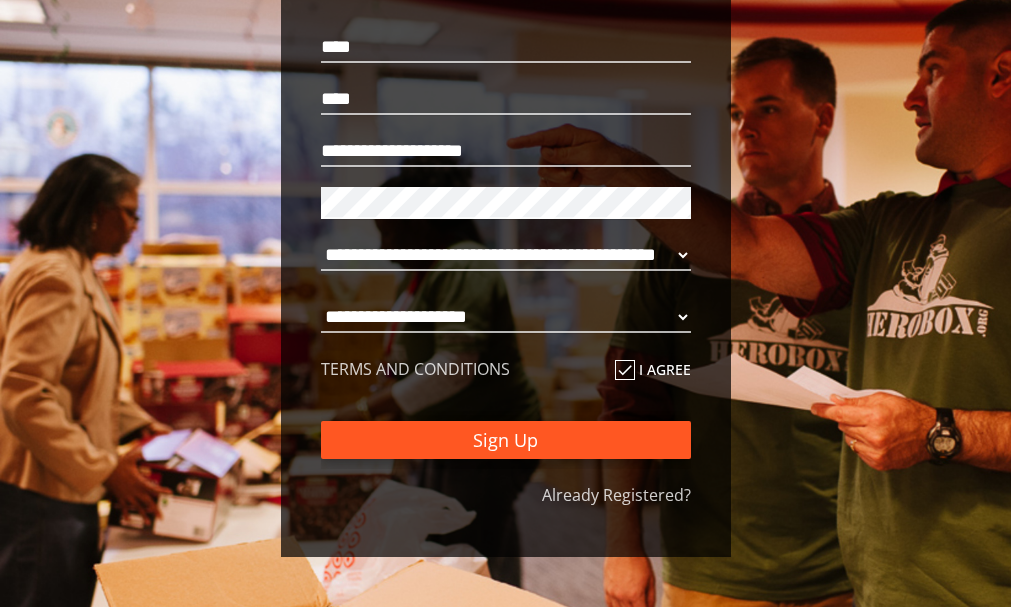 click on "Sign Up" at bounding box center (506, 440) 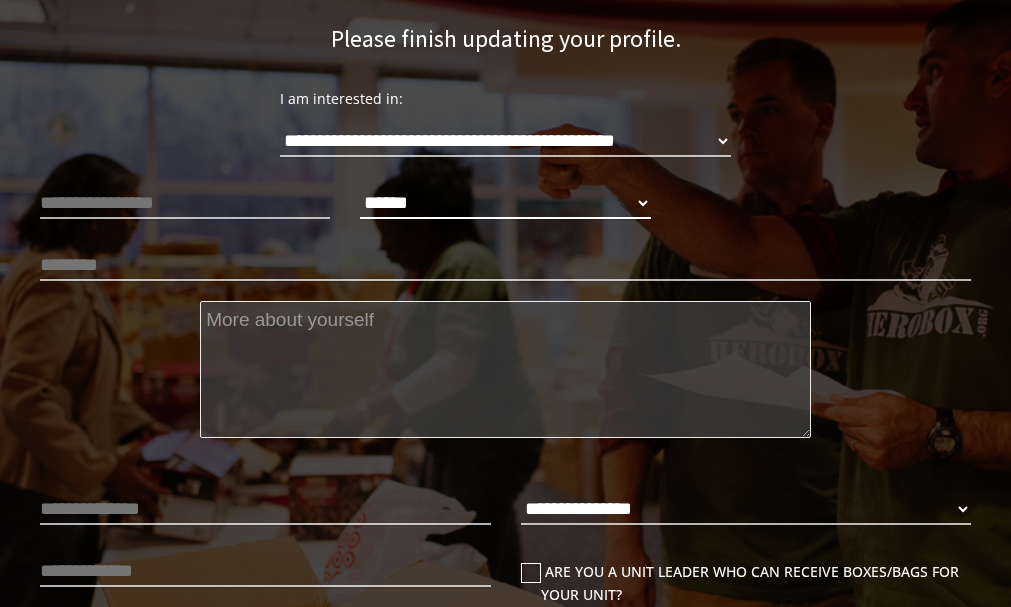 click on "******
**** ******" at bounding box center [505, 203] 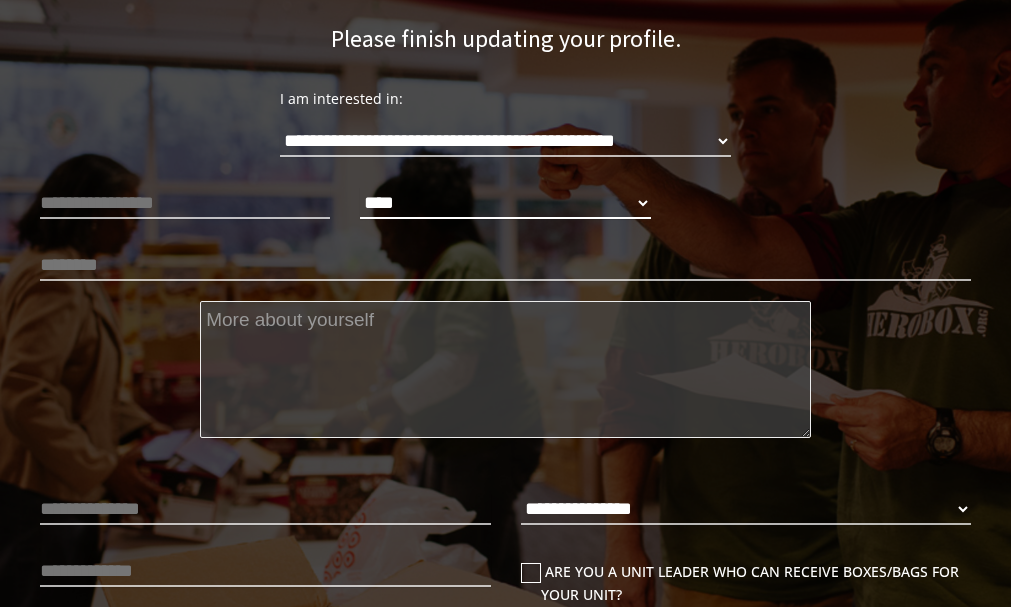 click on "******
**** ******" at bounding box center [505, 203] 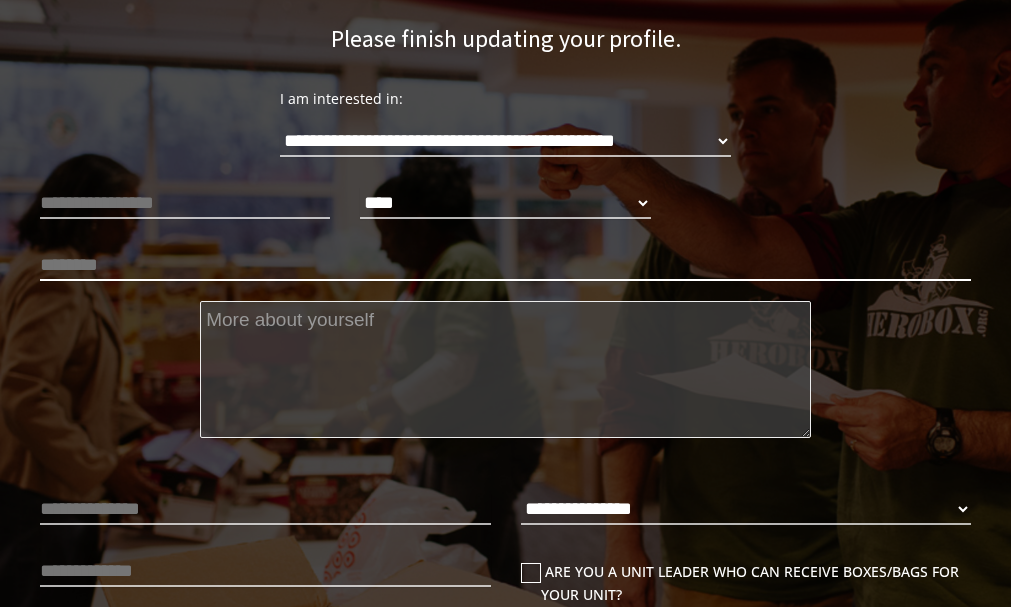 click at bounding box center [505, 265] 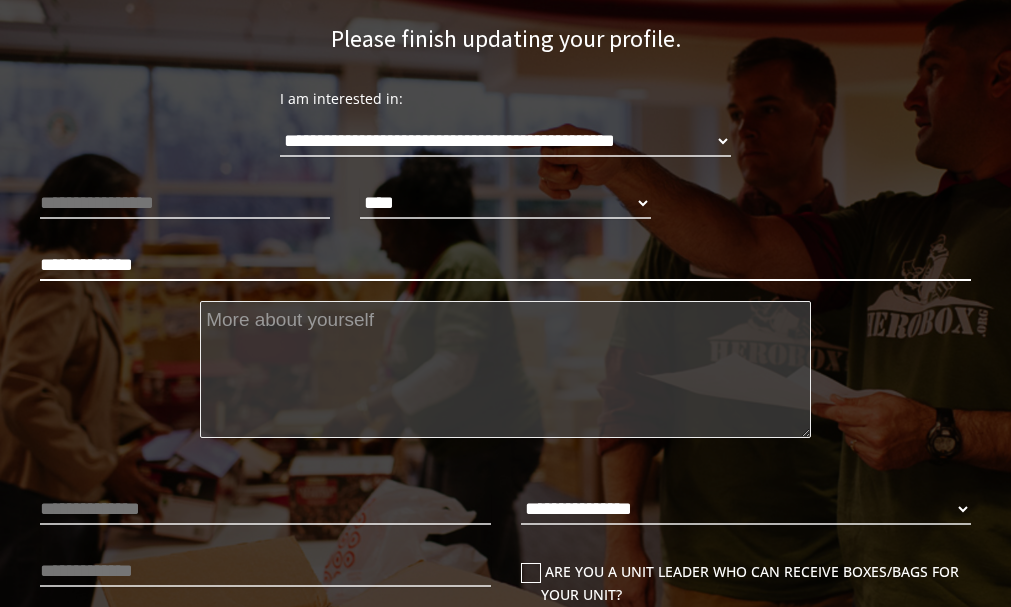 type on "**********" 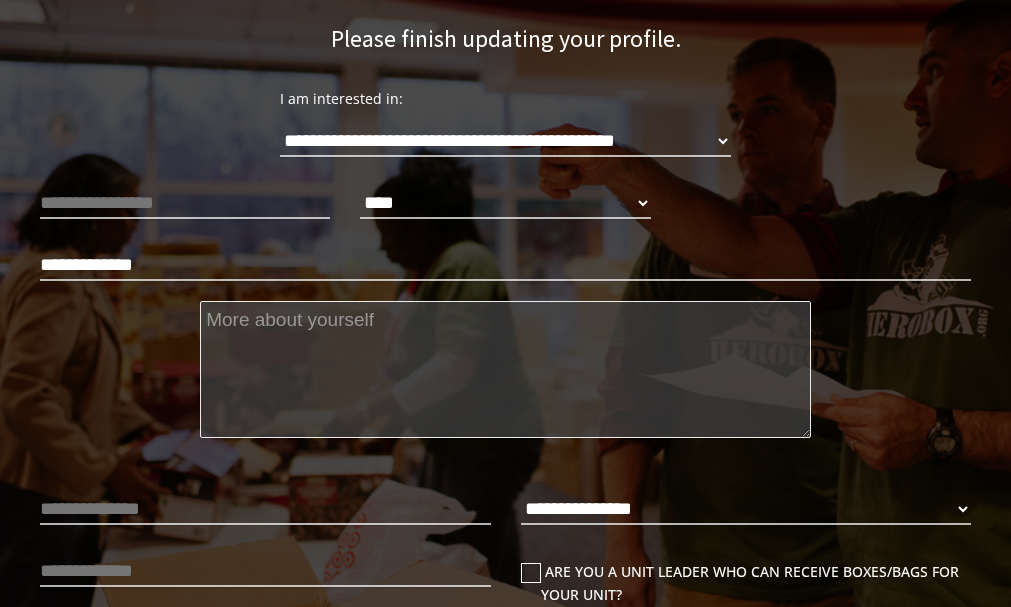 click at bounding box center (505, 369) 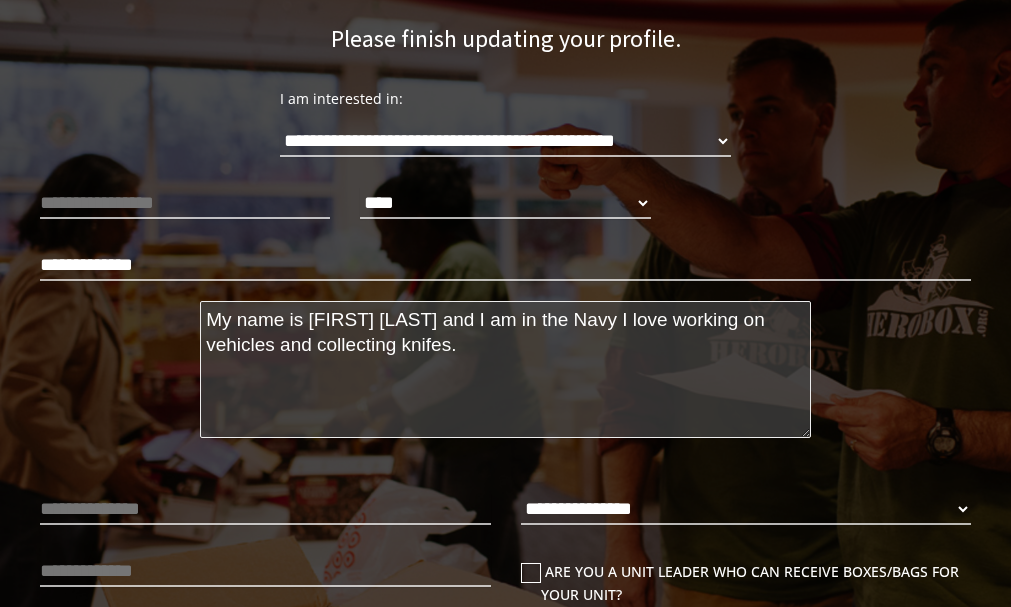 click on "My name is [FIRST] [LAST] and I am in the Navy I love working on vehicles and collecting knifes." at bounding box center [505, 369] 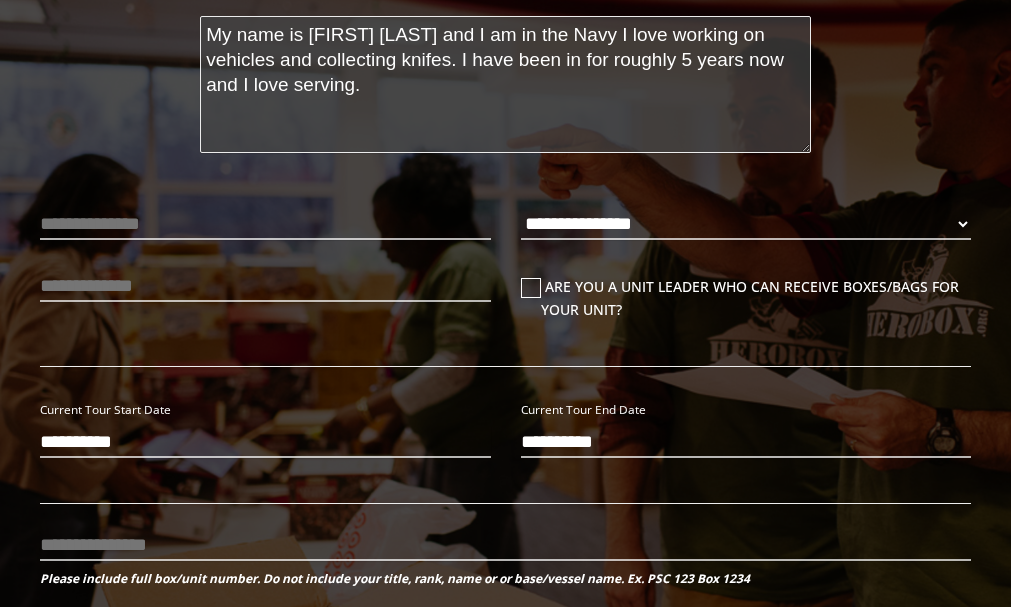 scroll, scrollTop: 512, scrollLeft: 0, axis: vertical 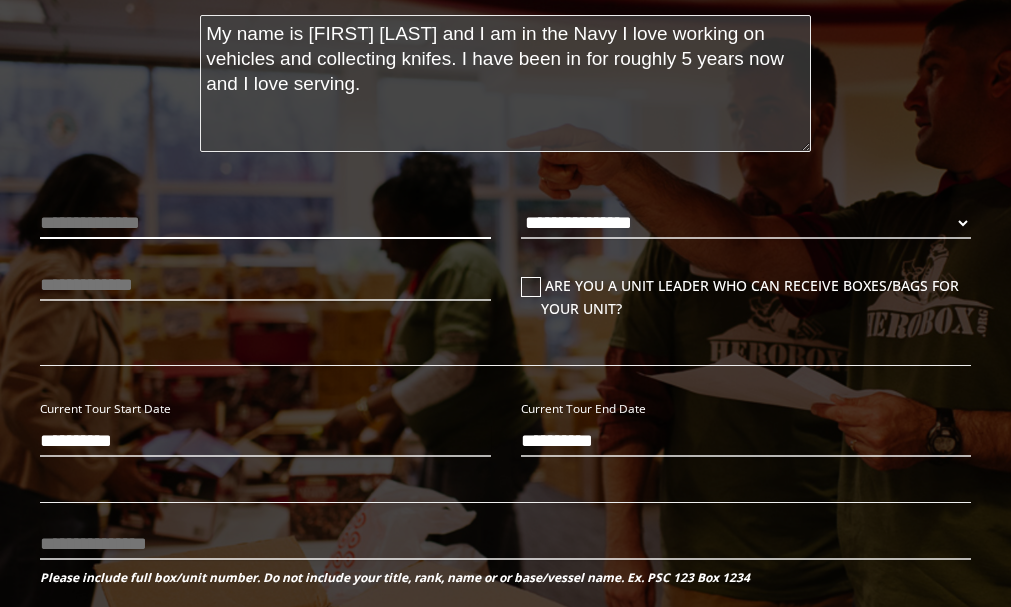 type on "My name is [FIRST] [LAST] and I am in the Navy I love working on vehicles and collecting knifes. I have been in for roughly 5 years now and I love serving." 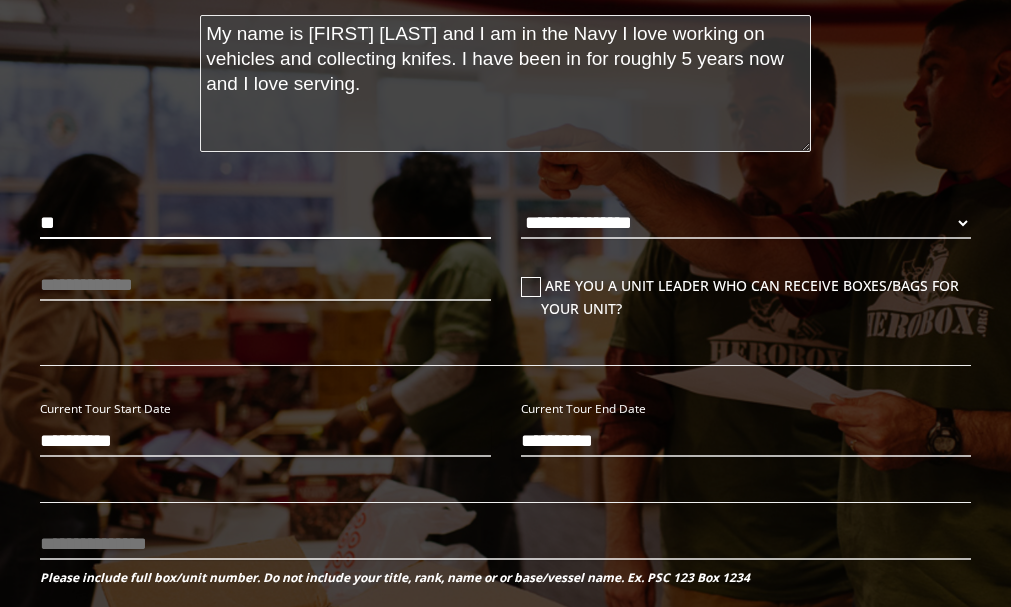 type on "*" 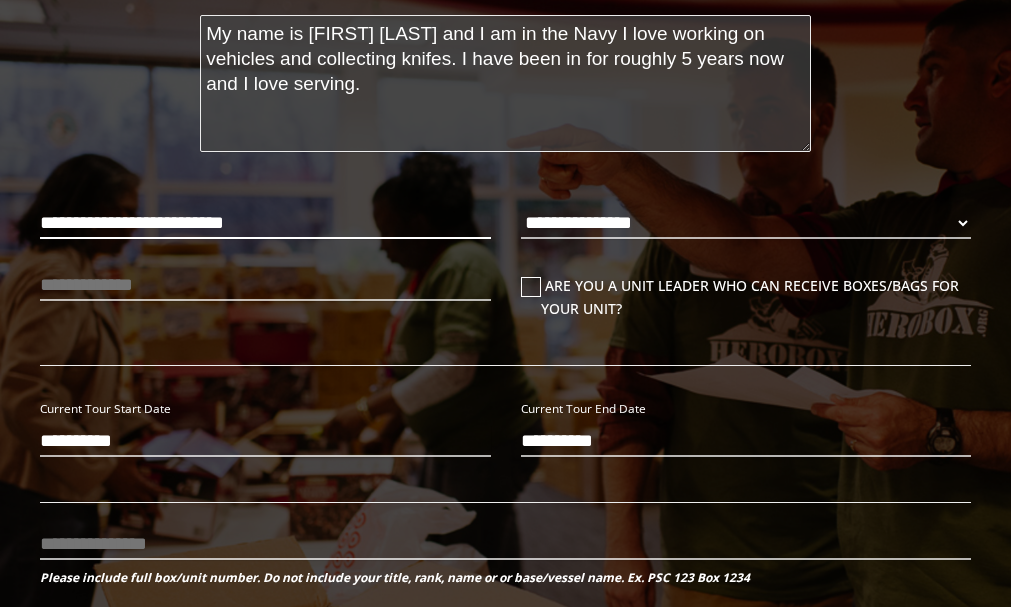 type on "**********" 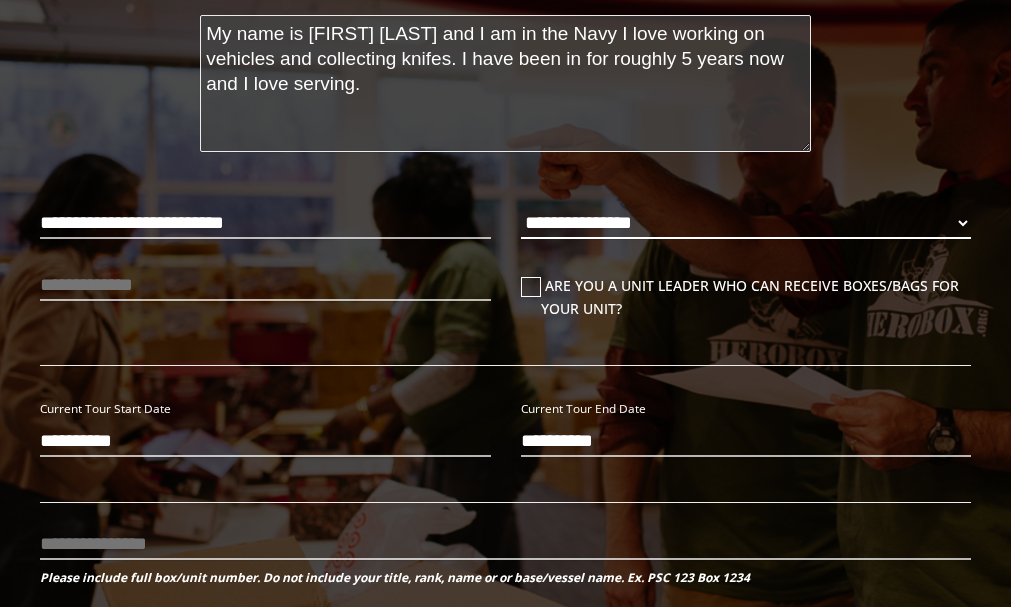 click on "**********" at bounding box center (746, 228) 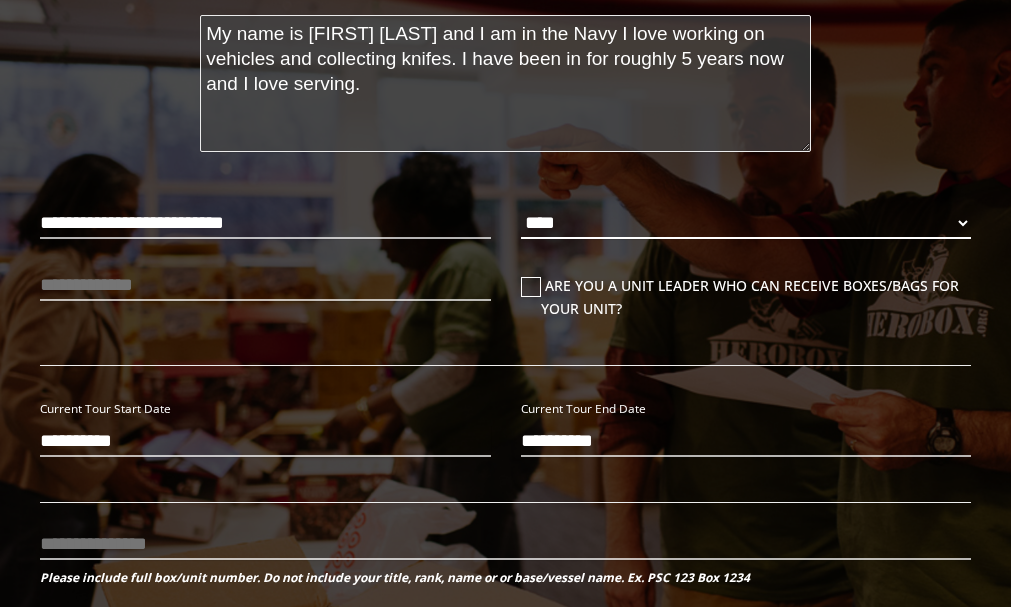 click on "**********" at bounding box center (746, 223) 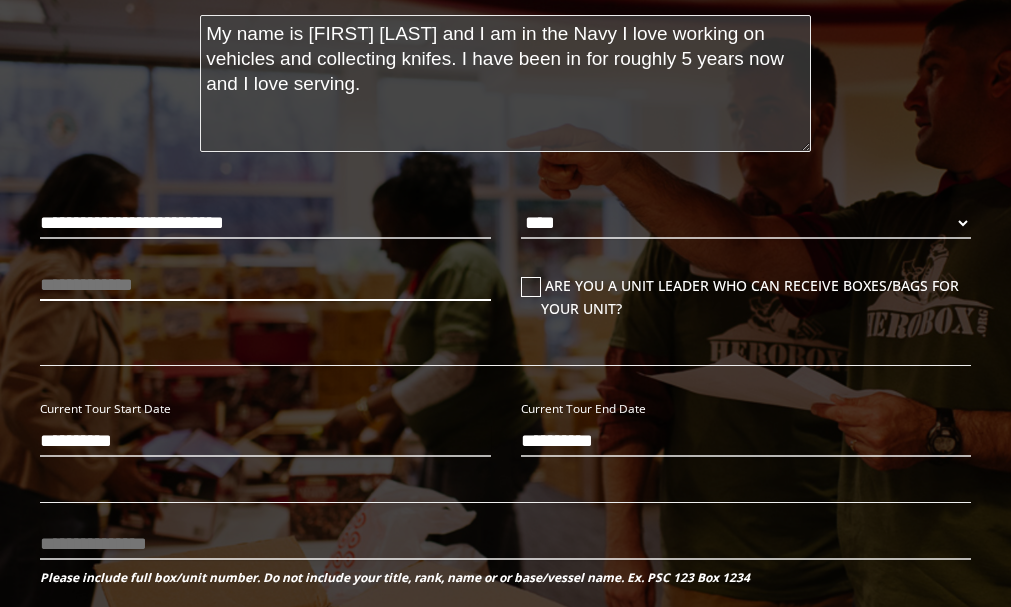 click at bounding box center [265, 285] 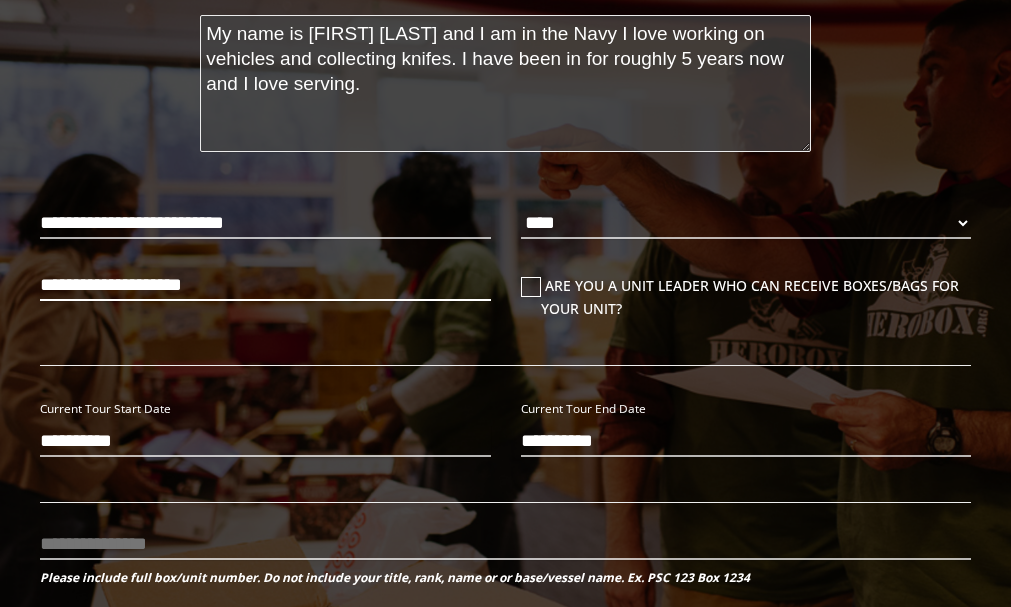 type on "**********" 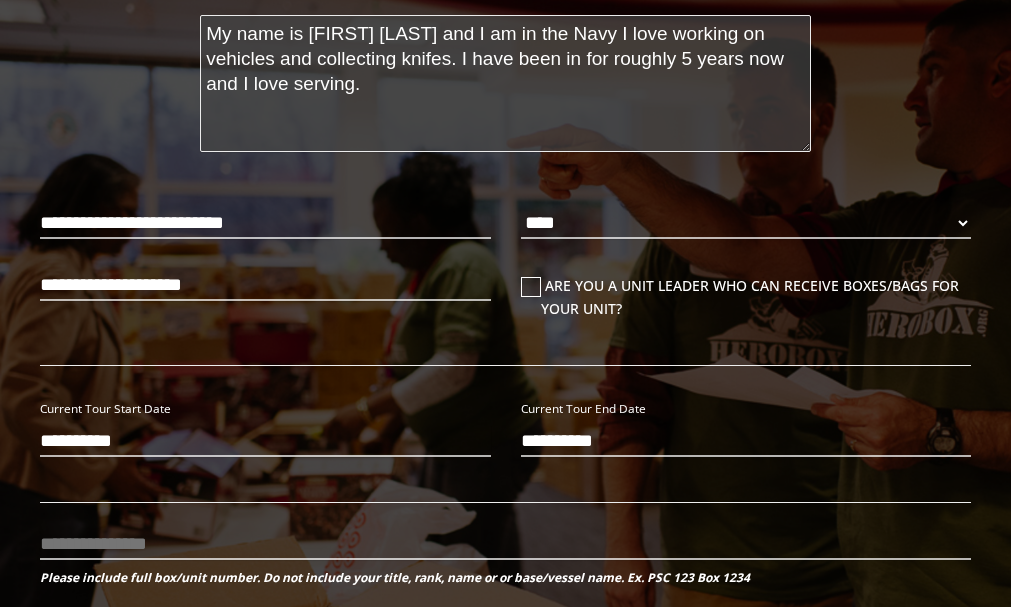 click at bounding box center (531, 287) 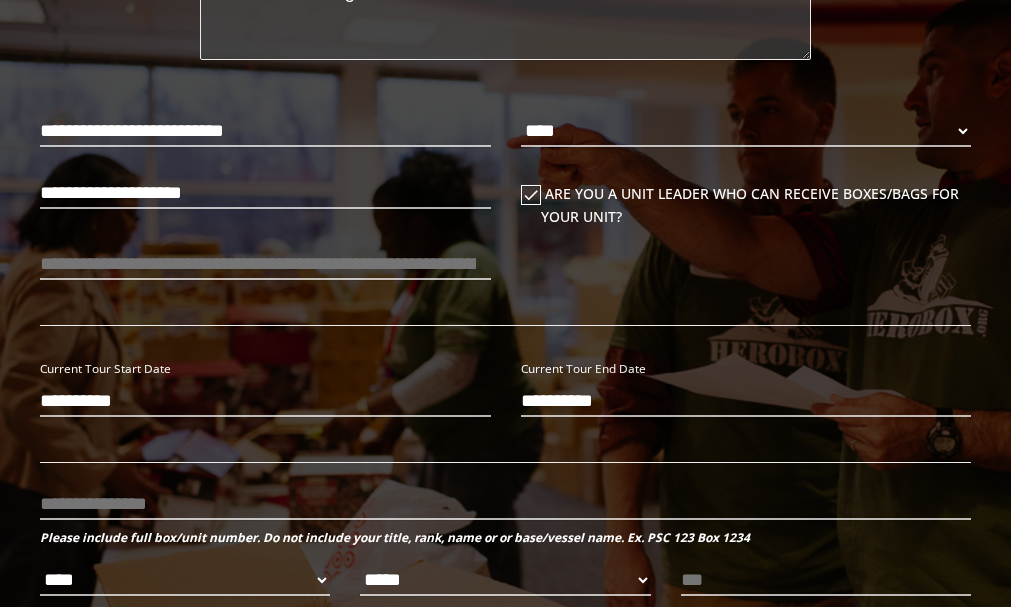 scroll, scrollTop: 605, scrollLeft: 0, axis: vertical 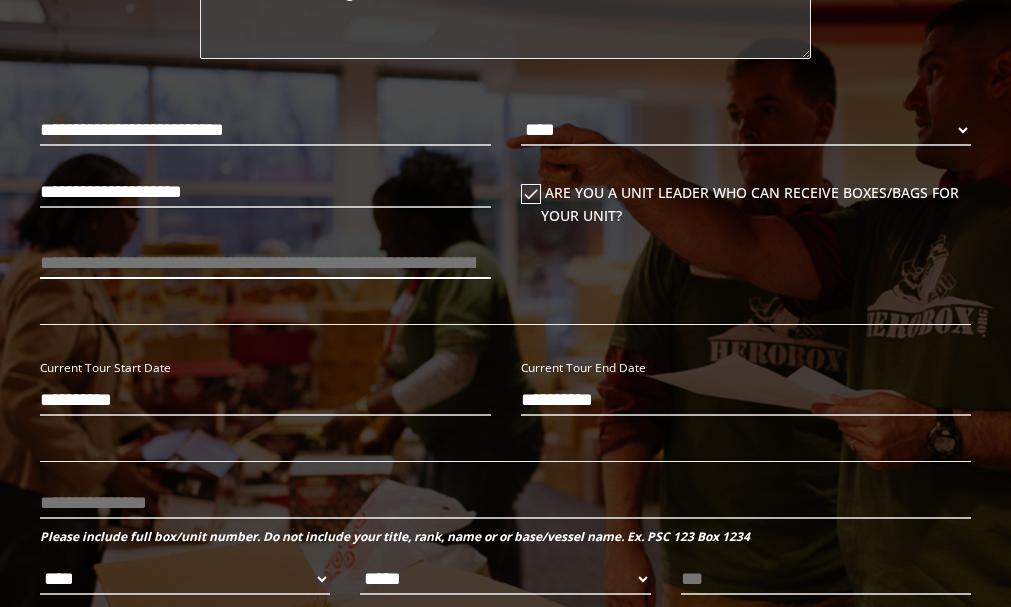 click at bounding box center [265, 263] 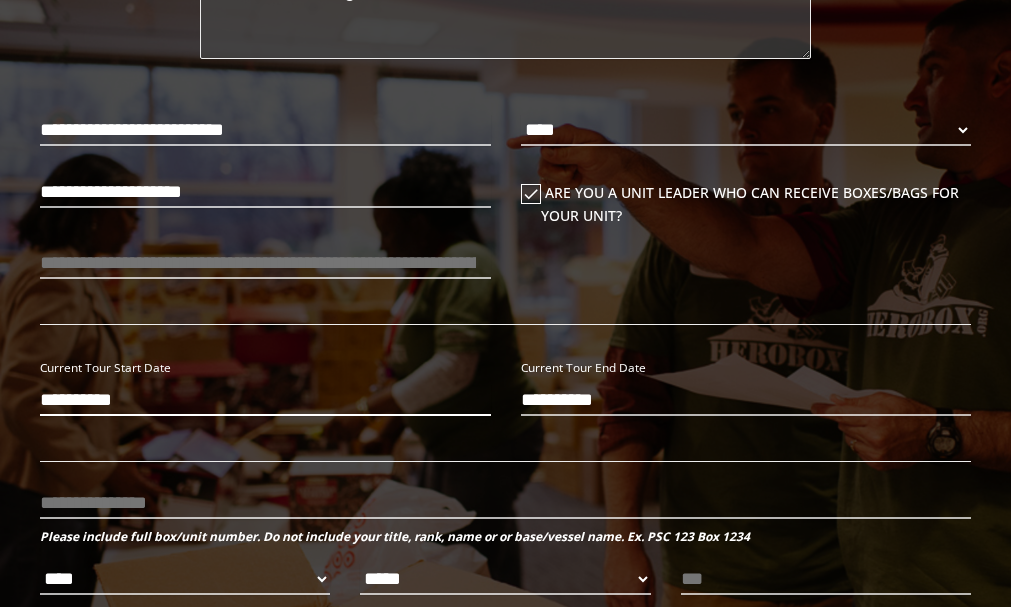 click on "**********" at bounding box center [265, 400] 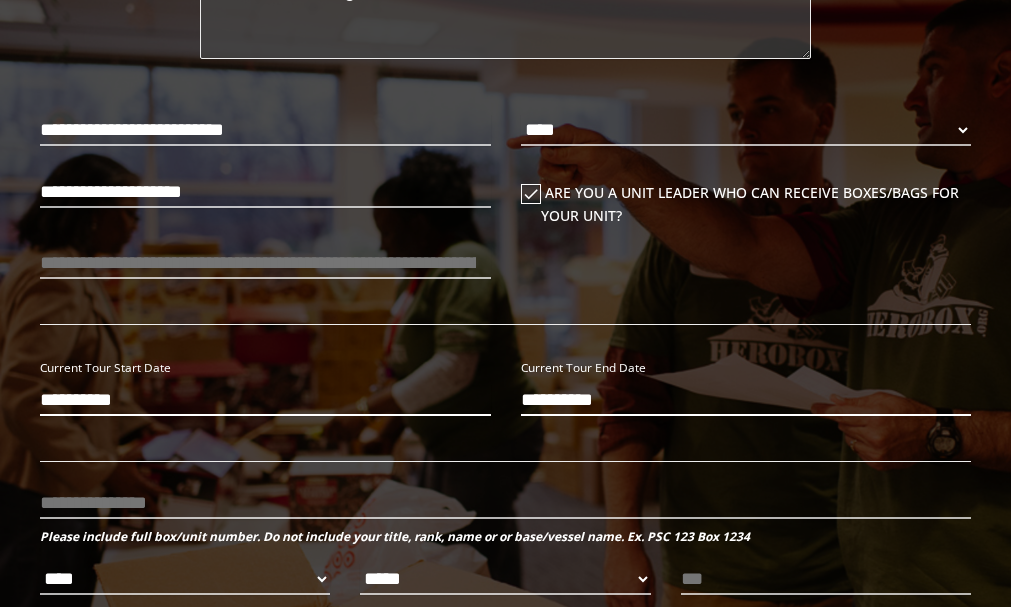 type on "**********" 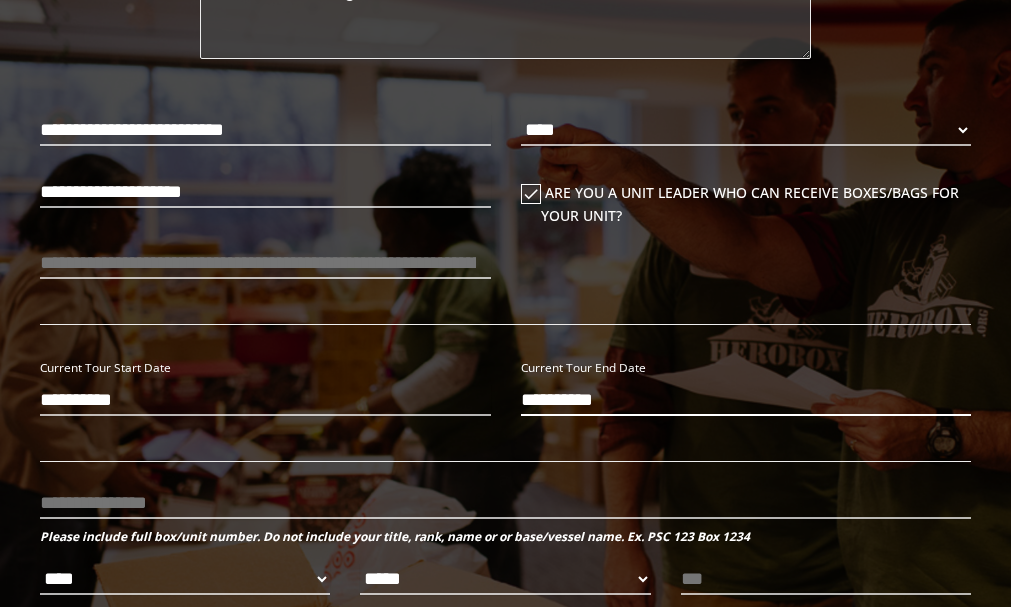 click on "**********" at bounding box center (746, 400) 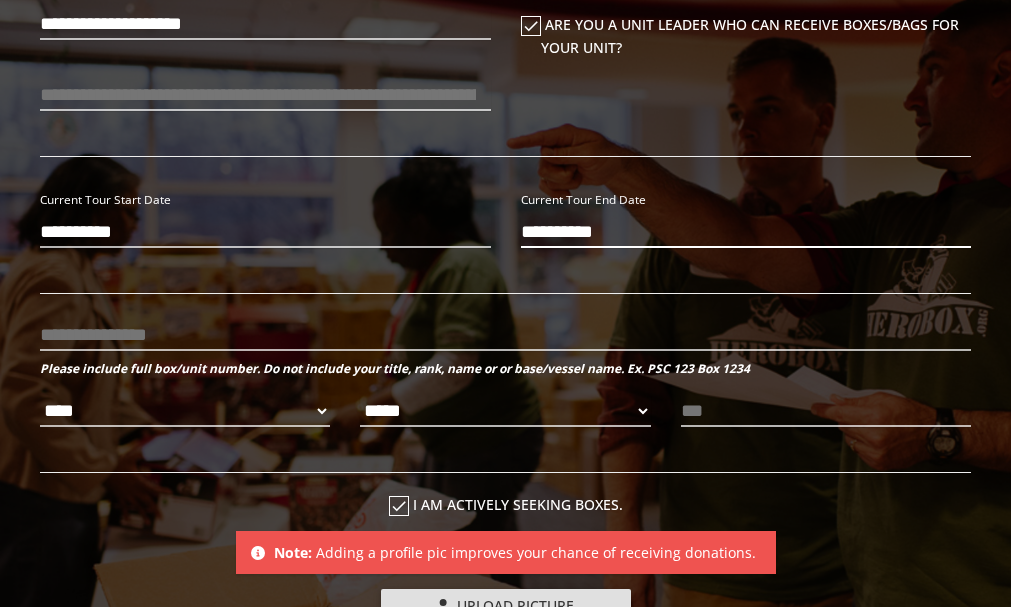 scroll, scrollTop: 774, scrollLeft: 0, axis: vertical 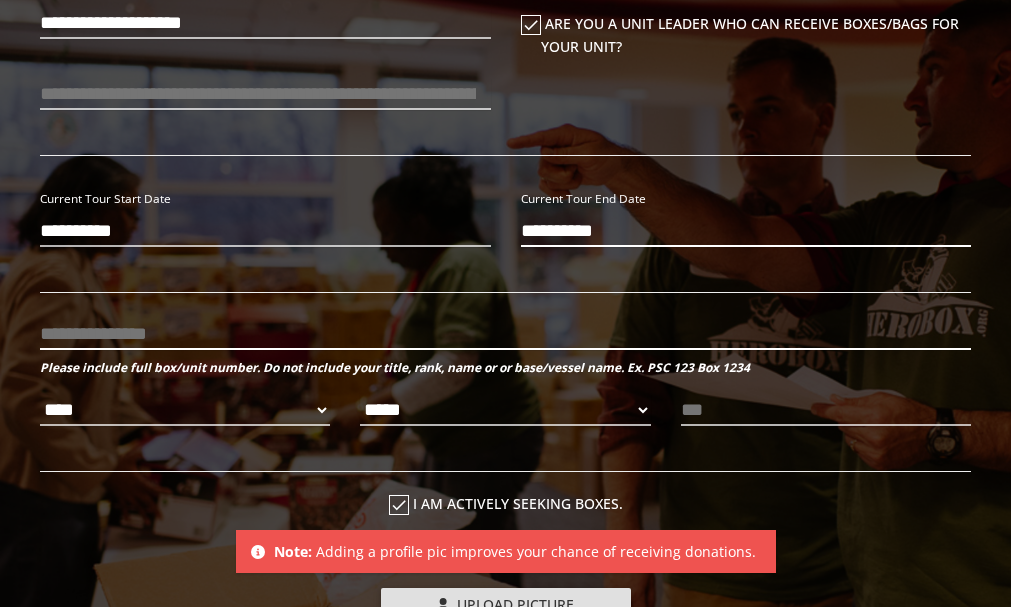 type on "**********" 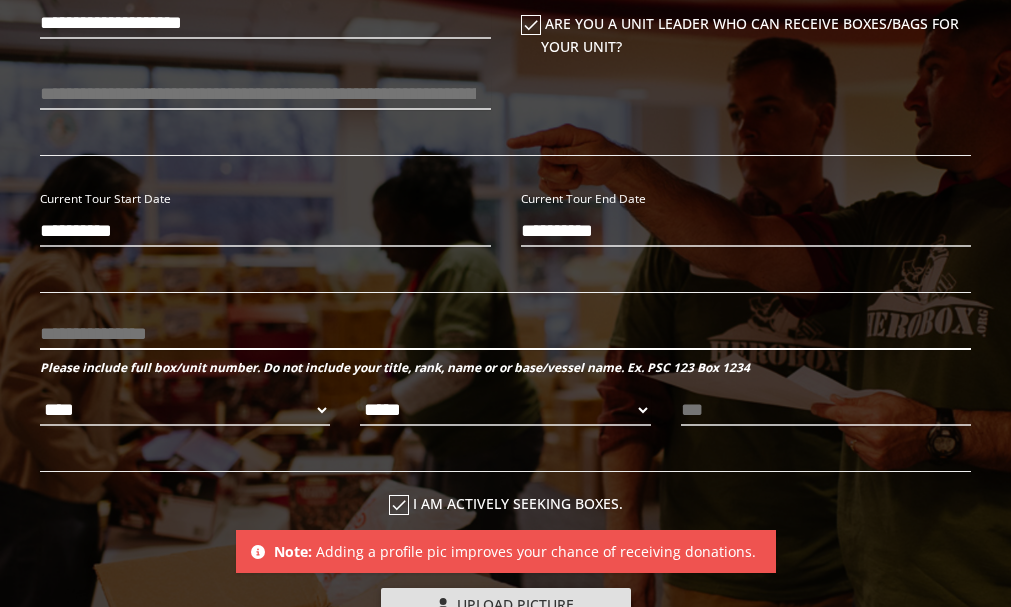click at bounding box center [505, 334] 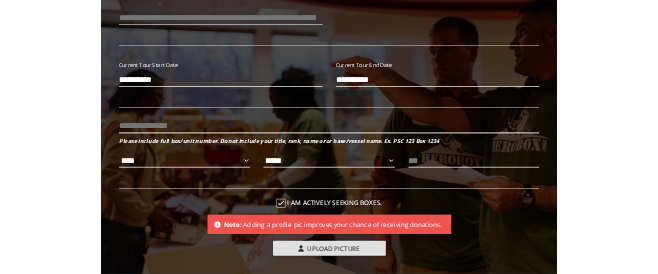 scroll, scrollTop: 829, scrollLeft: 0, axis: vertical 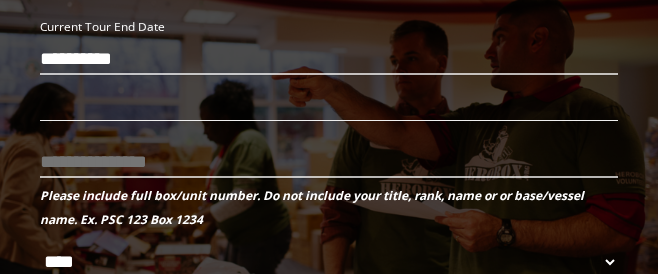 click on "My name is [FIRST] [LAST] and I am in the Navy I love working on vehicles and collecting knifes. I have been in for roughly 5 years now and I love serving." at bounding box center (329, -1028) 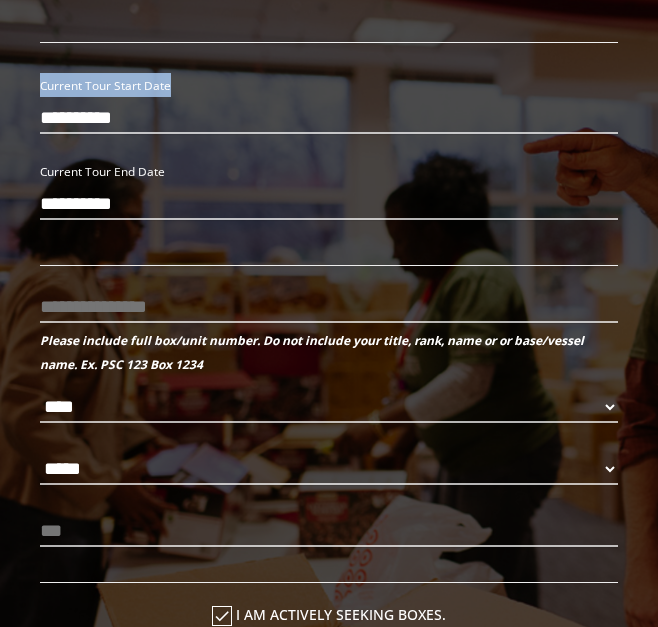 scroll, scrollTop: 1019, scrollLeft: 0, axis: vertical 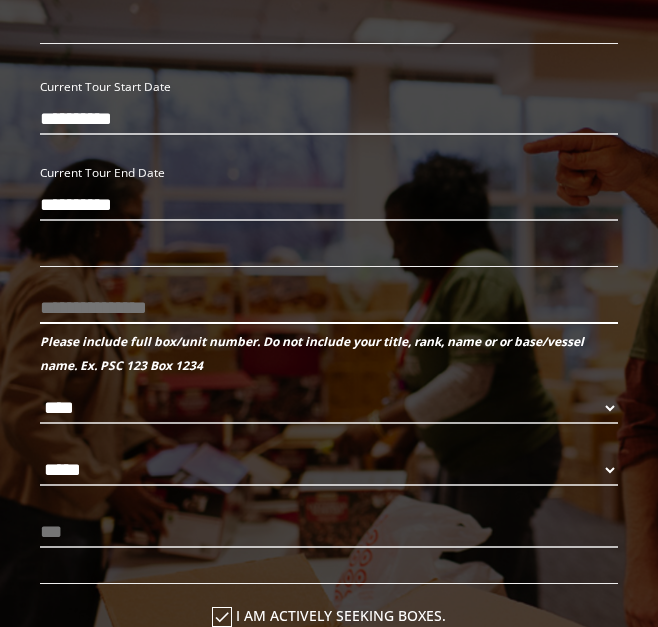 click at bounding box center (329, 308) 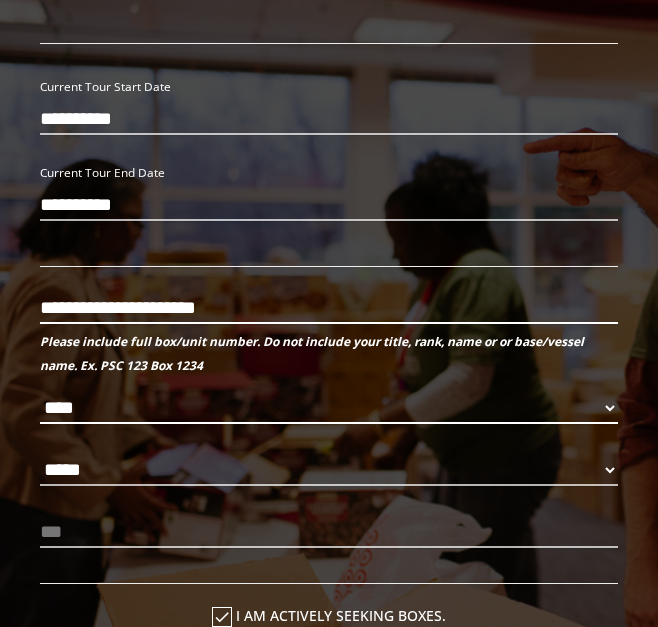type on "**********" 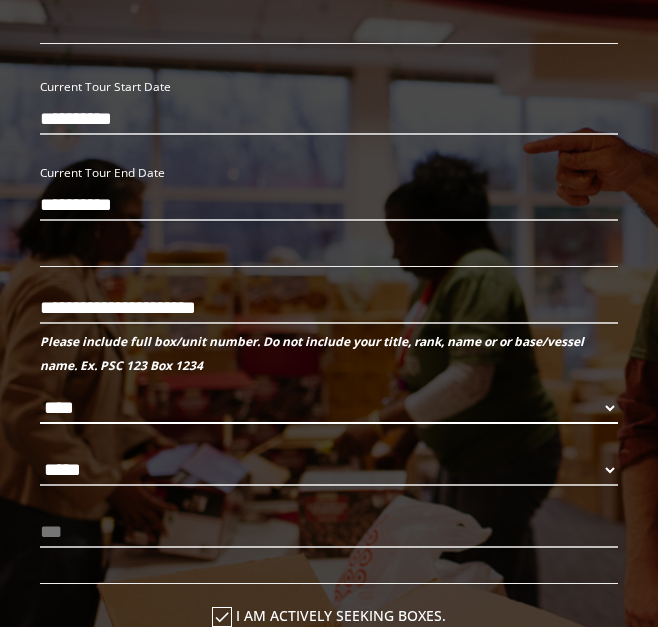 click on "****
*** *** ***" at bounding box center [329, 408] 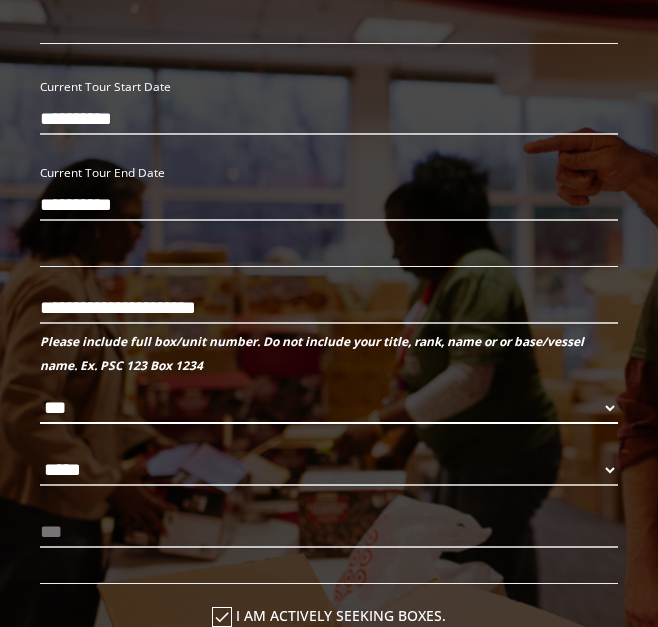 click on "****
*** *** ***" at bounding box center (329, 408) 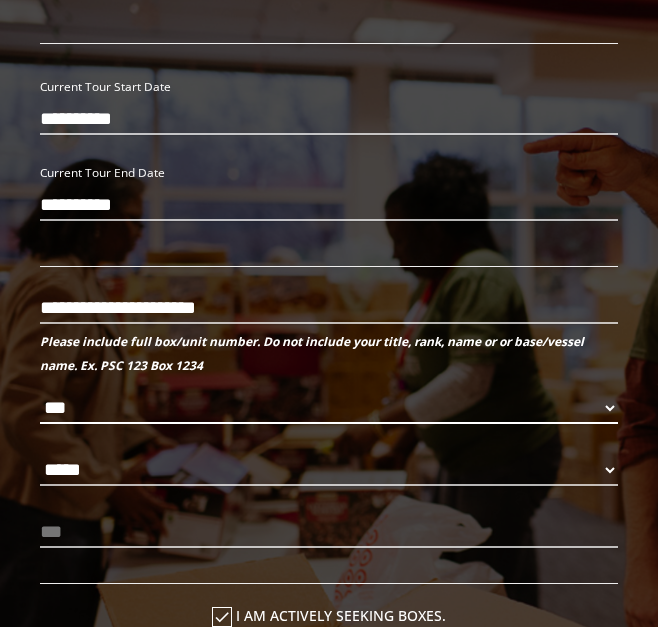 select on "**********" 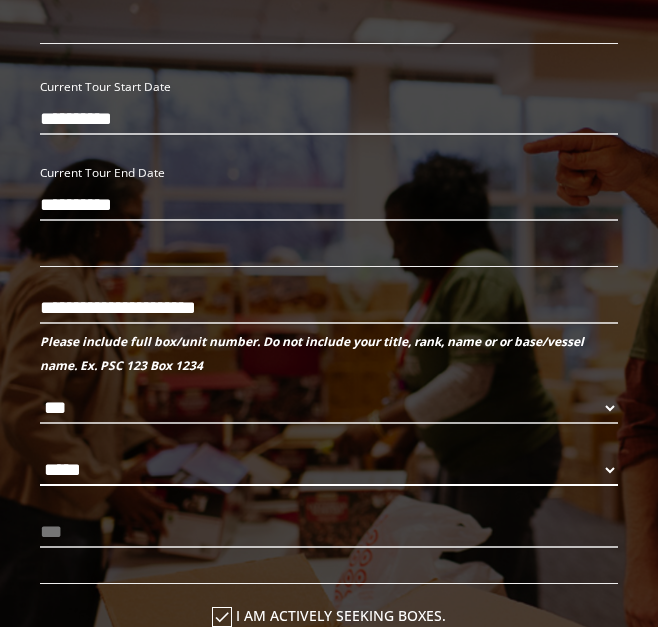 click on "*****
** ** **" at bounding box center [329, 470] 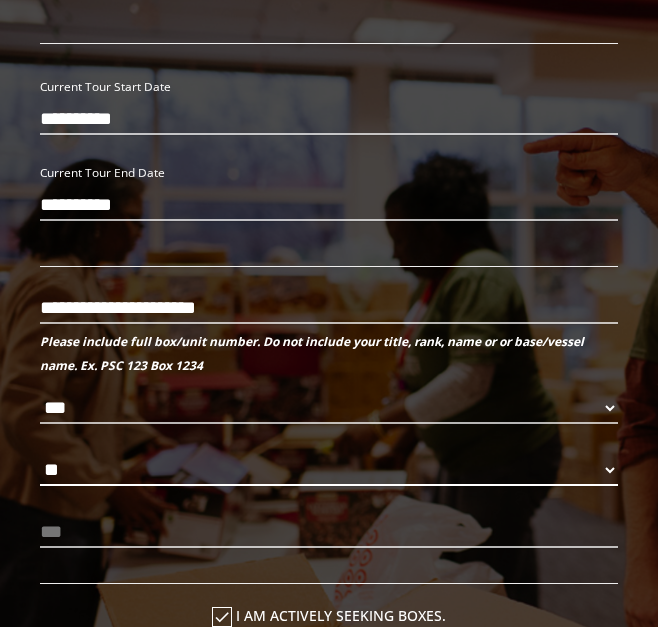 click on "*****
** ** **" at bounding box center (329, 470) 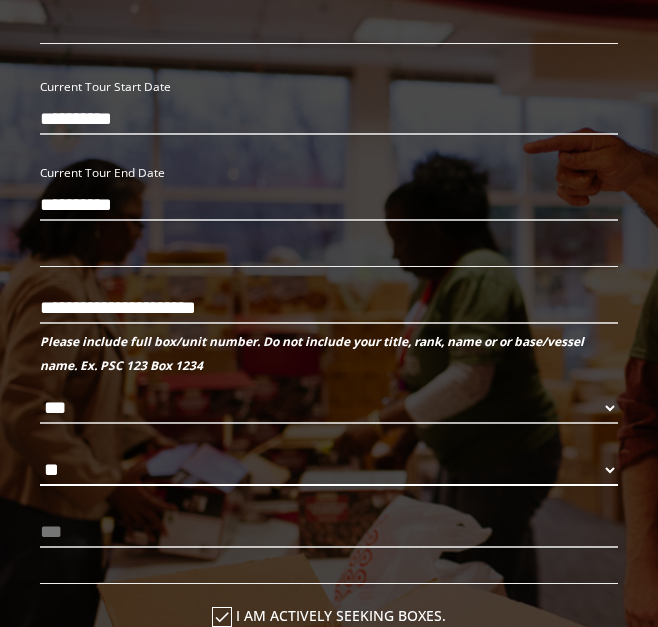 select on "*********" 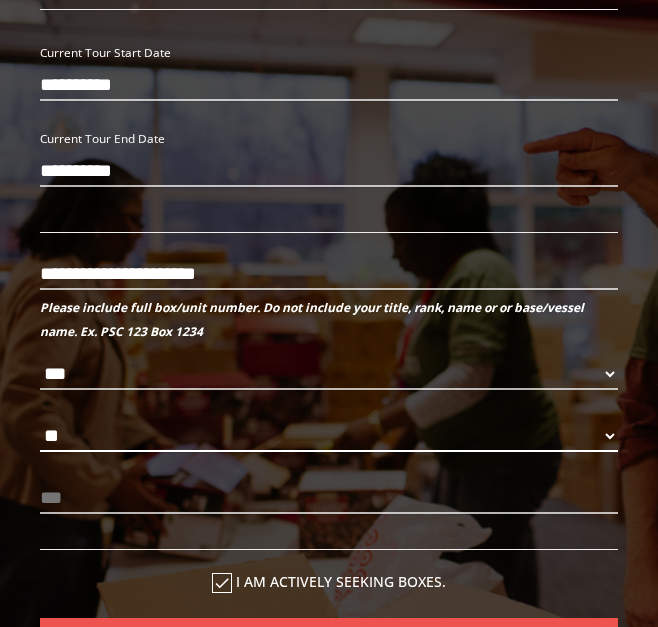 scroll, scrollTop: 1054, scrollLeft: 0, axis: vertical 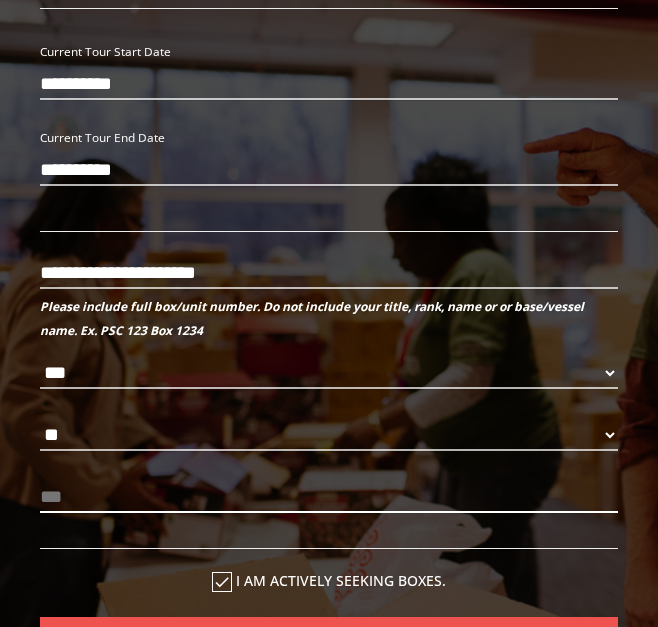 click at bounding box center (329, 497) 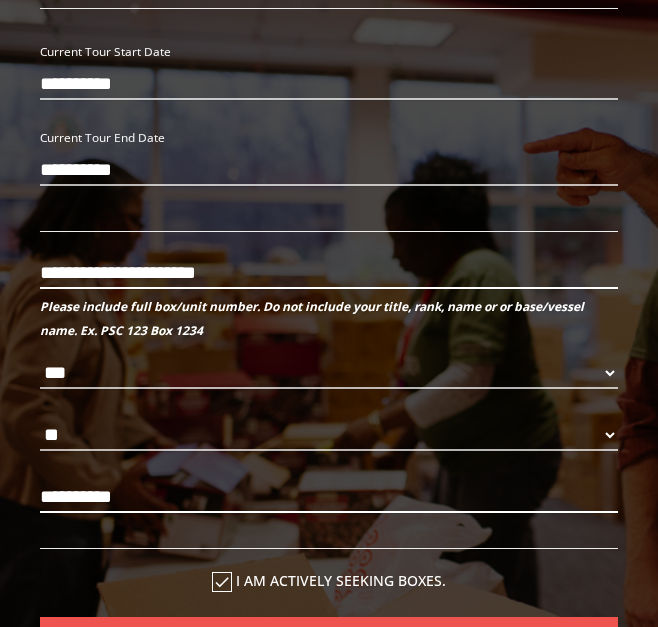 type on "**********" 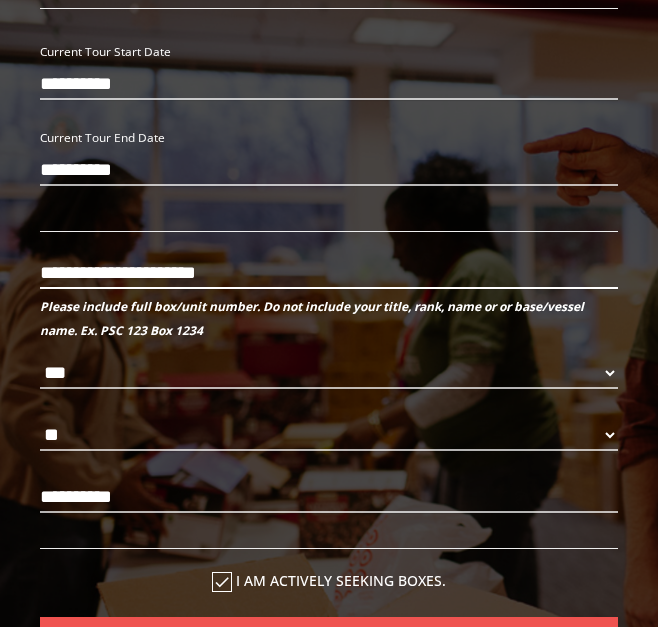 click on "**********" at bounding box center [329, 273] 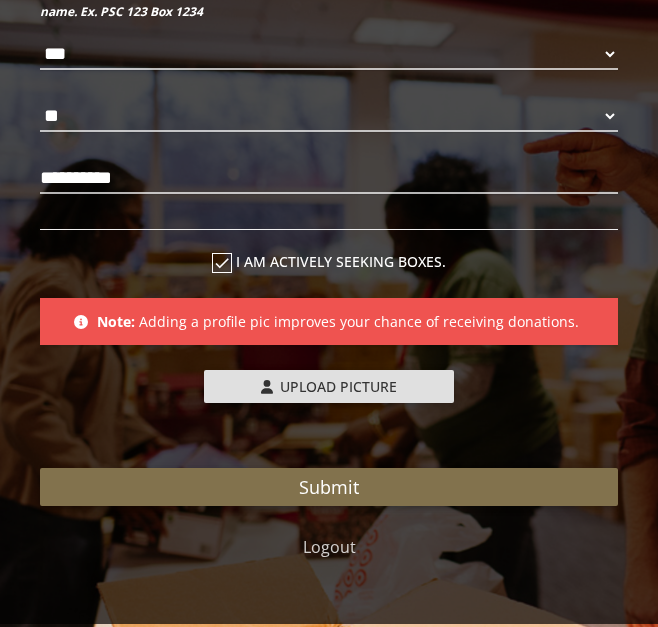 scroll, scrollTop: 1420, scrollLeft: 0, axis: vertical 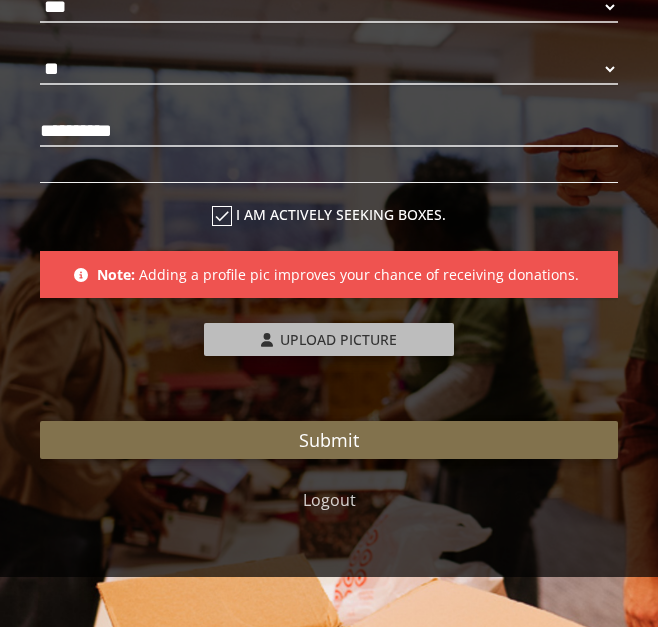 type on "**********" 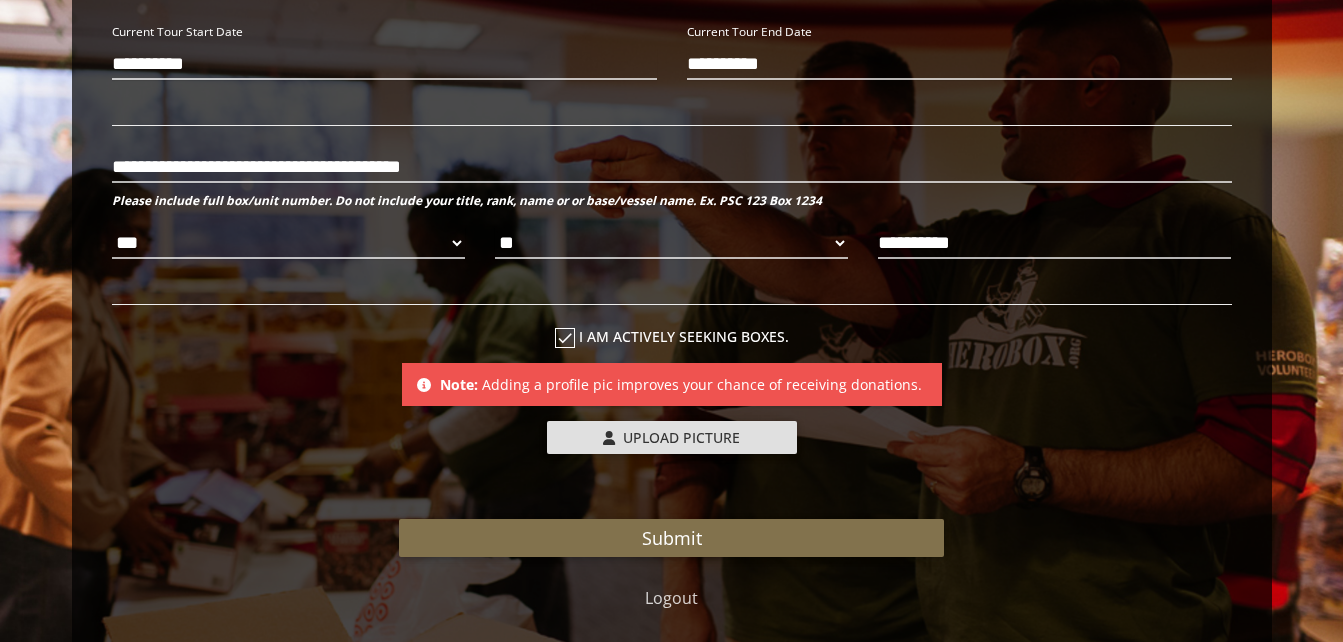 scroll, scrollTop: 921, scrollLeft: 0, axis: vertical 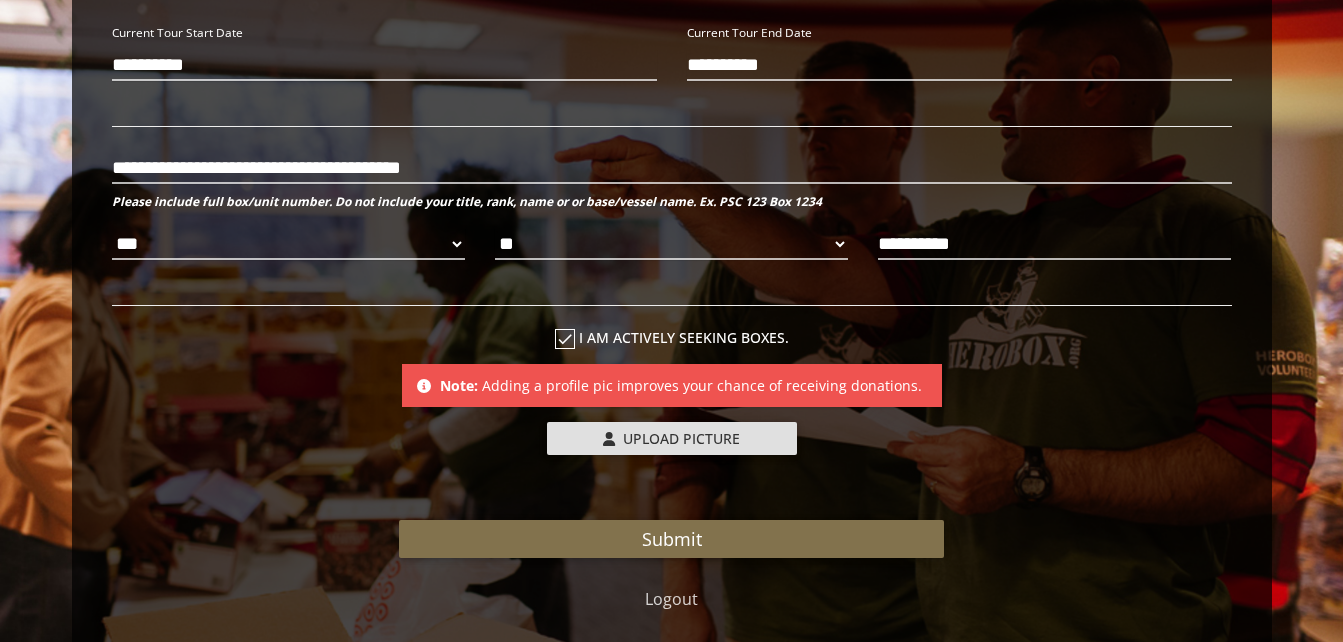 click on "**********" at bounding box center [672, 56] 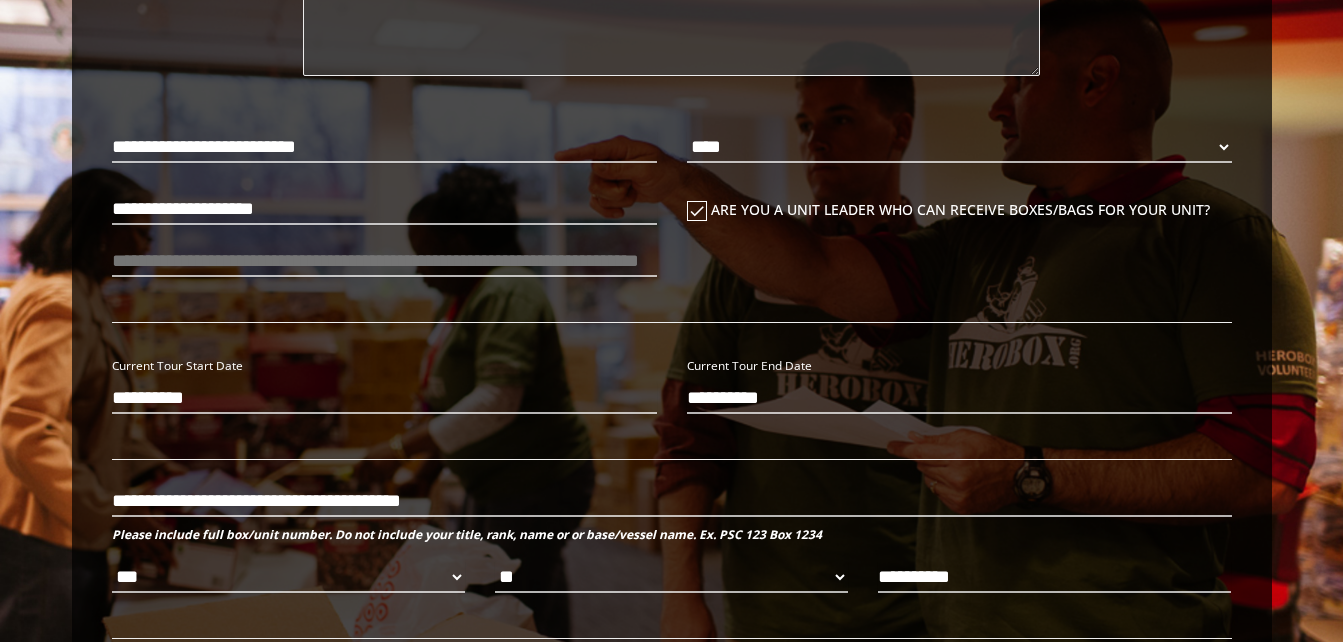 scroll, scrollTop: 1005, scrollLeft: 0, axis: vertical 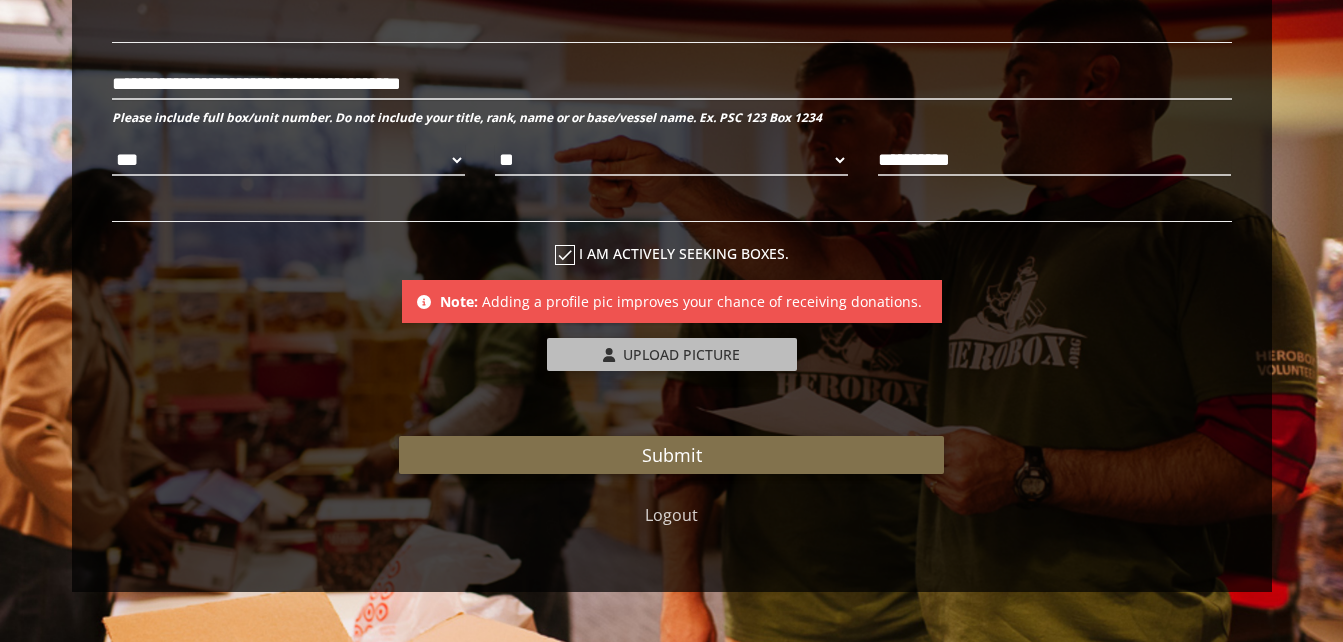 click on "Upload Picture" at bounding box center [681, 354] 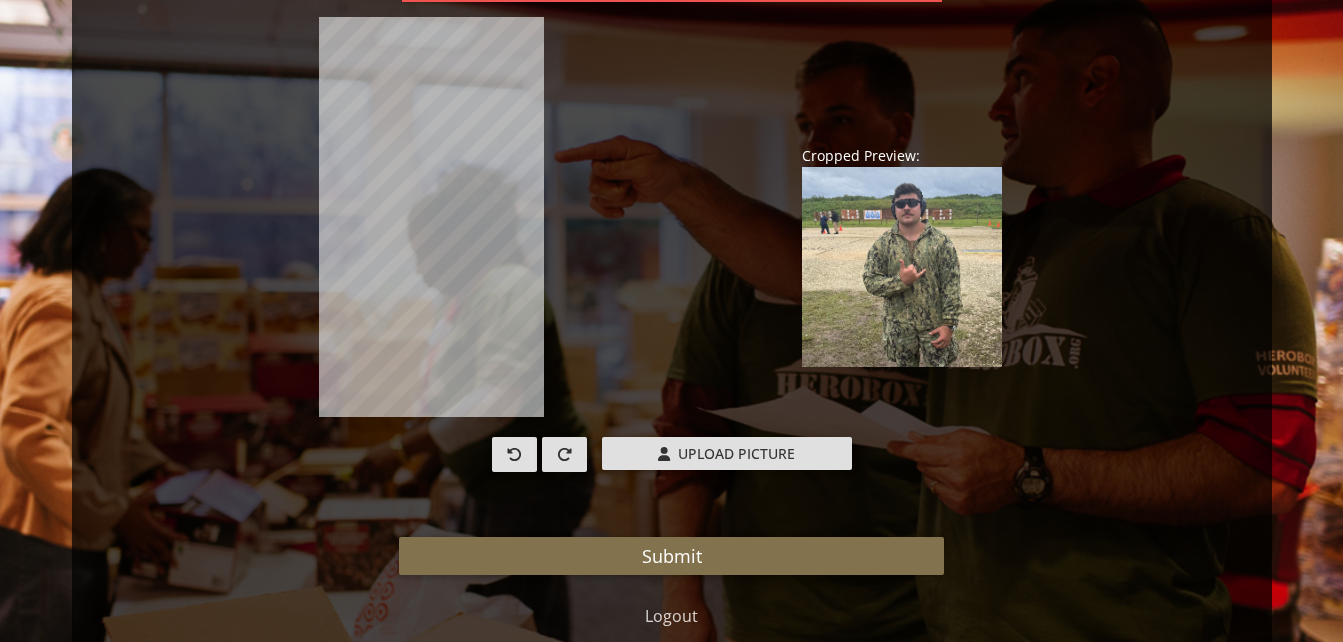 scroll, scrollTop: 1329, scrollLeft: 0, axis: vertical 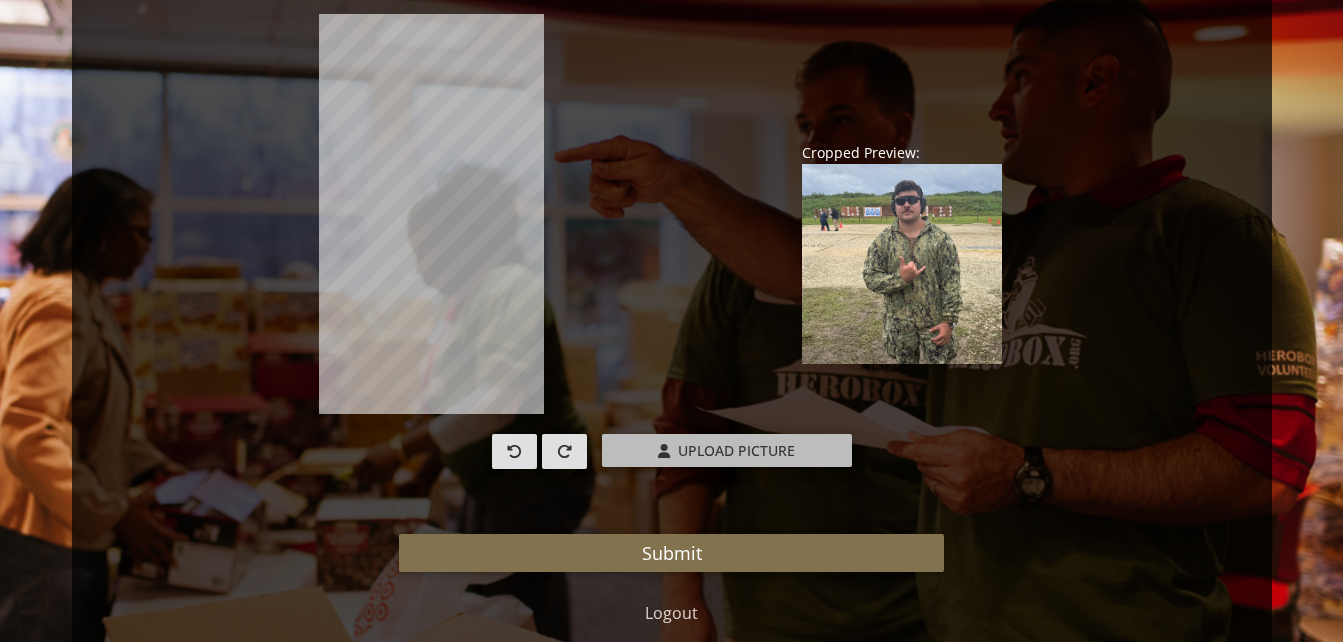 click on "Upload Picture" at bounding box center [736, 450] 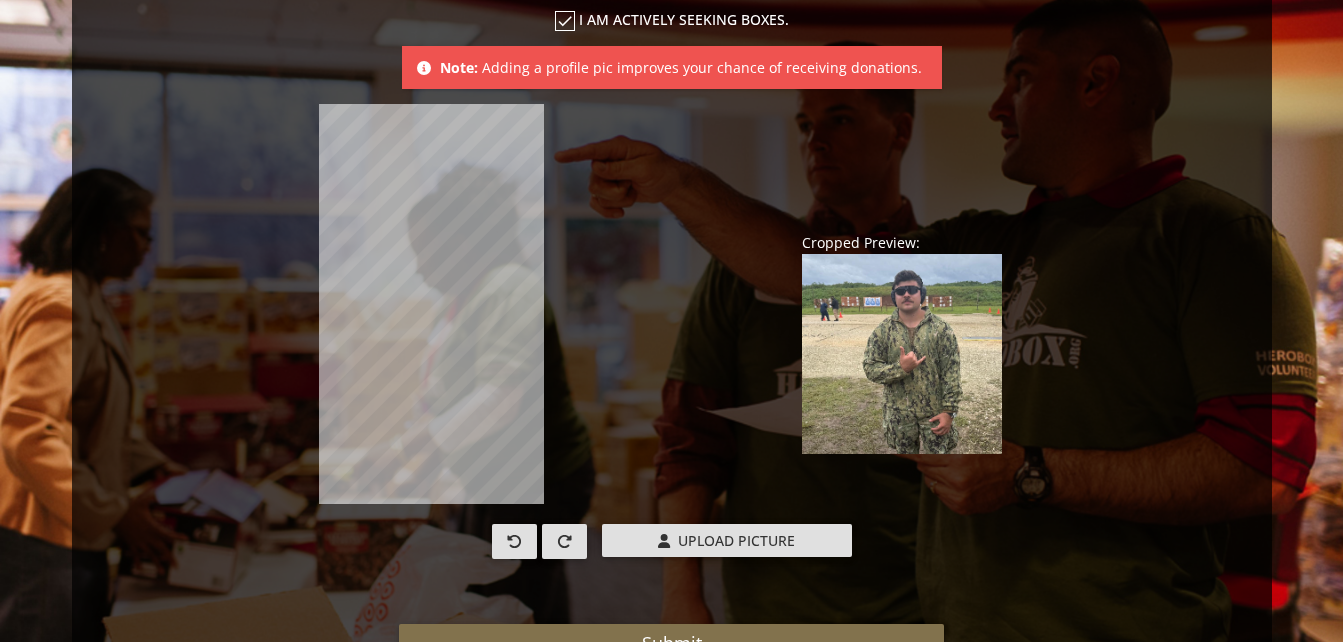 scroll, scrollTop: 1427, scrollLeft: 0, axis: vertical 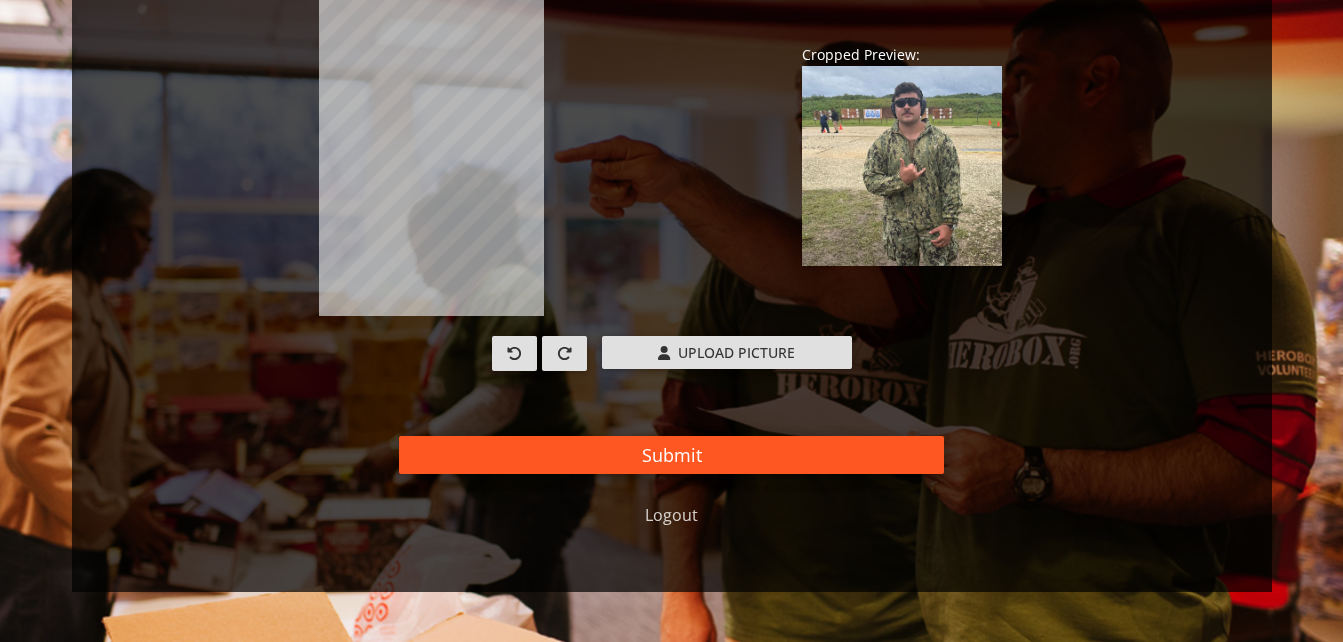 click on "Submit" at bounding box center [671, 455] 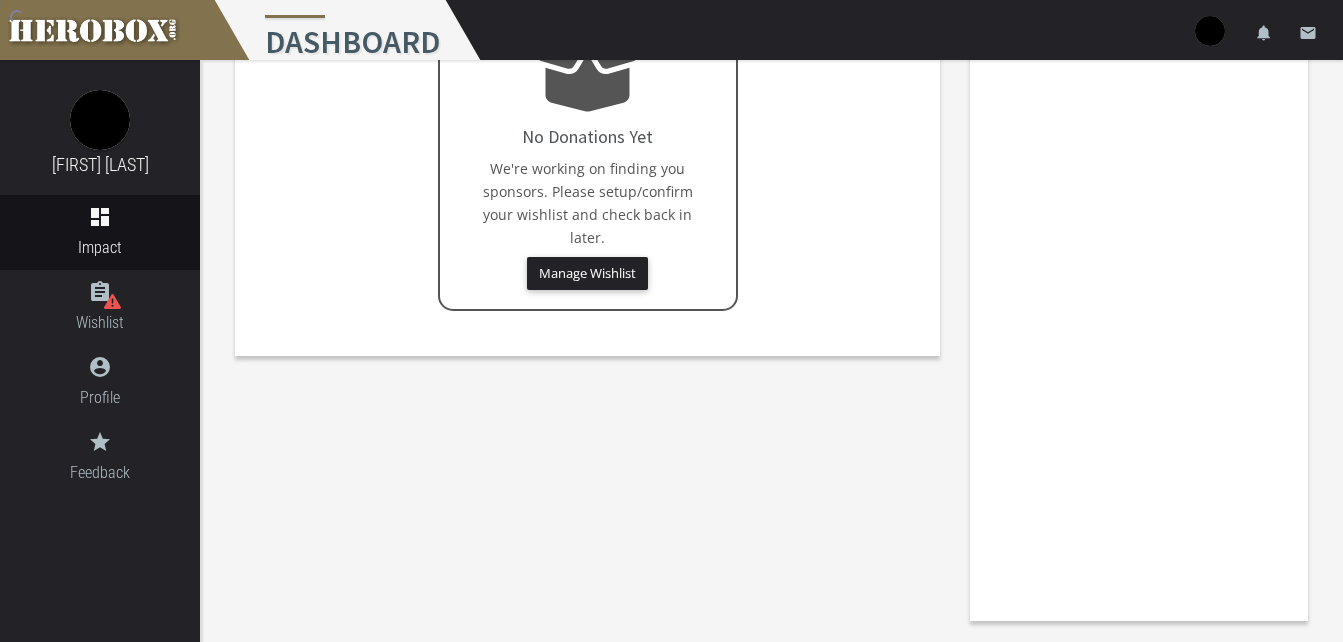 scroll, scrollTop: 264, scrollLeft: 0, axis: vertical 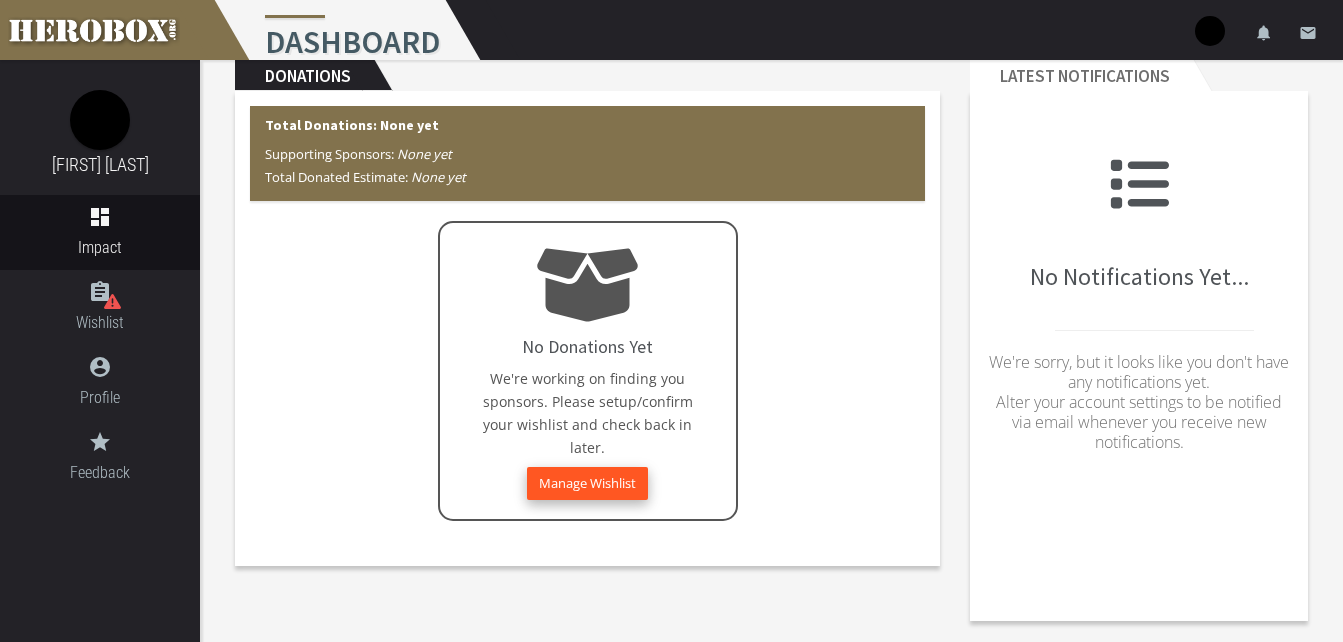 click on "Manage Wishlist" at bounding box center (587, 483) 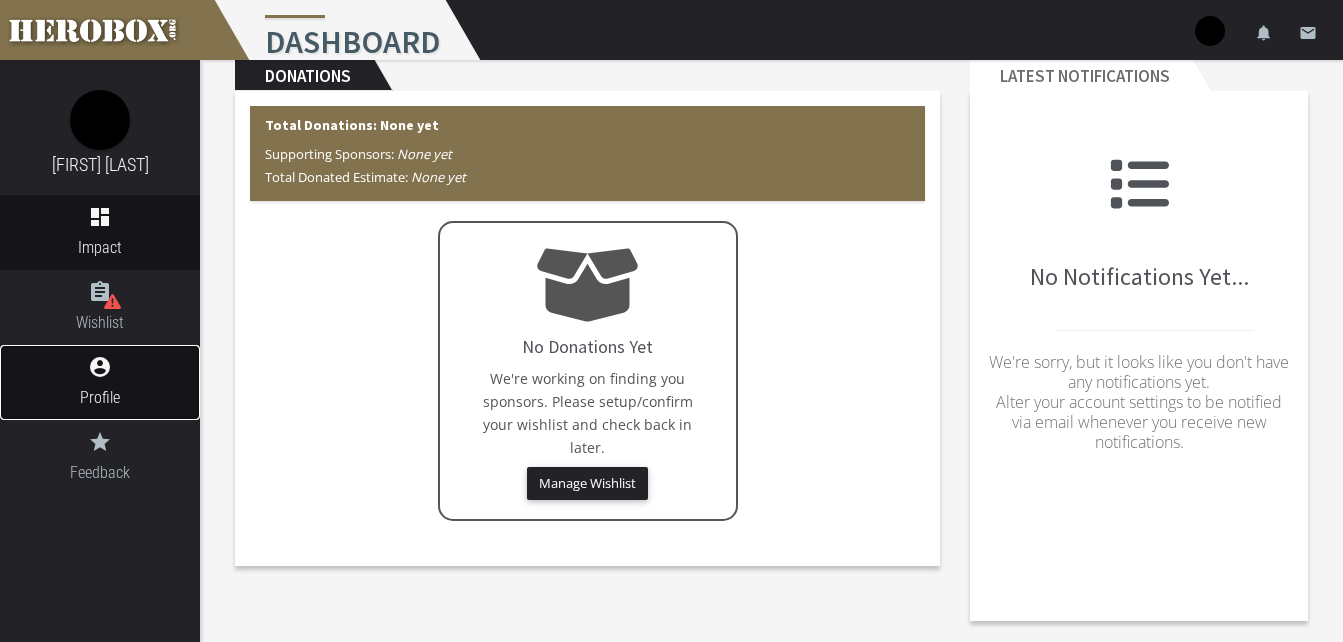 click on "Profile" at bounding box center [100, 397] 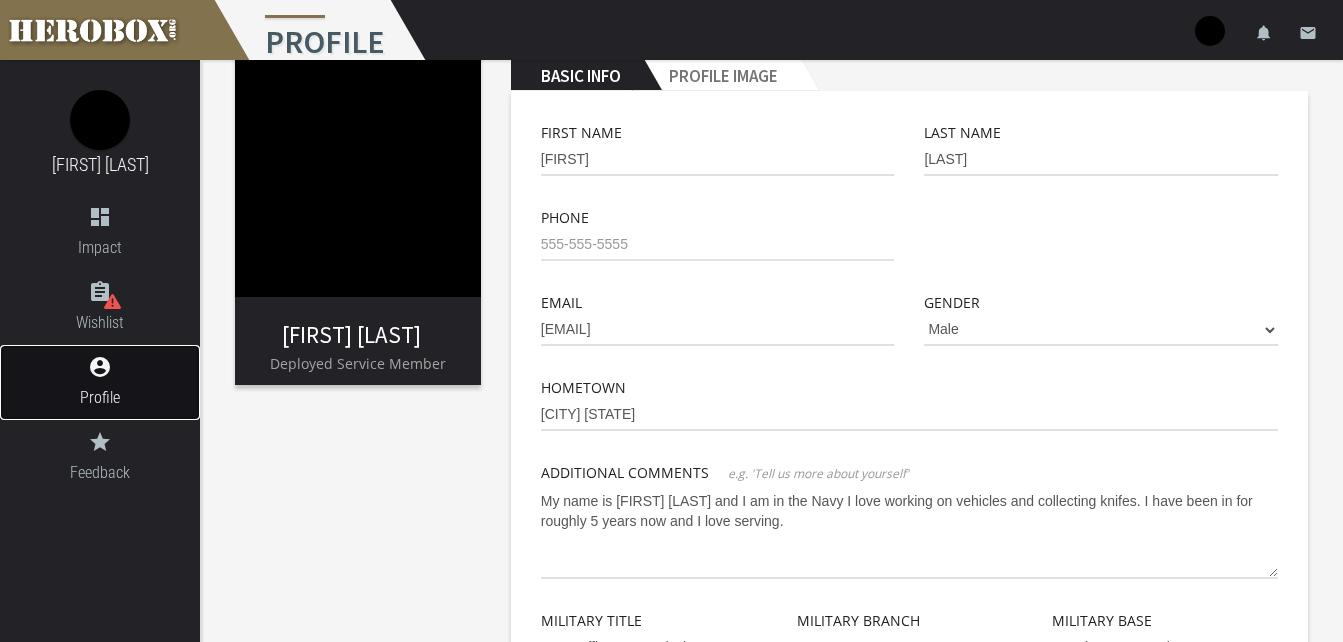 scroll, scrollTop: 716, scrollLeft: 0, axis: vertical 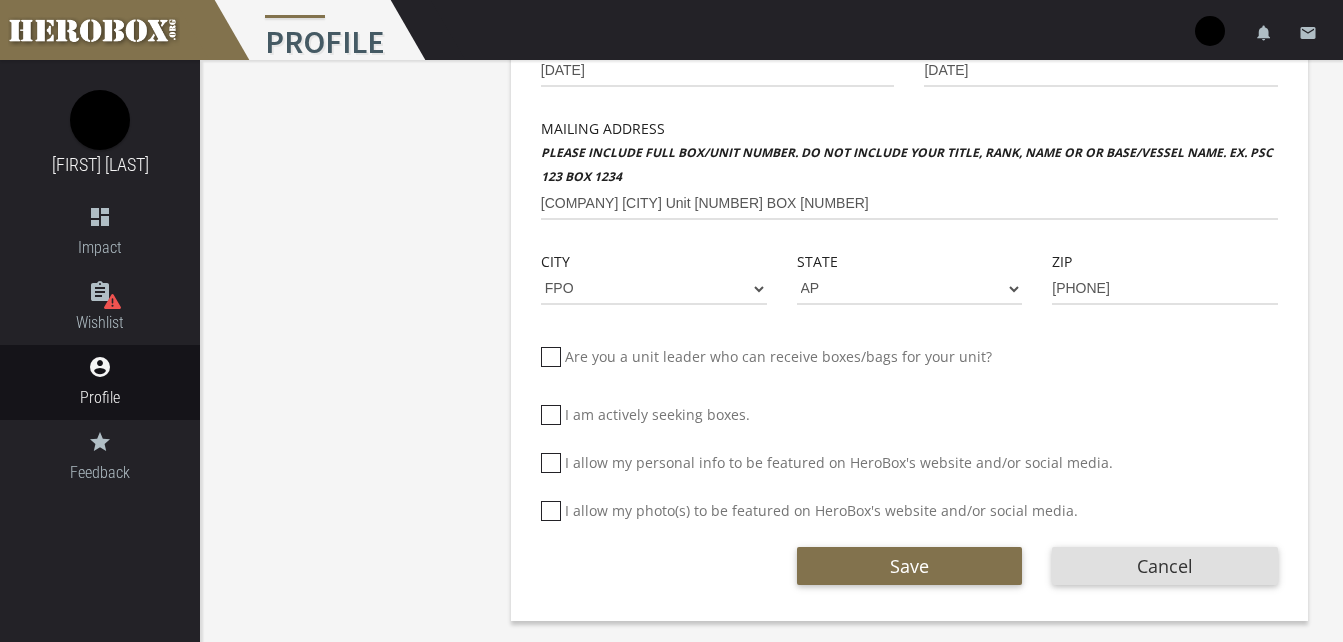 click at bounding box center [551, 357] 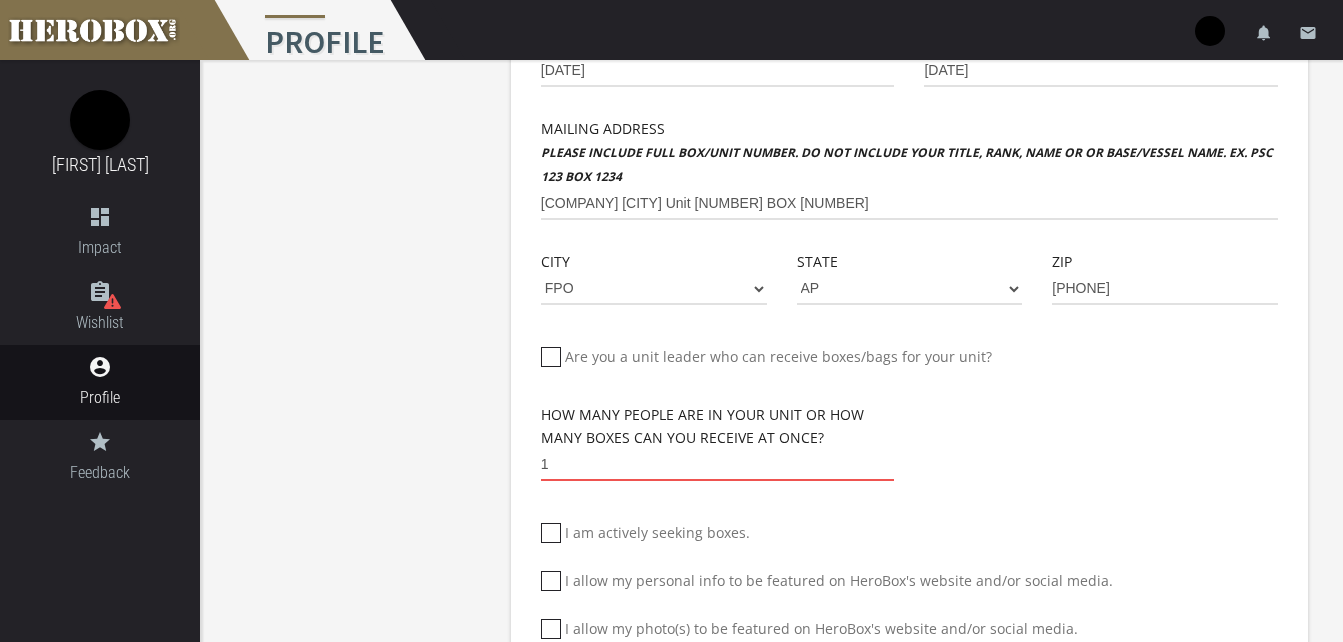click on "1" at bounding box center [718, 465] 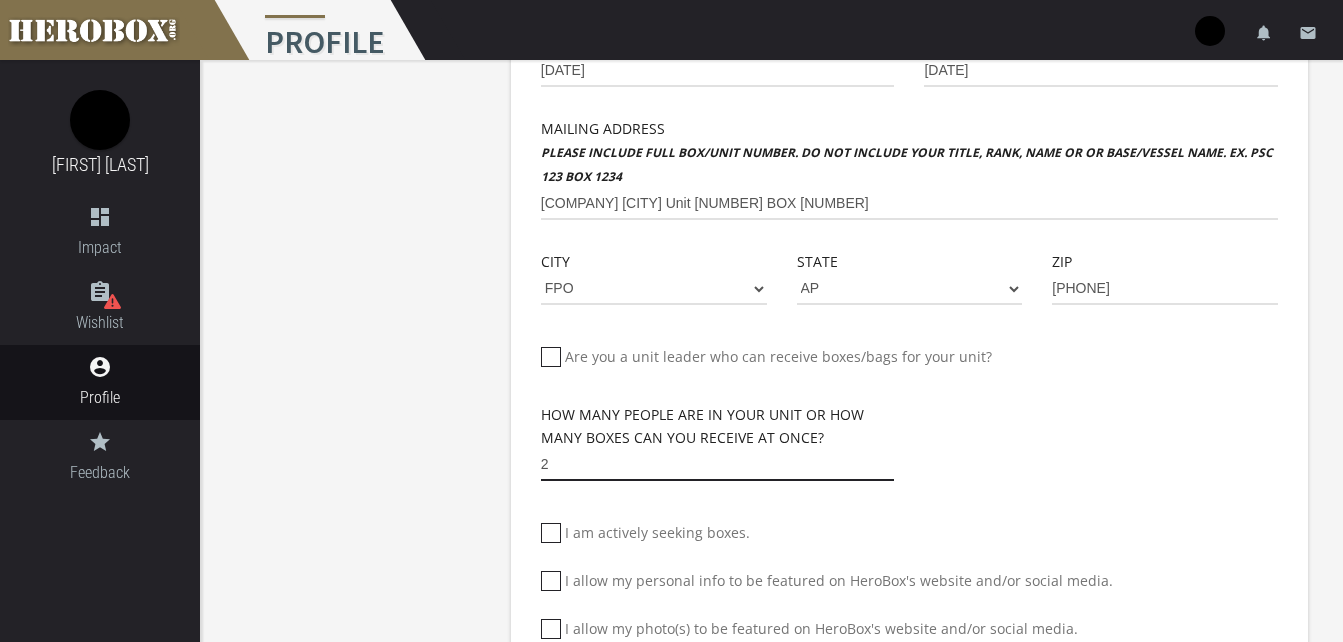 click on "2" at bounding box center [718, 465] 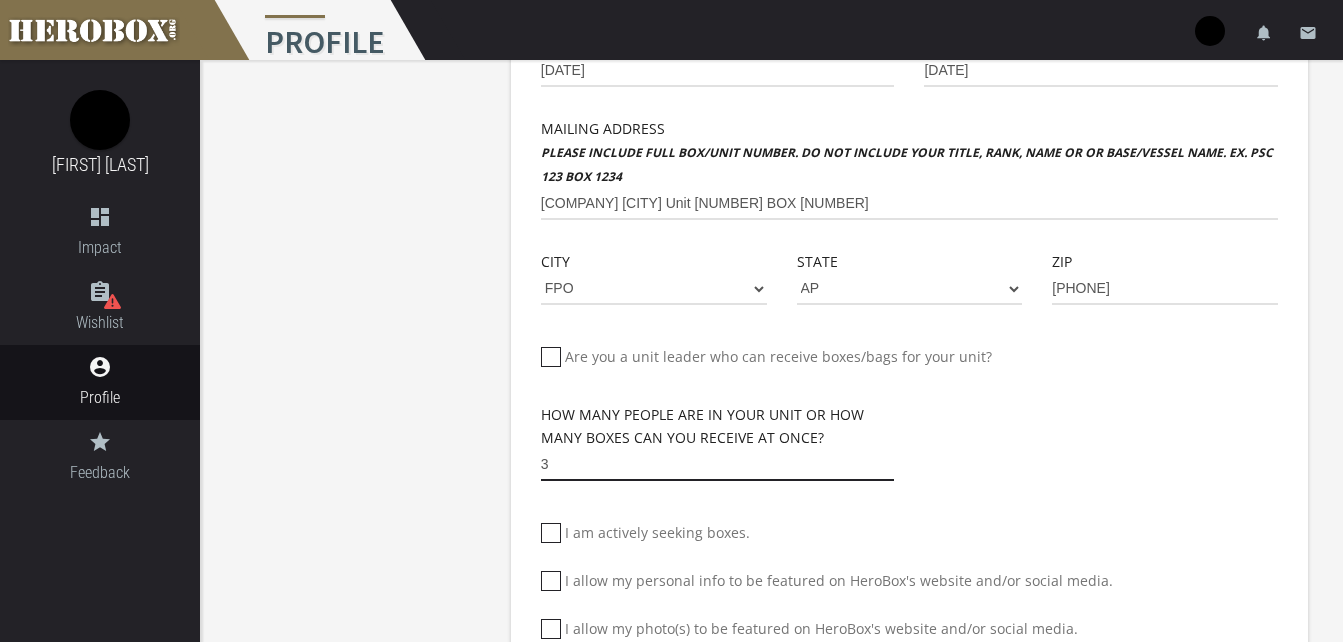 click on "3" at bounding box center [718, 465] 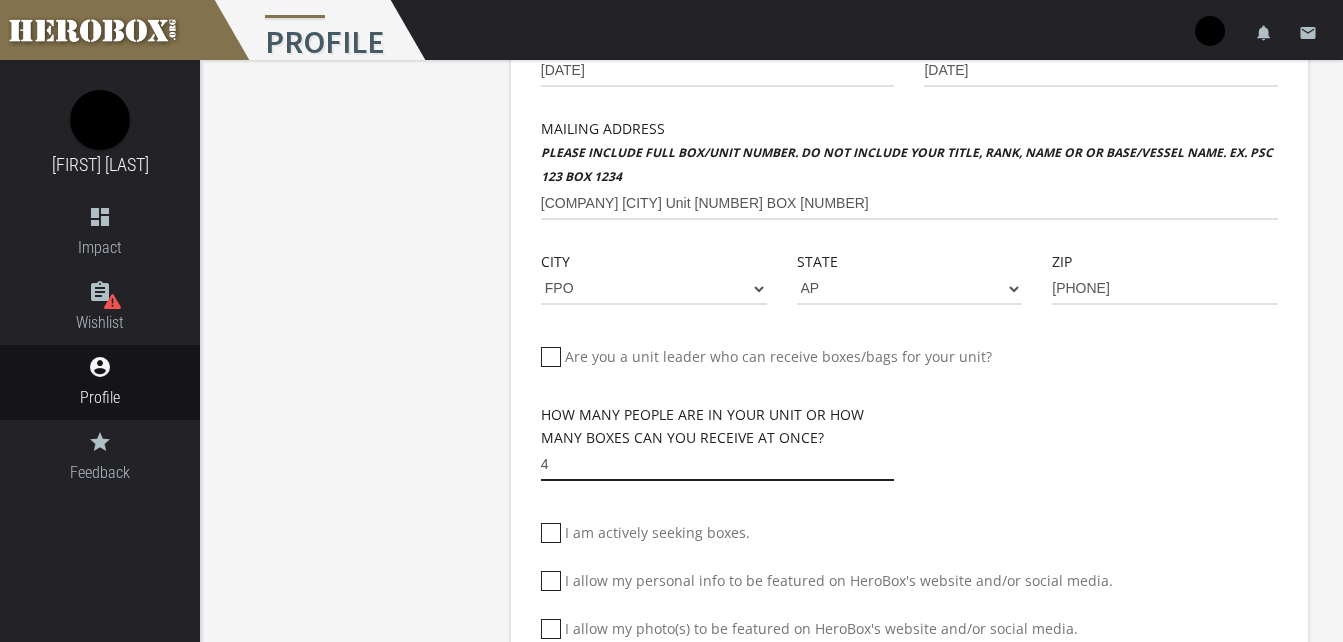 click on "4" at bounding box center [718, 465] 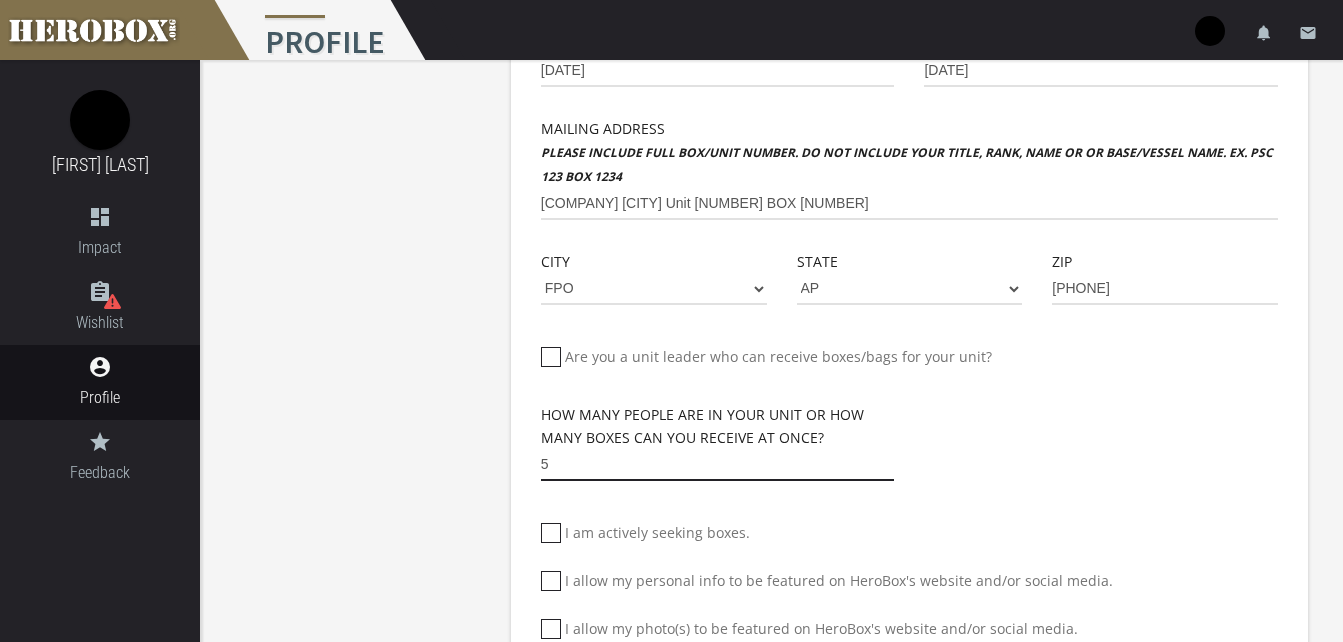 type on "5" 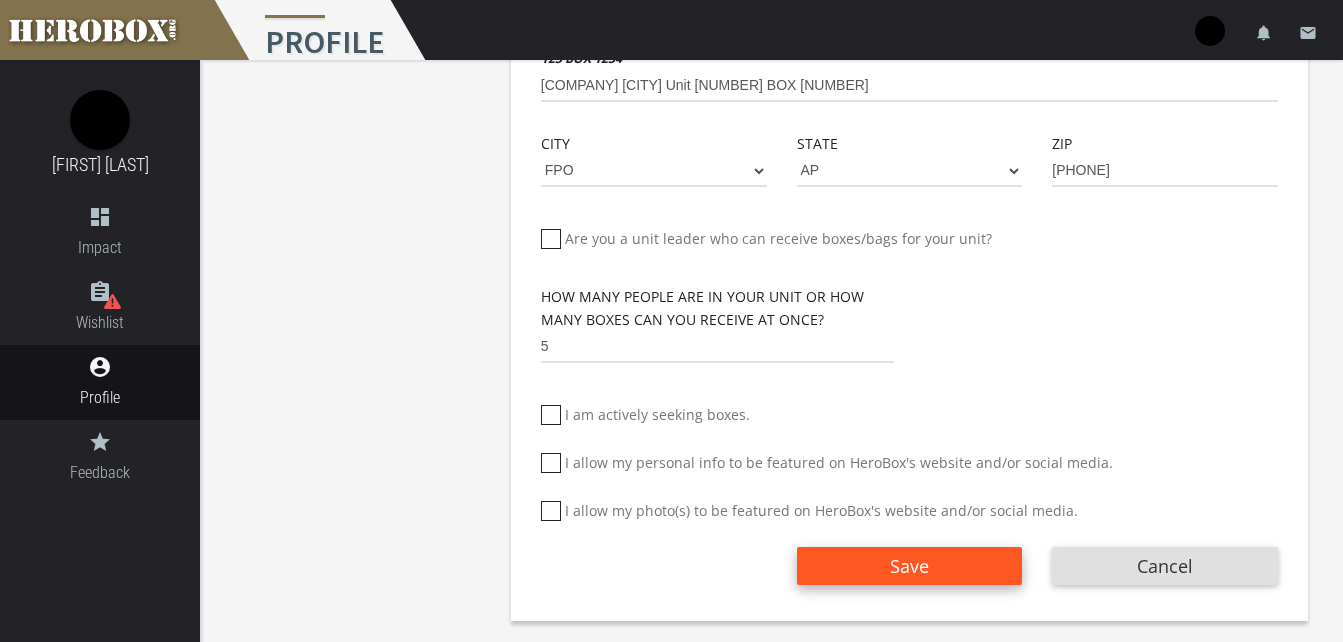 click on "Save" at bounding box center (910, 566) 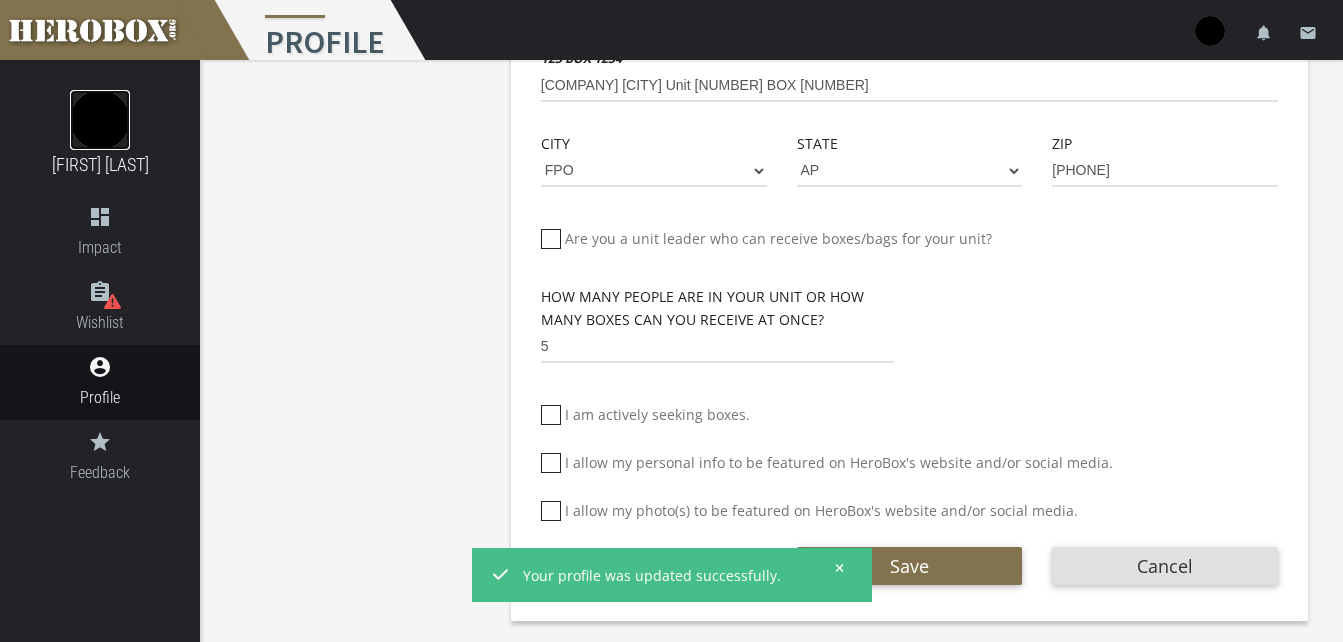 click at bounding box center (100, 120) 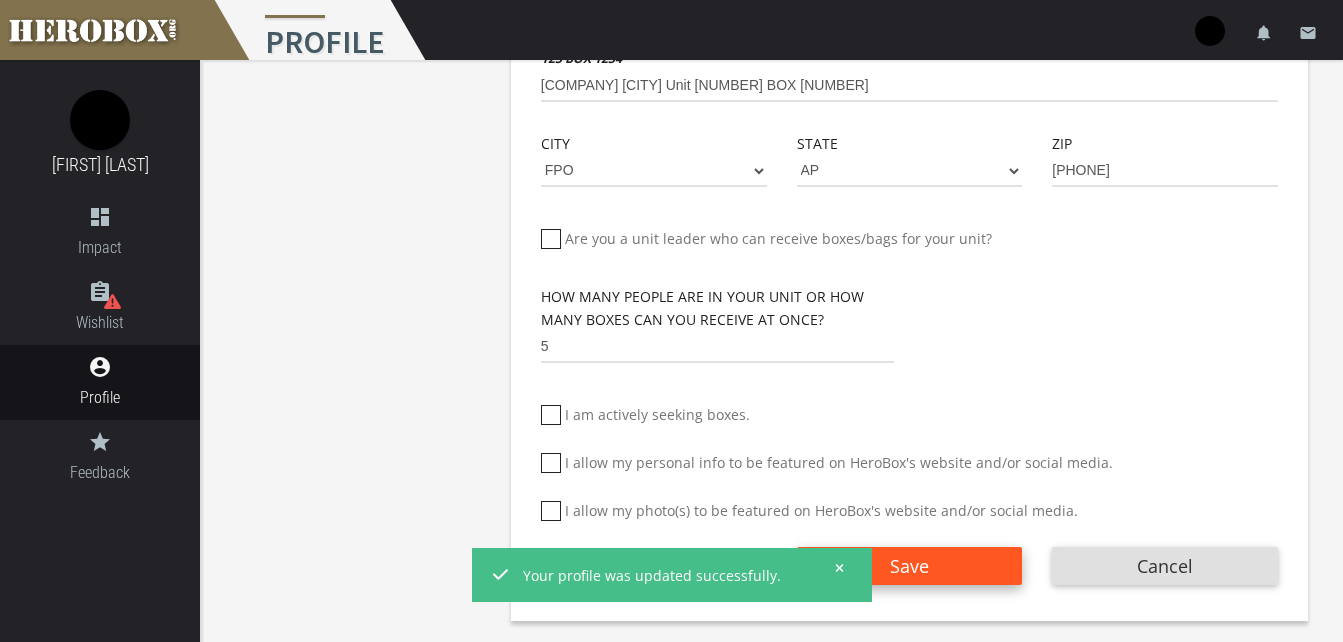 click on "Save" at bounding box center (910, 566) 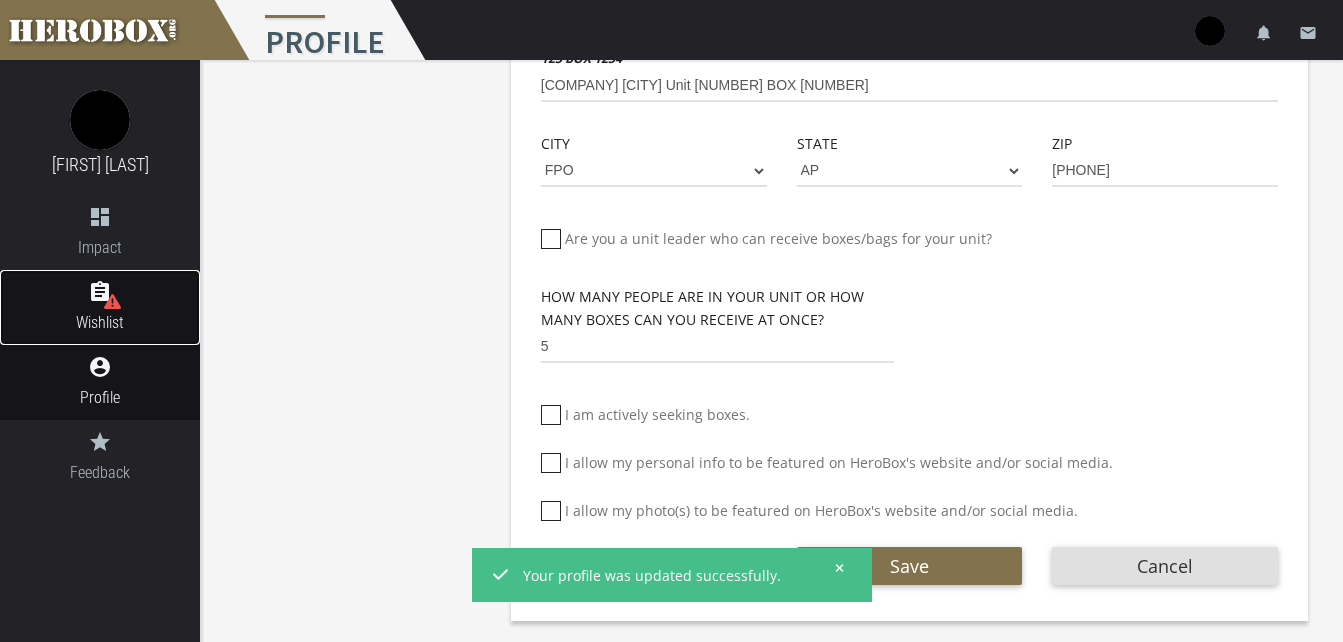 click 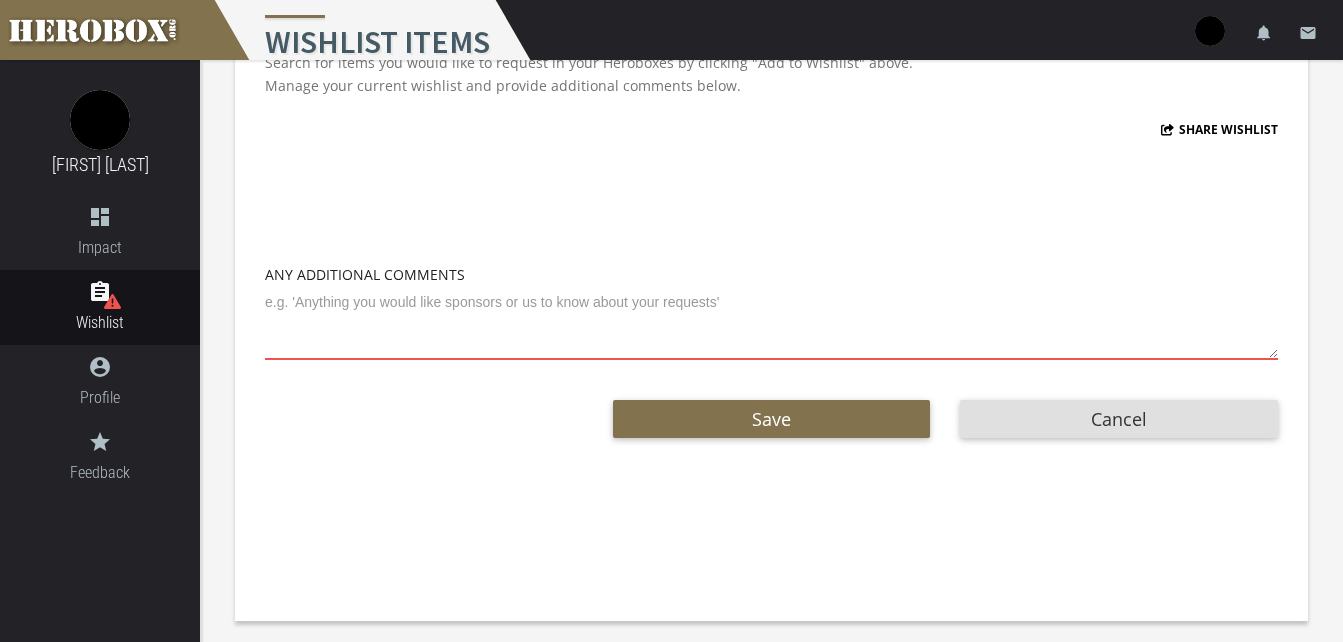 scroll, scrollTop: 124, scrollLeft: 0, axis: vertical 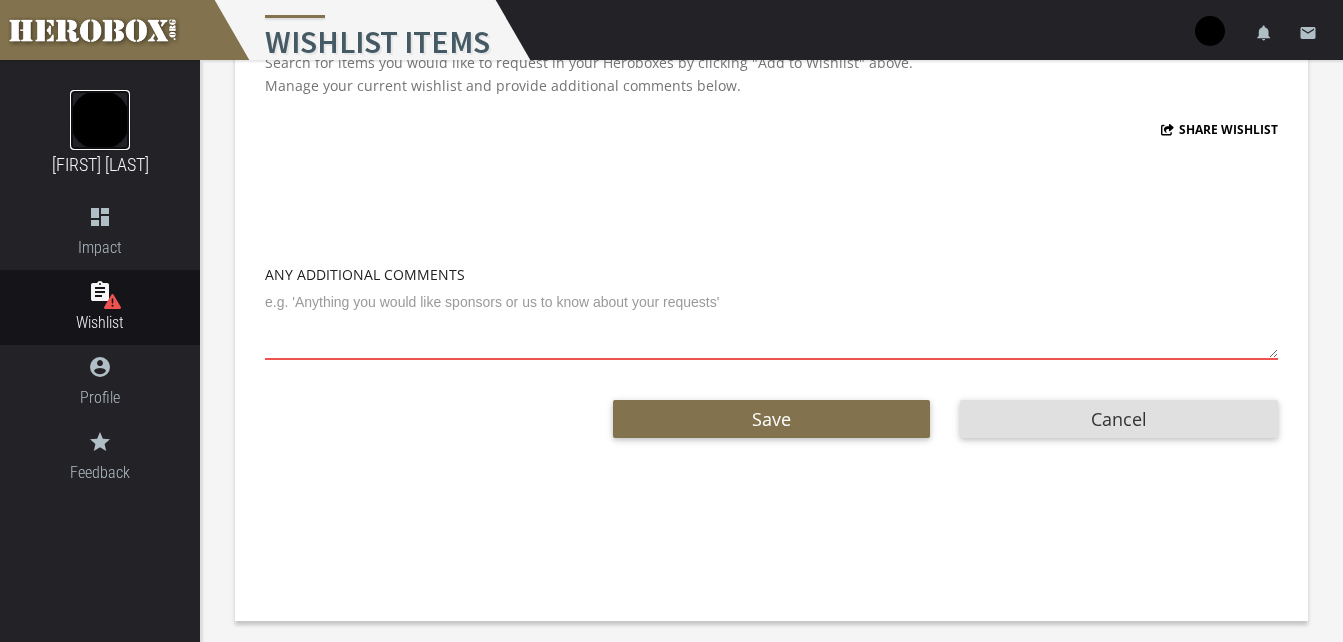 click at bounding box center (100, 120) 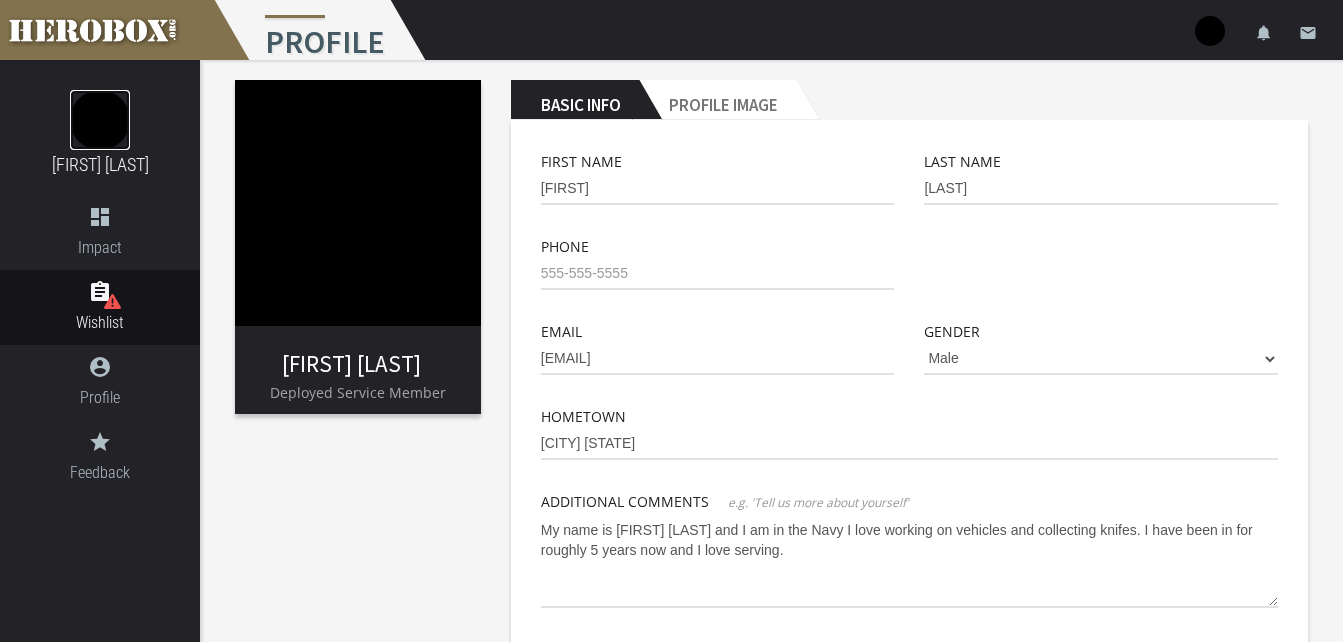 scroll, scrollTop: 24, scrollLeft: 0, axis: vertical 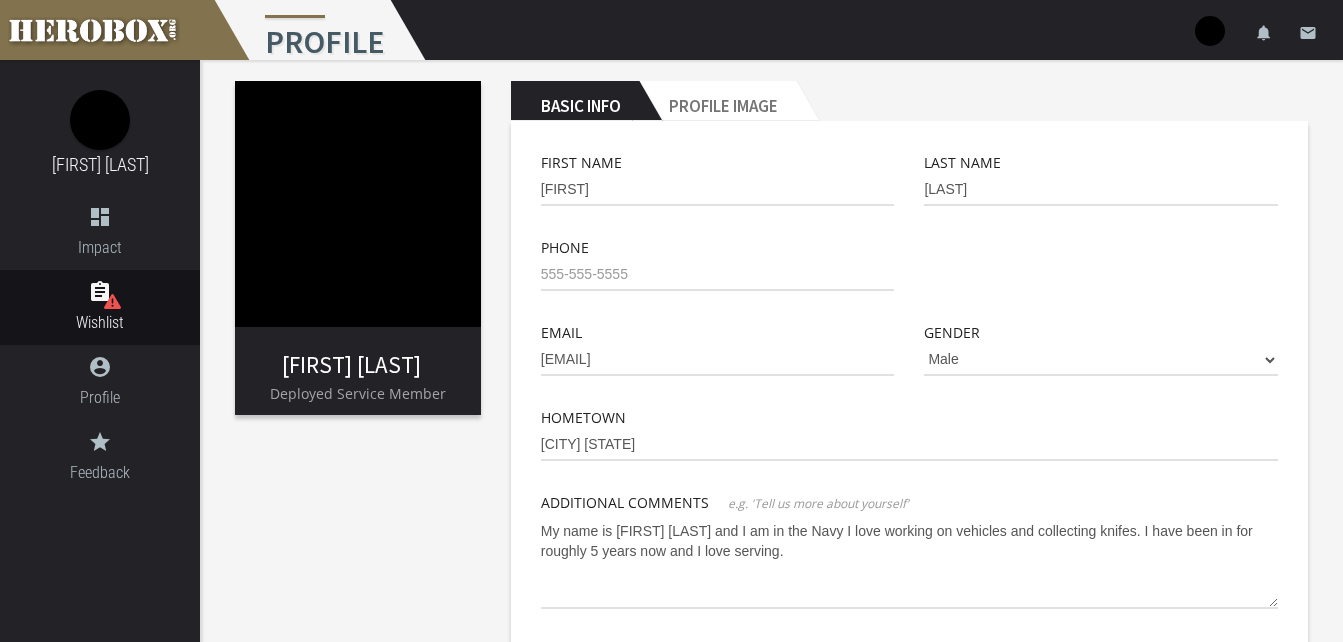 click at bounding box center (358, 204) 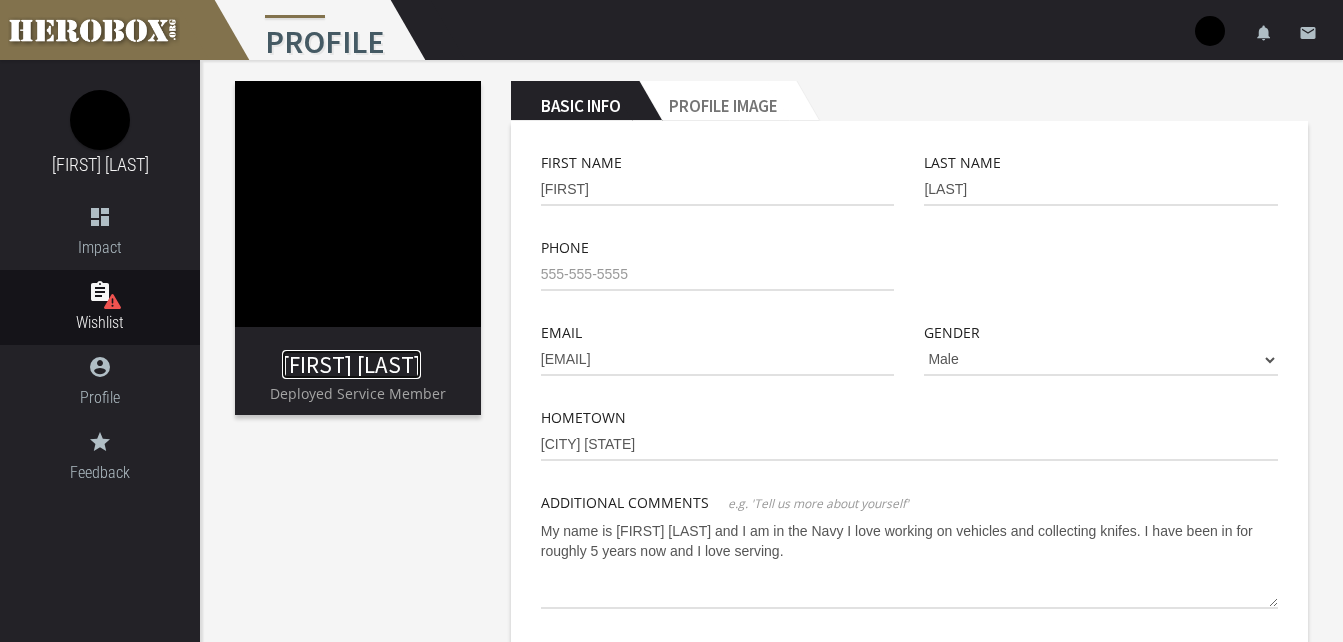 click on "[FIRST] [LAST]" at bounding box center [351, 364] 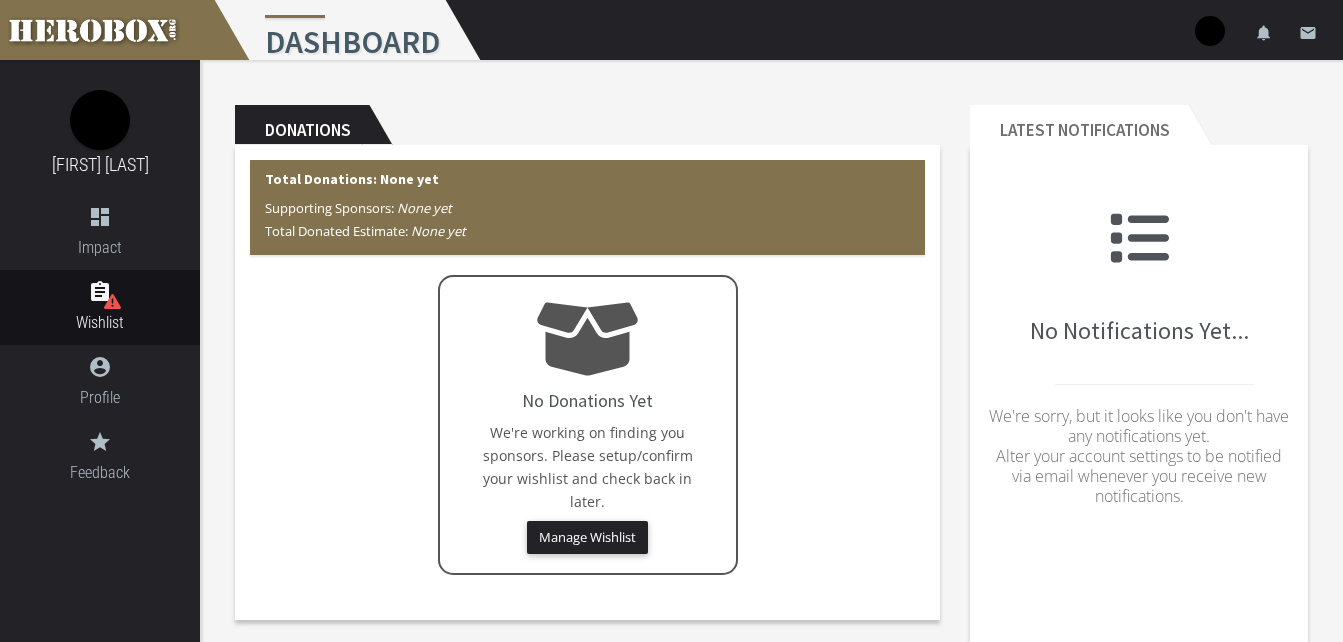scroll, scrollTop: 54, scrollLeft: 0, axis: vertical 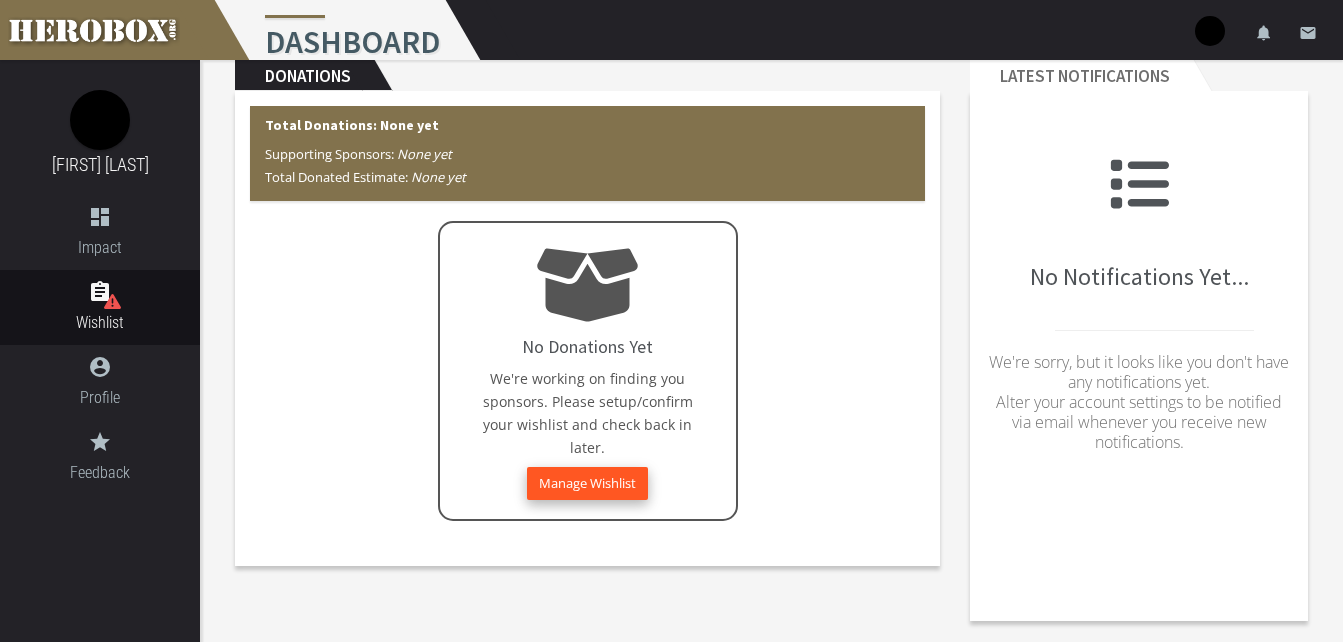 click on "Manage Wishlist" at bounding box center [587, 483] 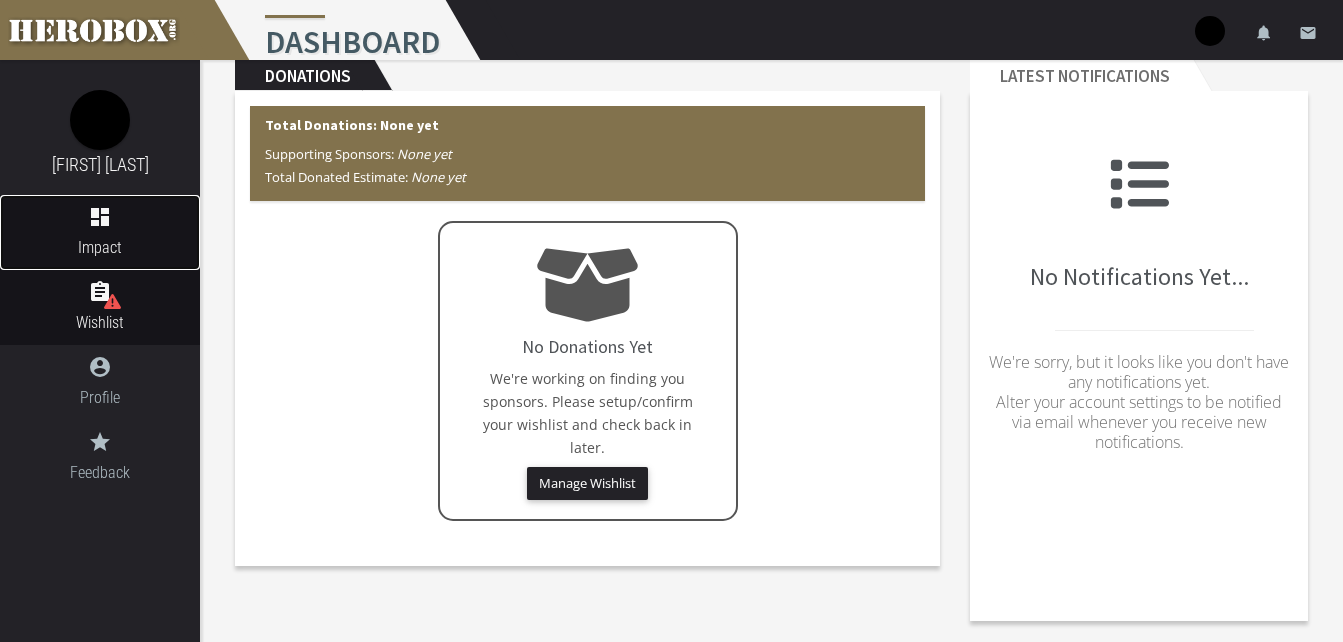 click on "dashboard" at bounding box center (100, 217) 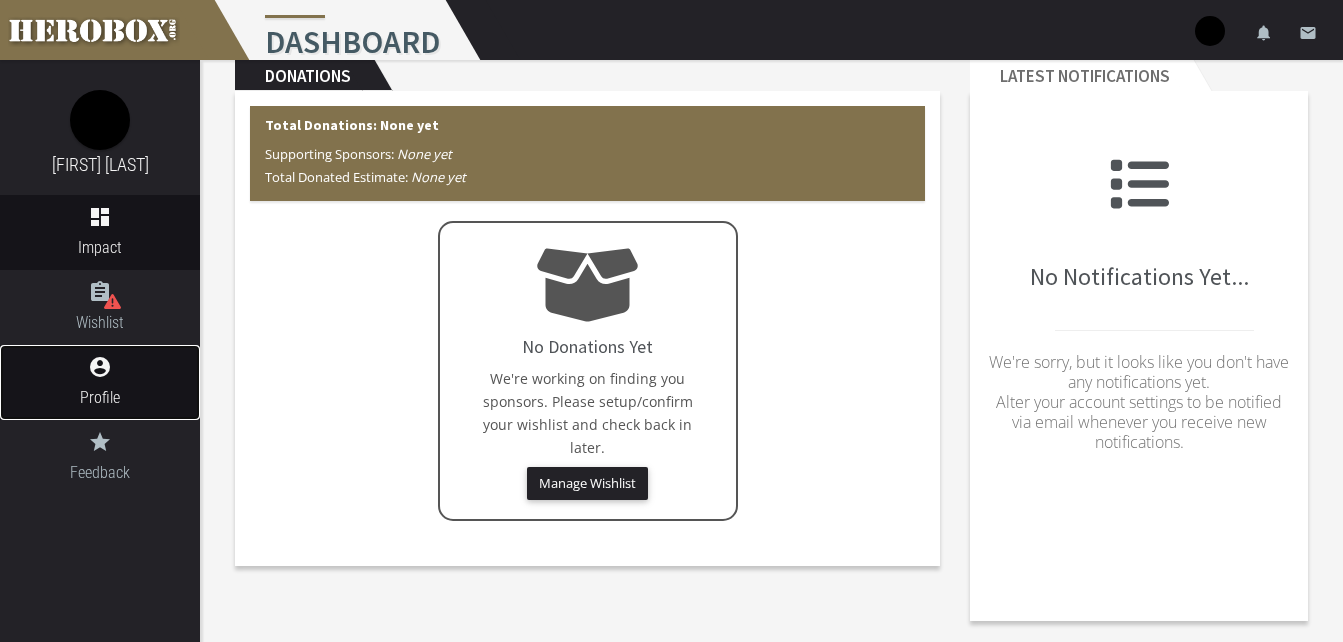 click on "account_circle" at bounding box center (100, 367) 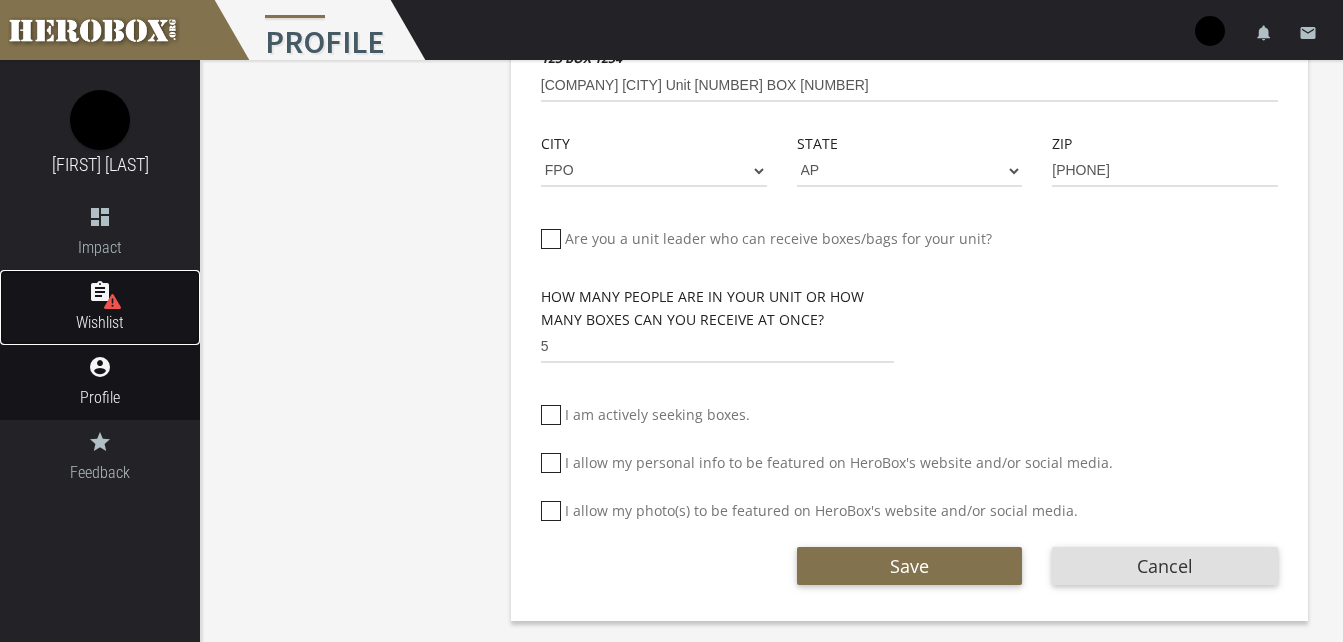 click on "Wishlist" at bounding box center (100, 322) 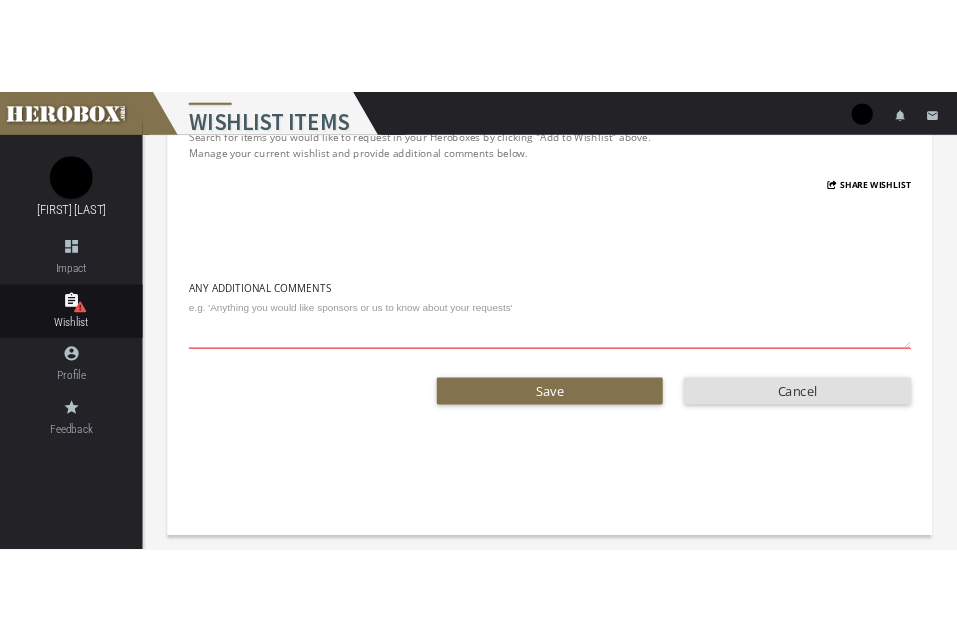 scroll, scrollTop: 0, scrollLeft: 0, axis: both 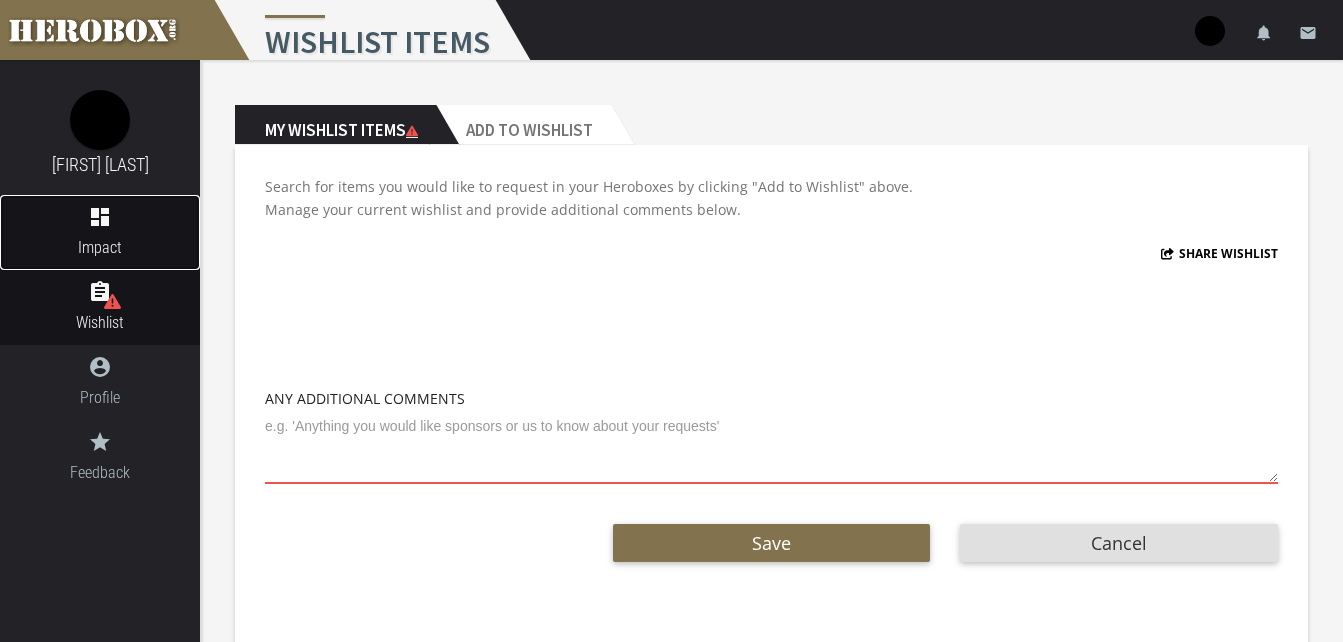 click on "Impact" at bounding box center [100, 247] 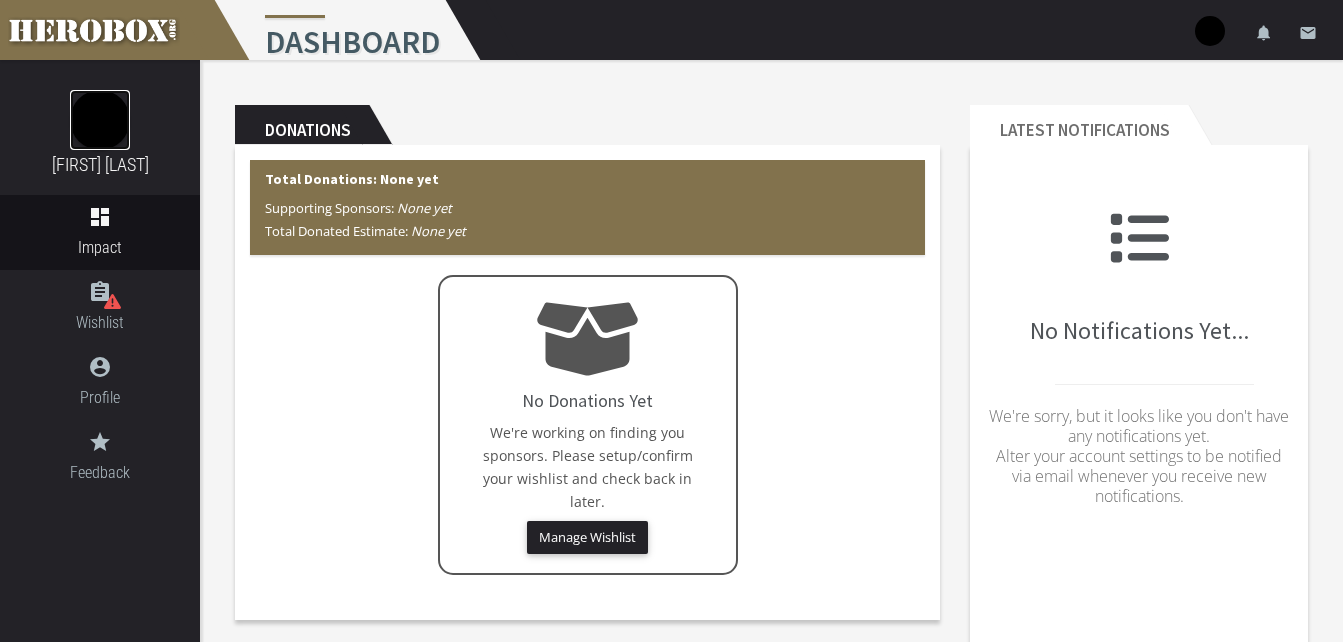 click at bounding box center [100, 120] 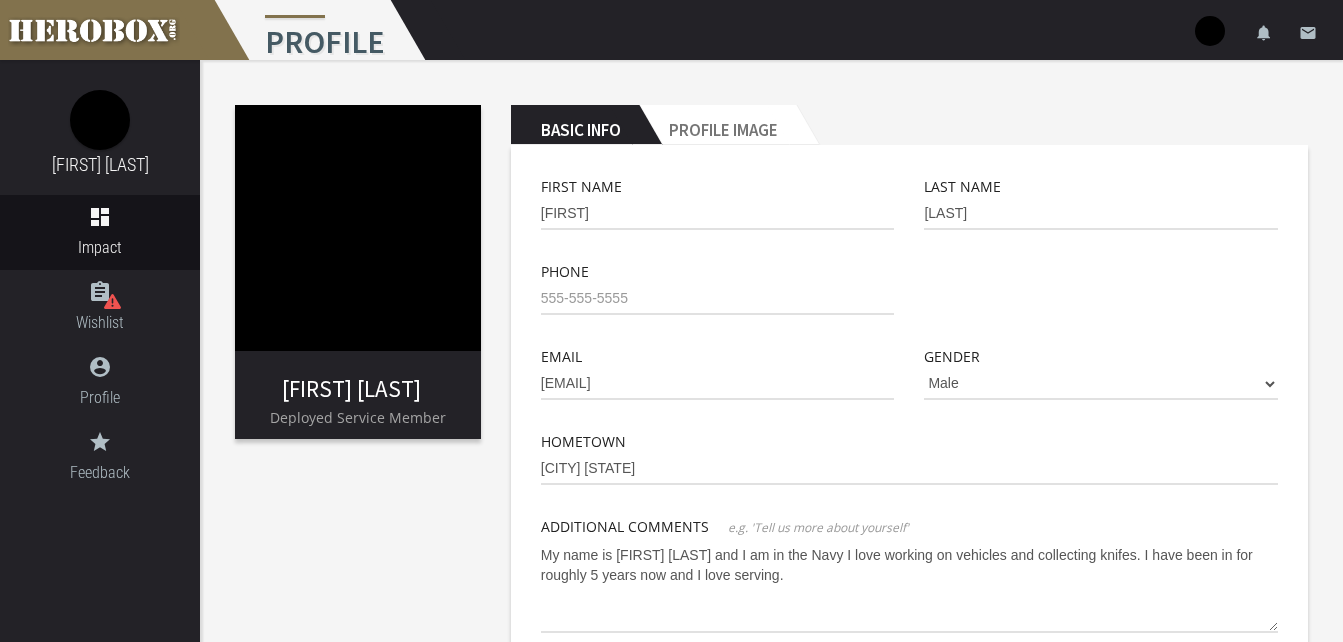 click at bounding box center [358, 228] 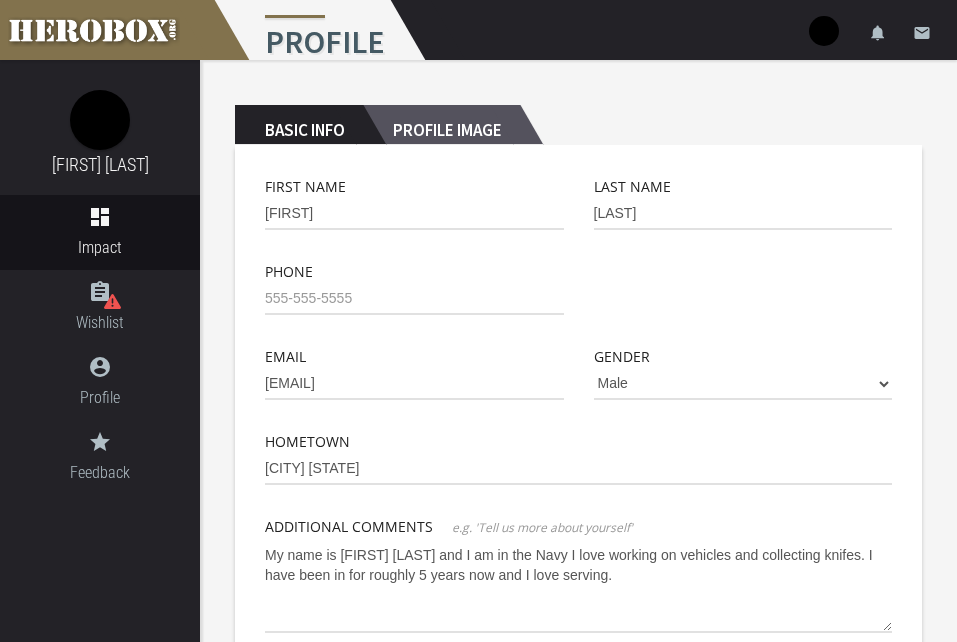 click on "Profile Image" at bounding box center [441, 125] 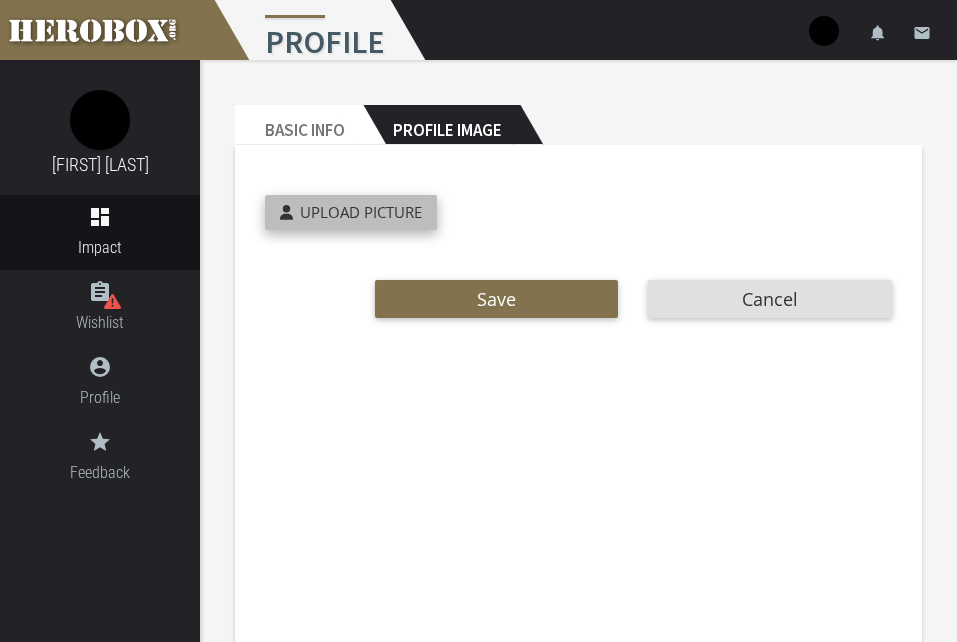 click on "Upload Picture" at bounding box center (361, 212) 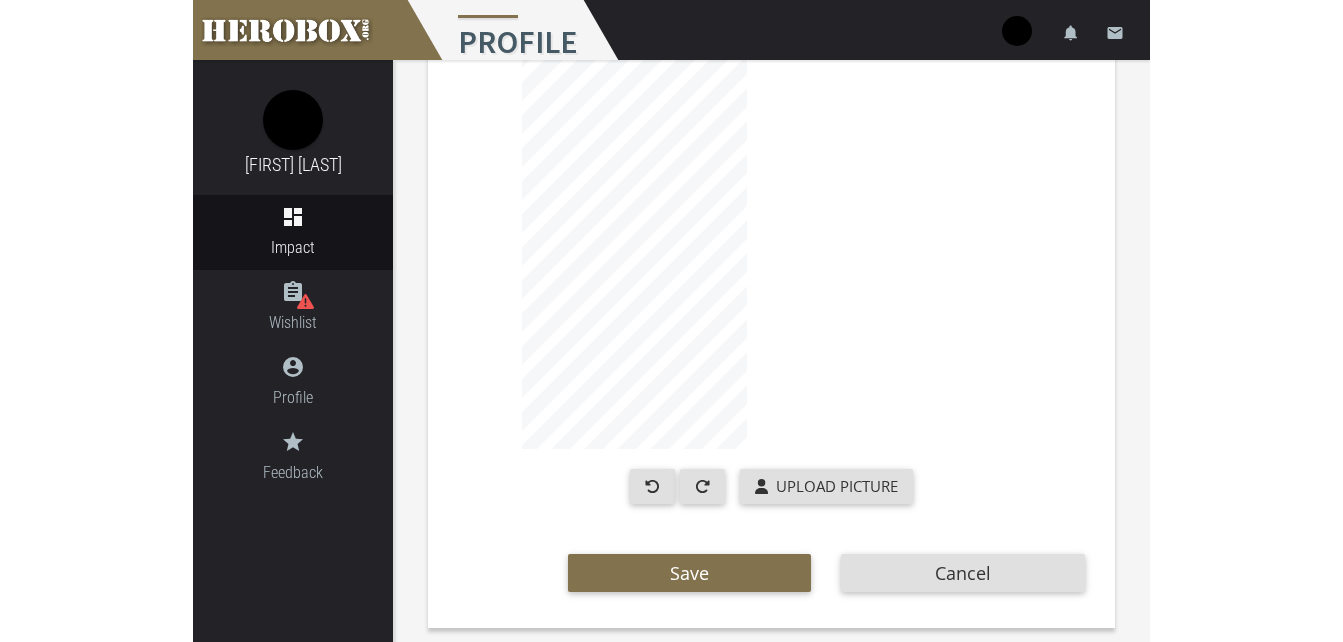 scroll, scrollTop: 147, scrollLeft: 0, axis: vertical 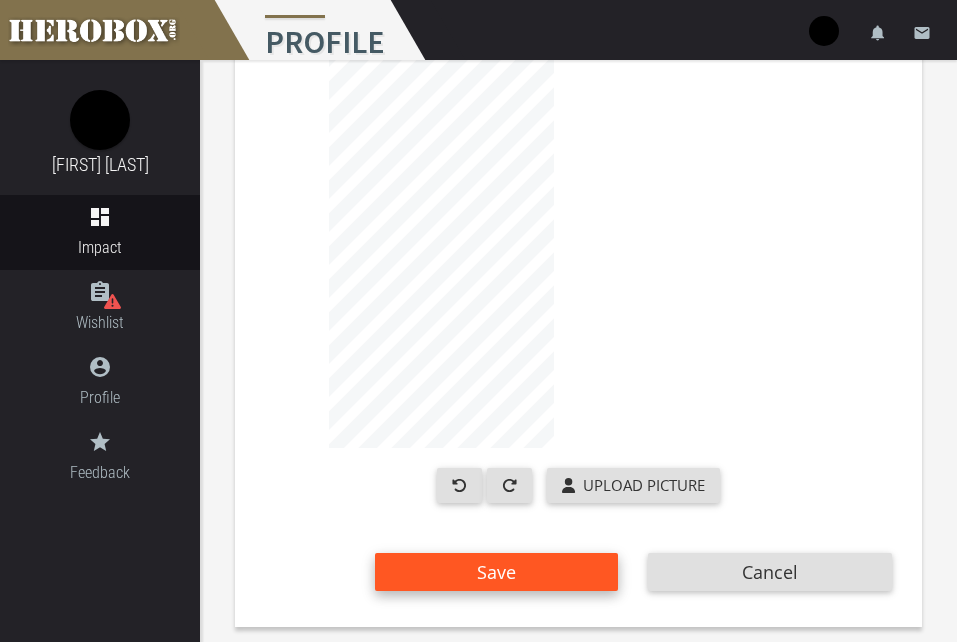 click on "Save" at bounding box center [497, 572] 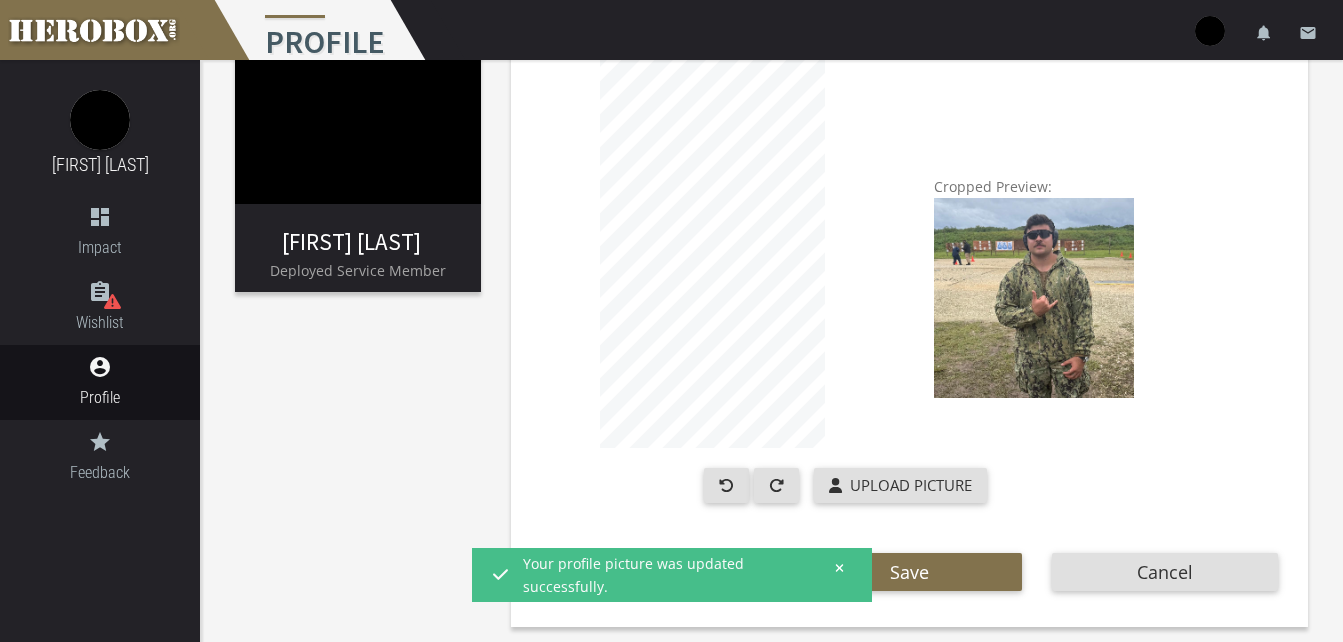 click 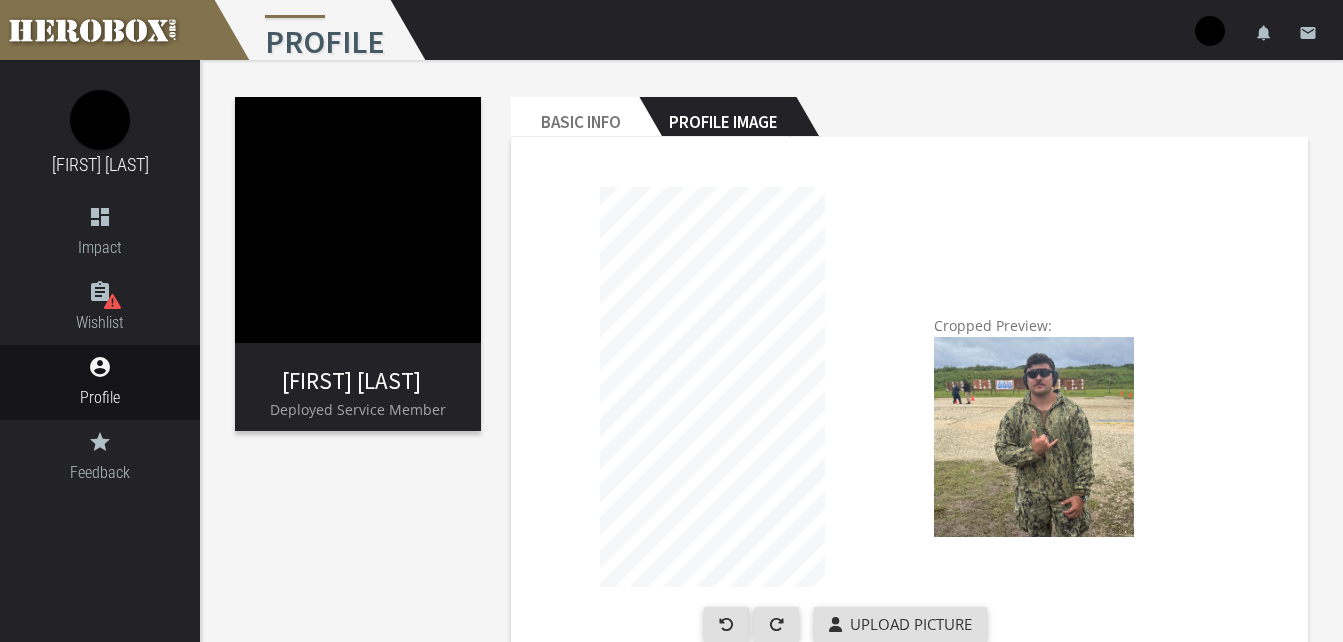 scroll, scrollTop: 0, scrollLeft: 0, axis: both 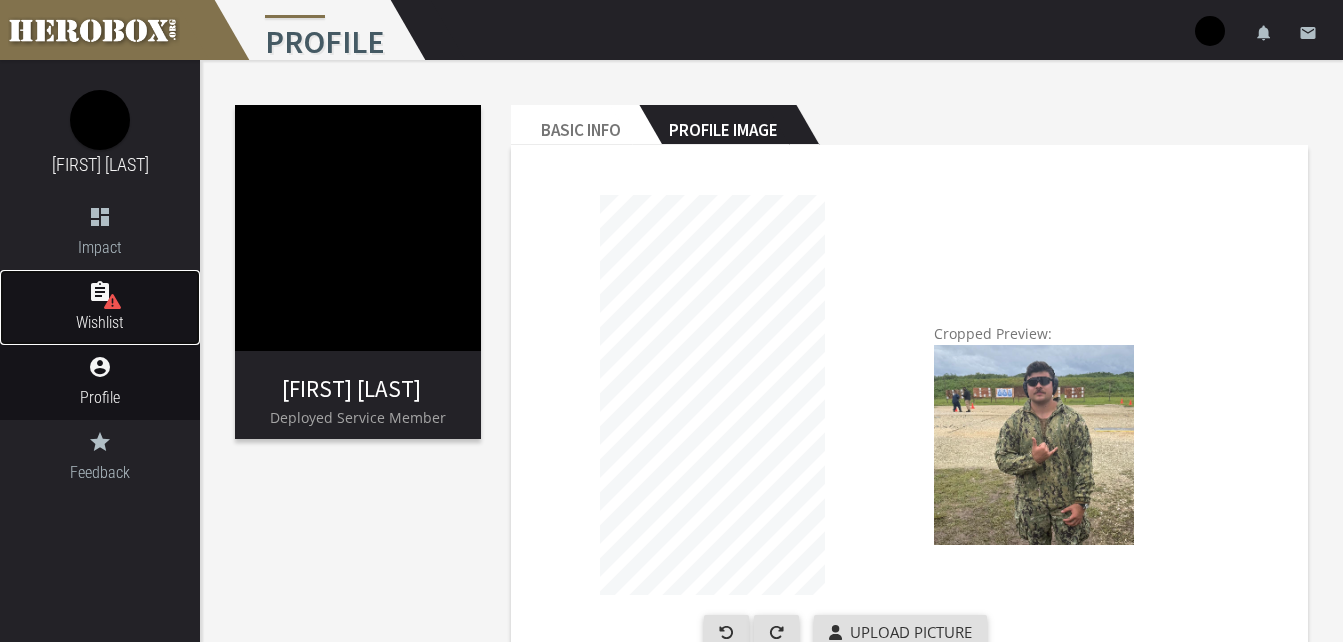 click on "Wishlist" at bounding box center (100, 322) 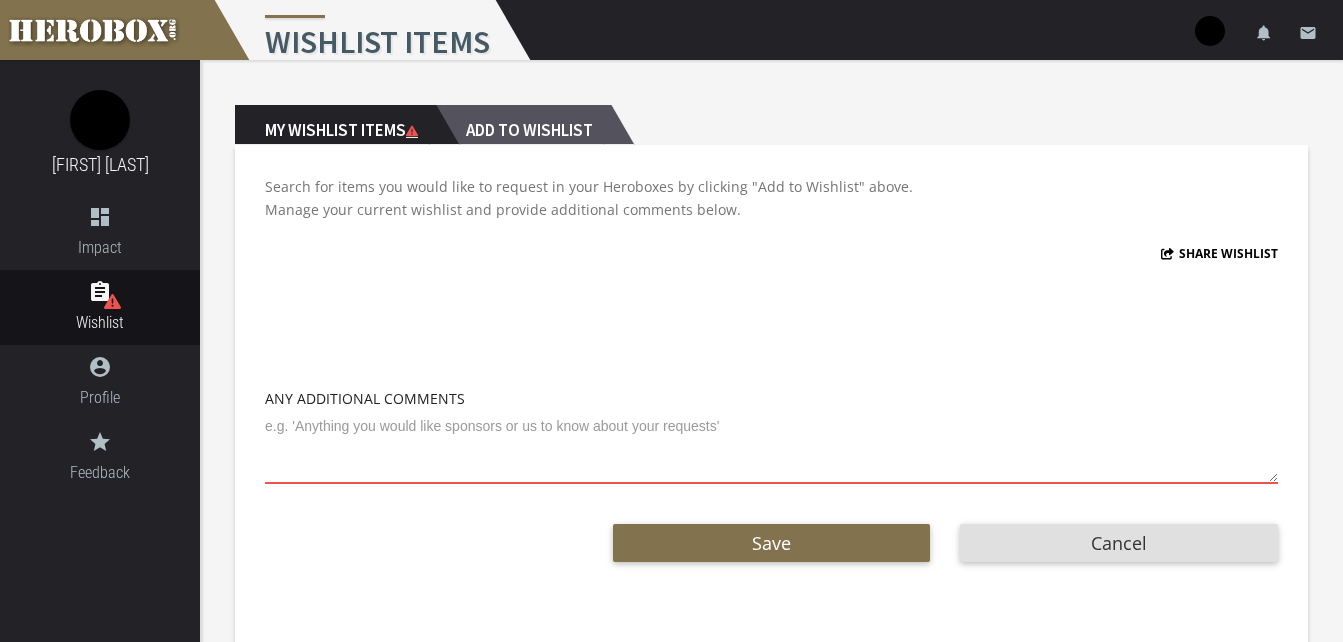 click on "Add to Wishlist" at bounding box center (523, 125) 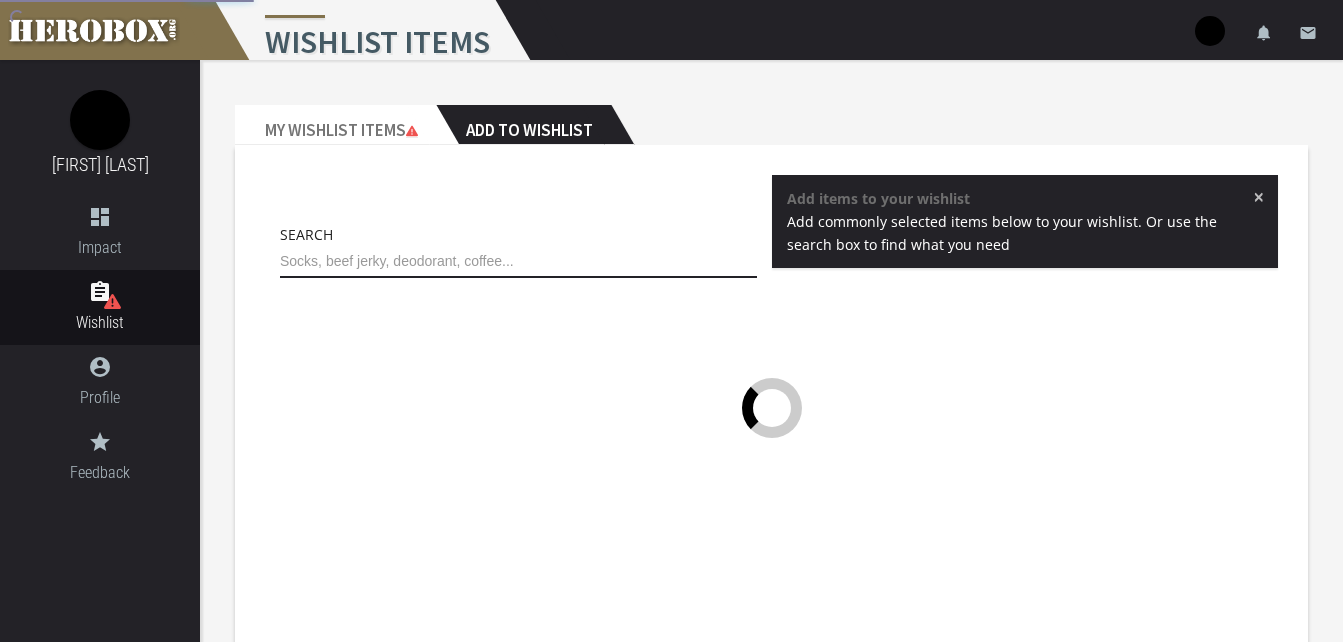click at bounding box center (518, 262) 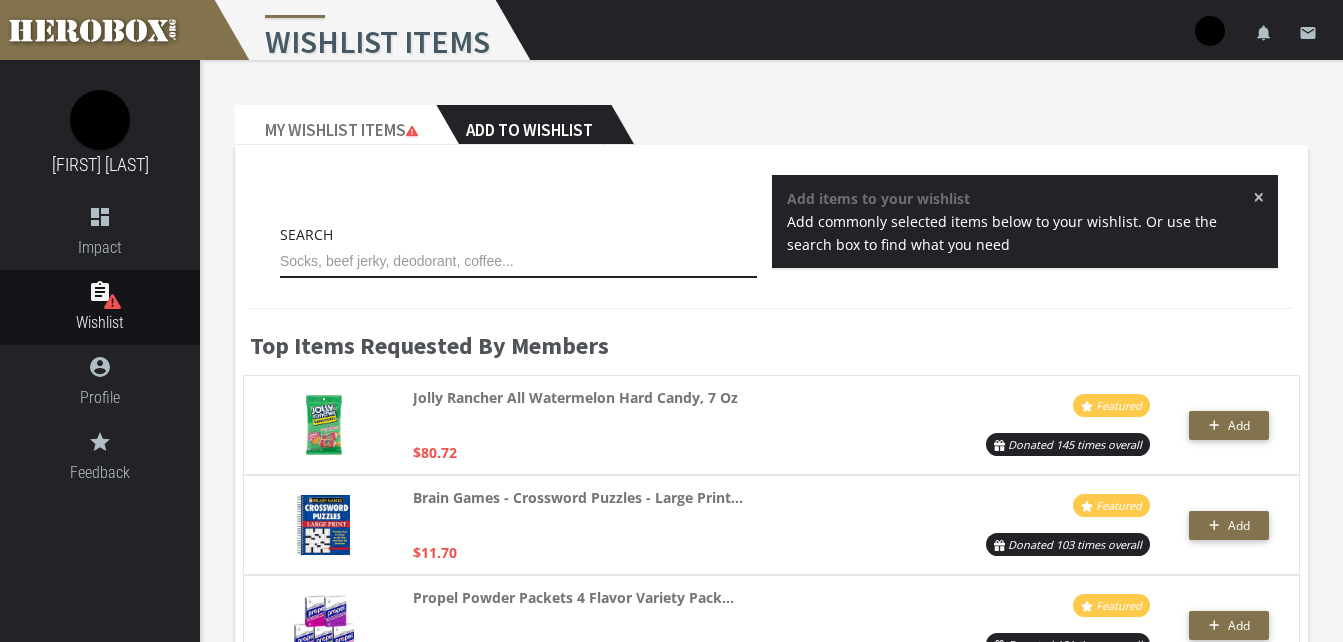 click at bounding box center (518, 262) 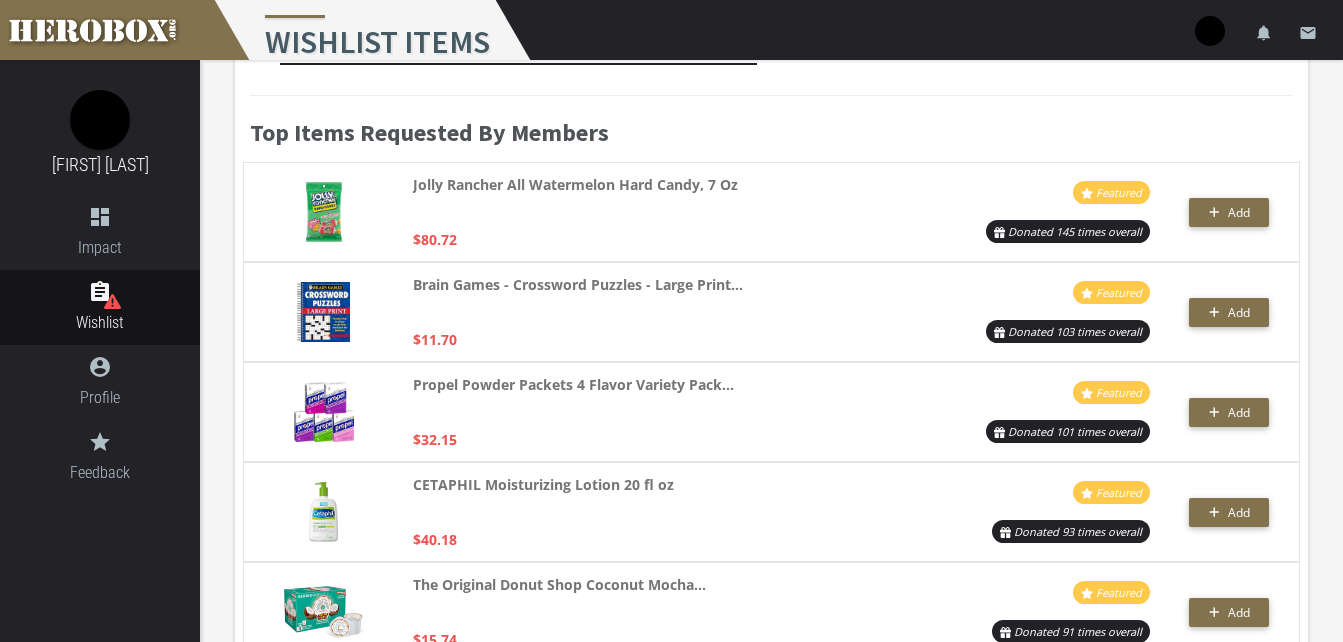 scroll, scrollTop: 214, scrollLeft: 0, axis: vertical 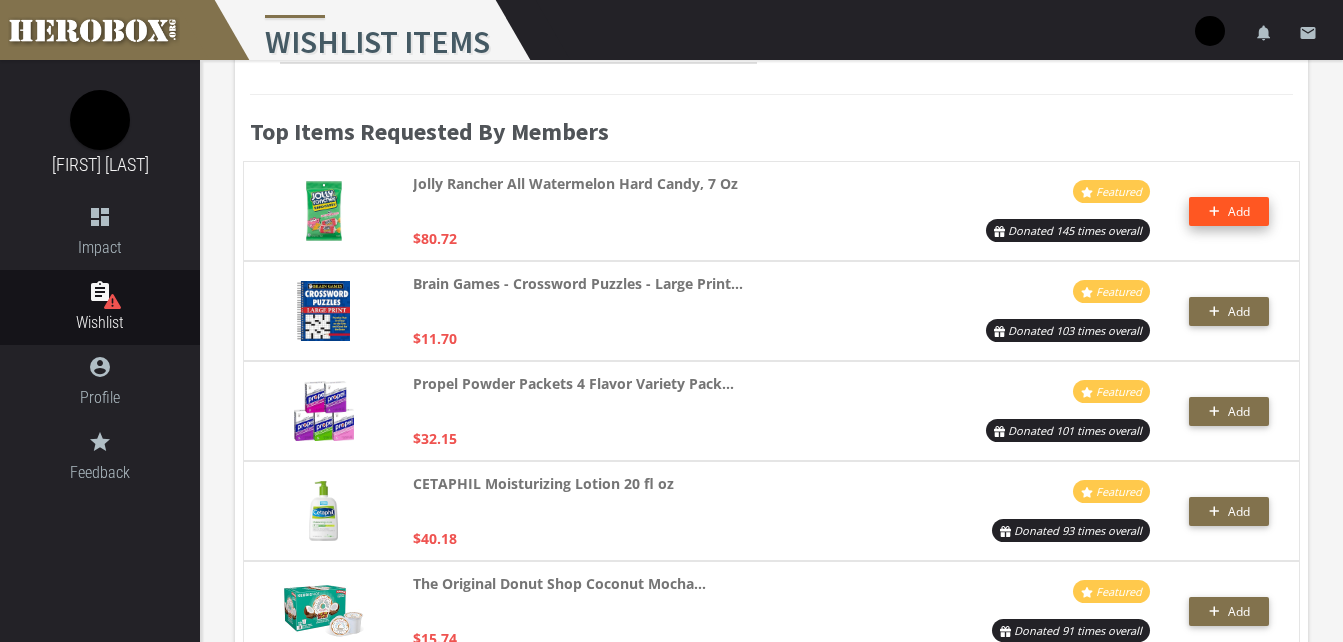 click 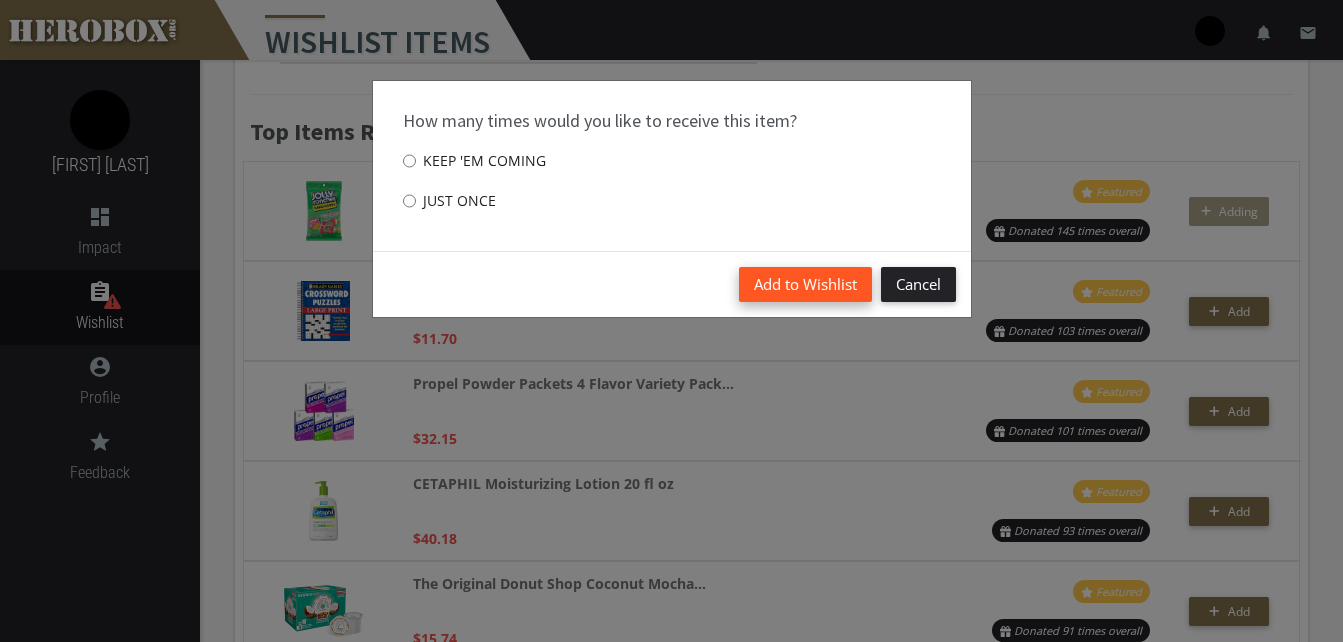 click on "Add to Wishlist" at bounding box center (805, 284) 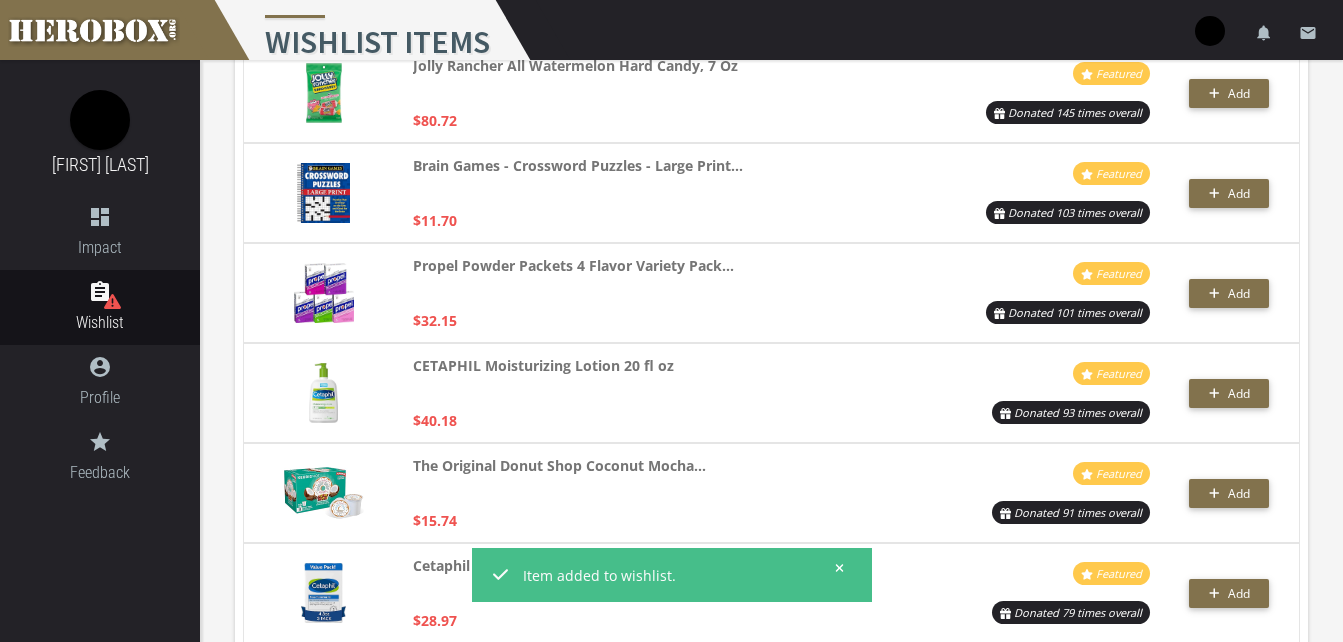 scroll, scrollTop: 334, scrollLeft: 0, axis: vertical 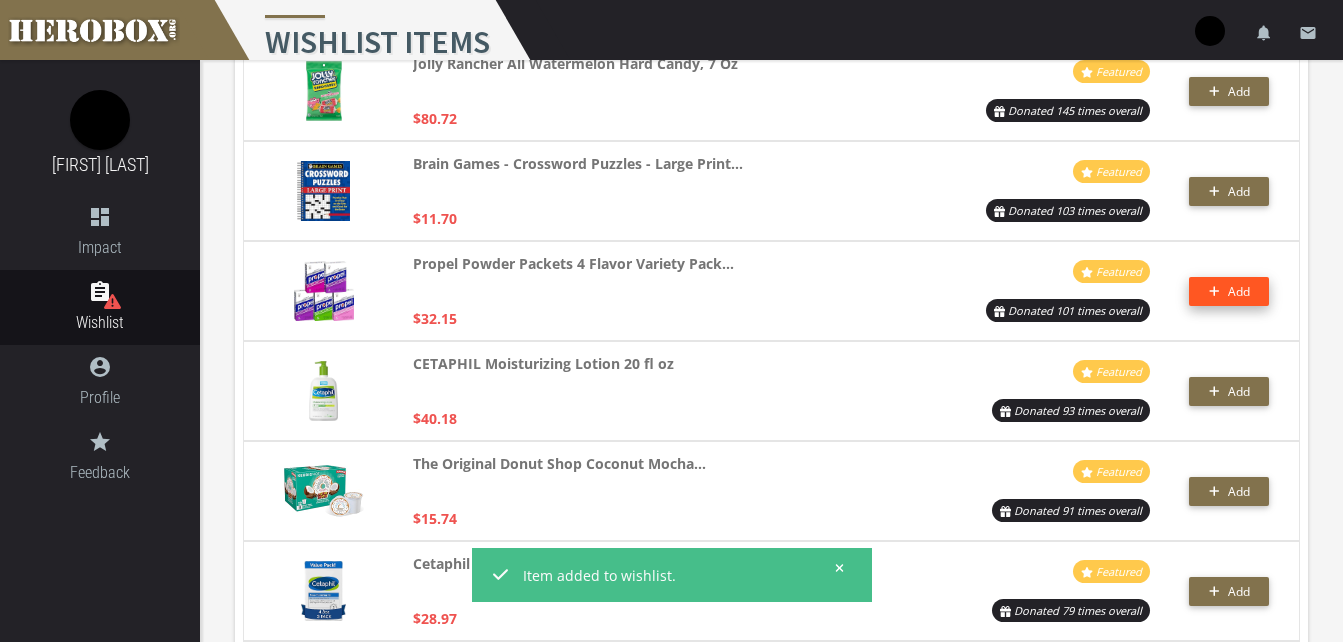 click on "Add" at bounding box center [1229, 291] 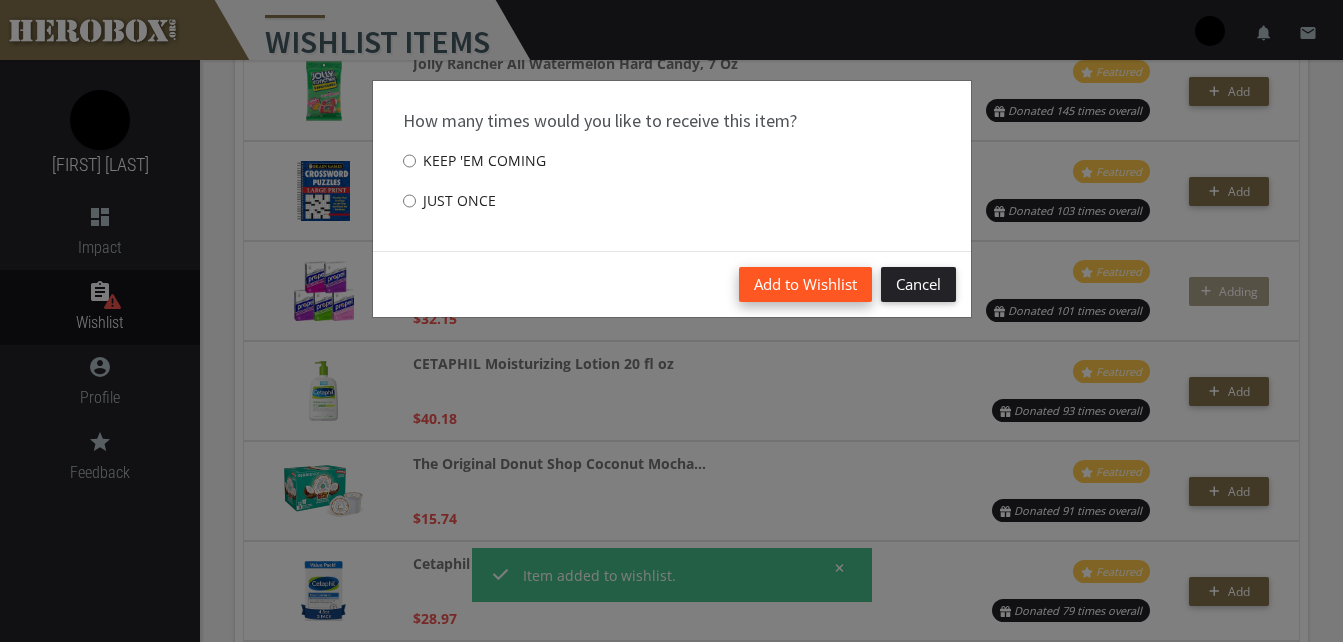 click on "Add to Wishlist" at bounding box center (805, 284) 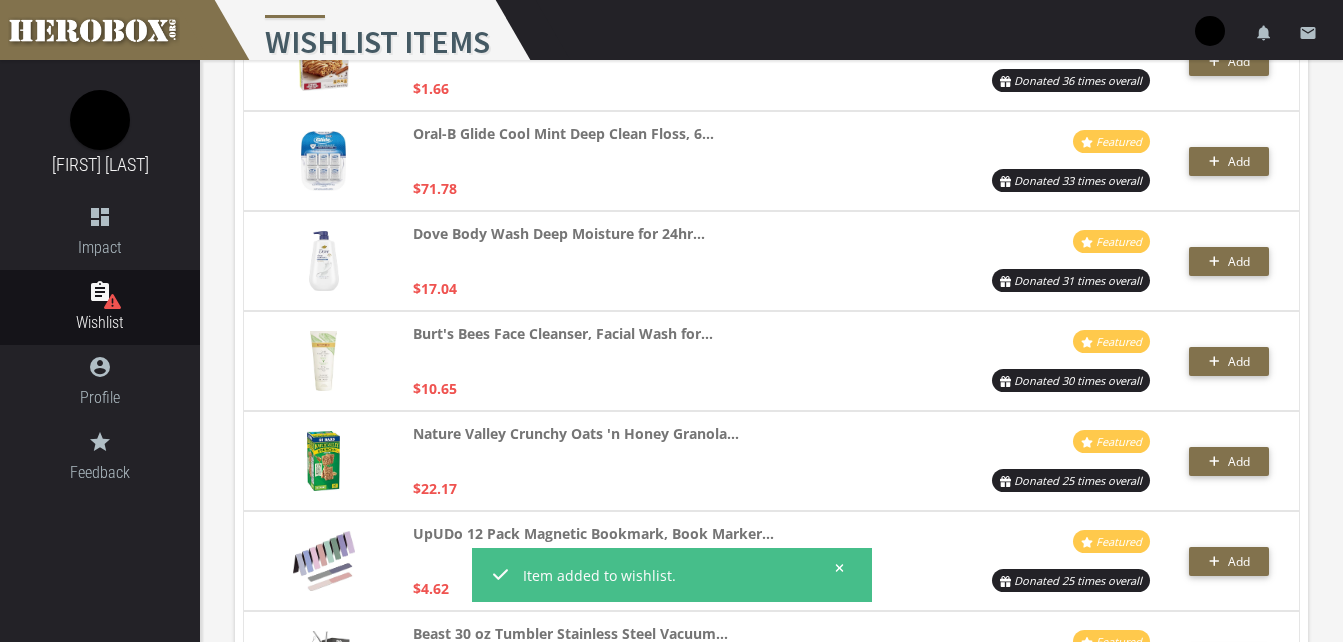 scroll, scrollTop: 1565, scrollLeft: 0, axis: vertical 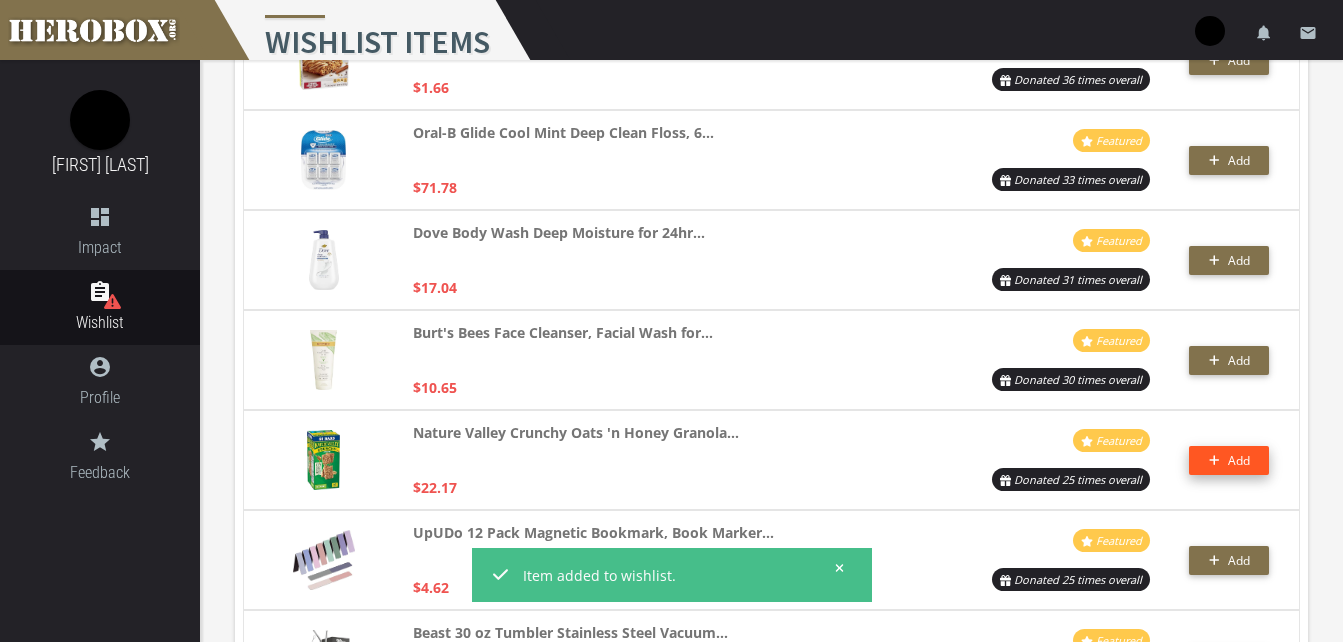 click on "Add" at bounding box center (1229, 460) 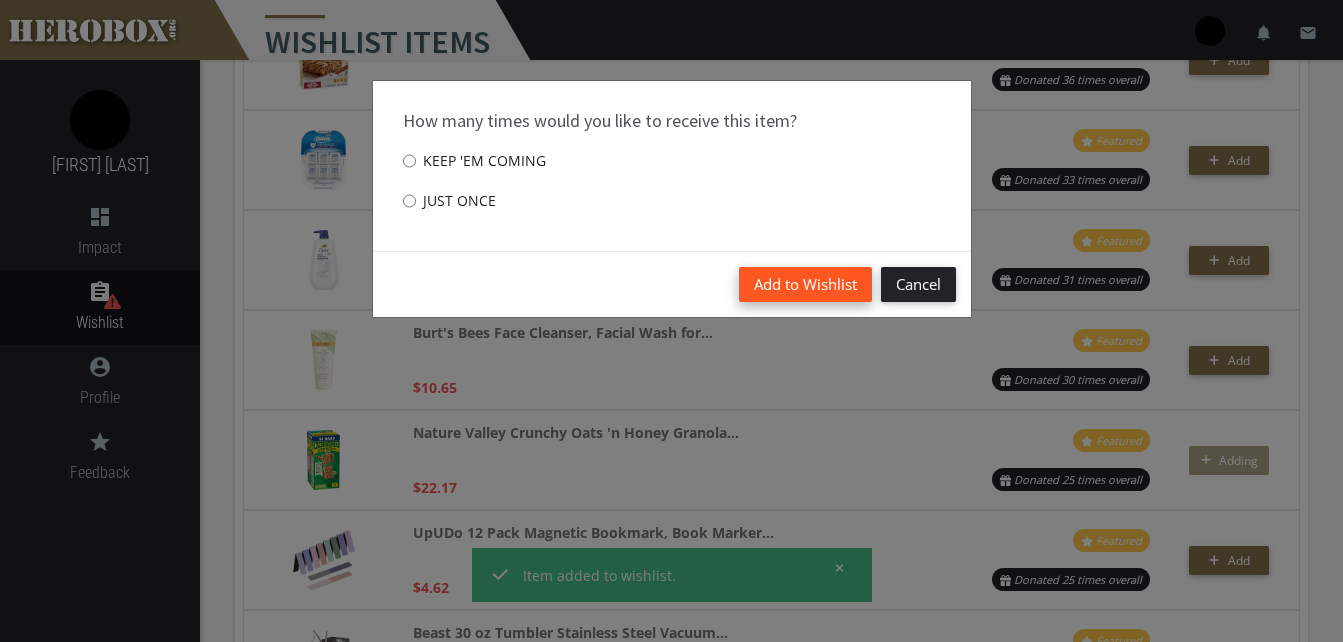 click on "Add to Wishlist" at bounding box center [805, 284] 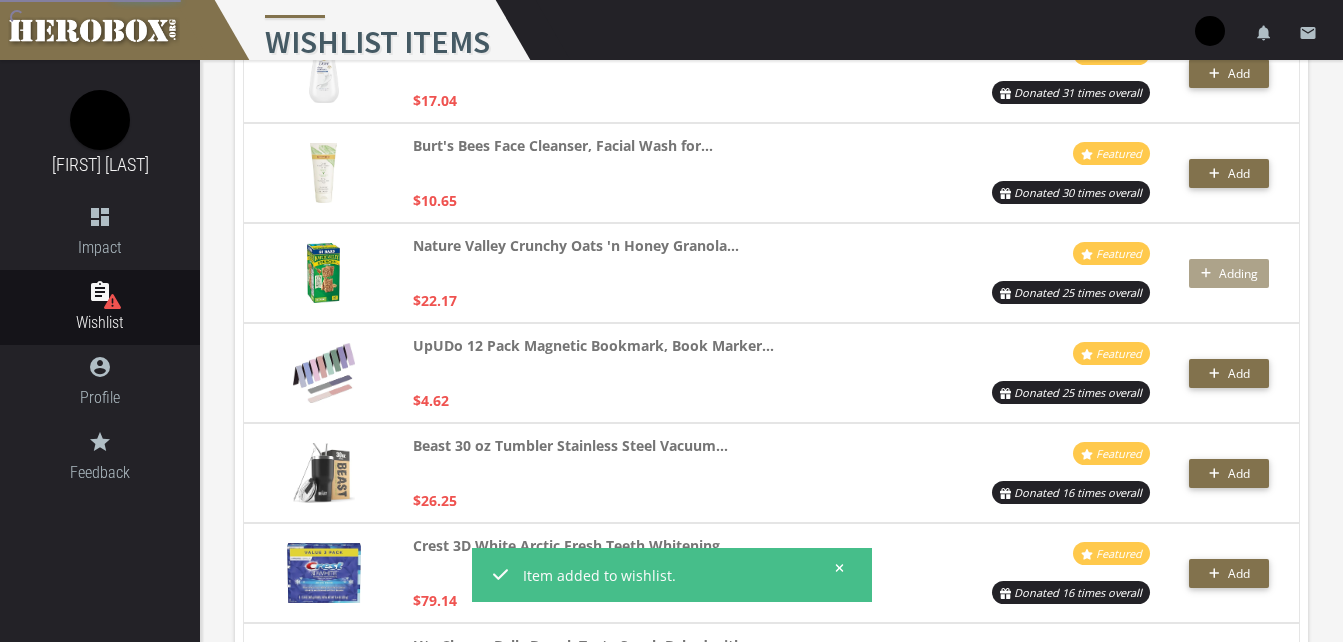 scroll, scrollTop: 1753, scrollLeft: 0, axis: vertical 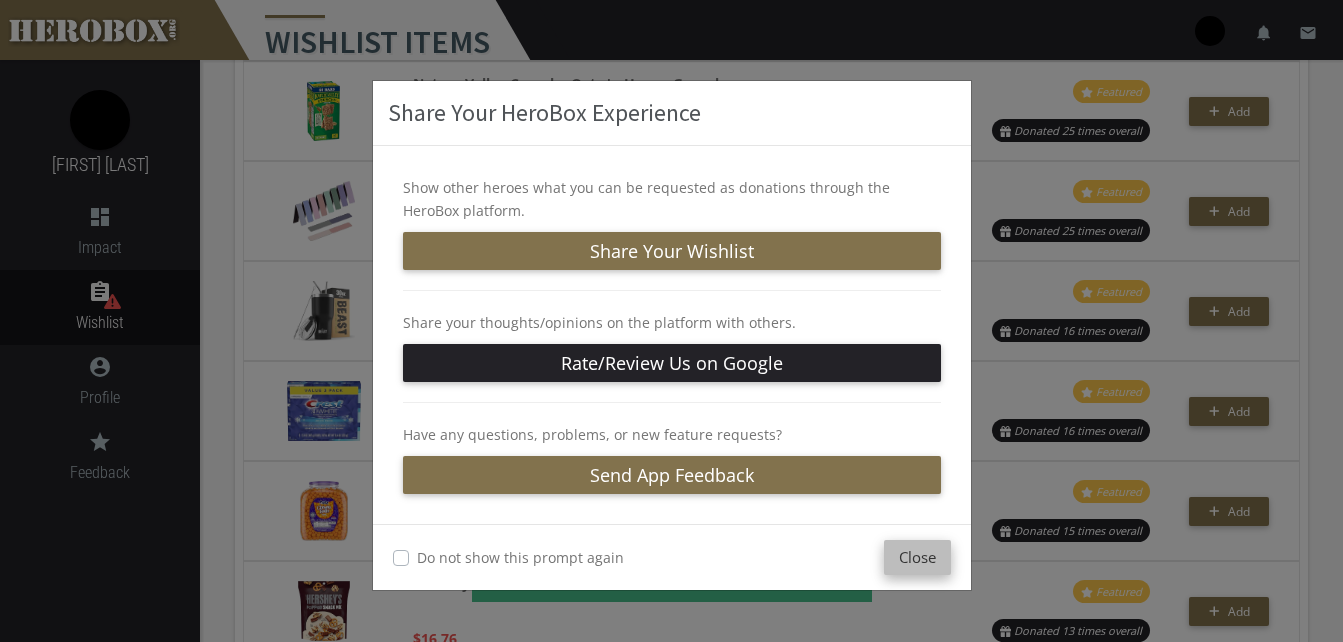 click on "Close" at bounding box center [917, 557] 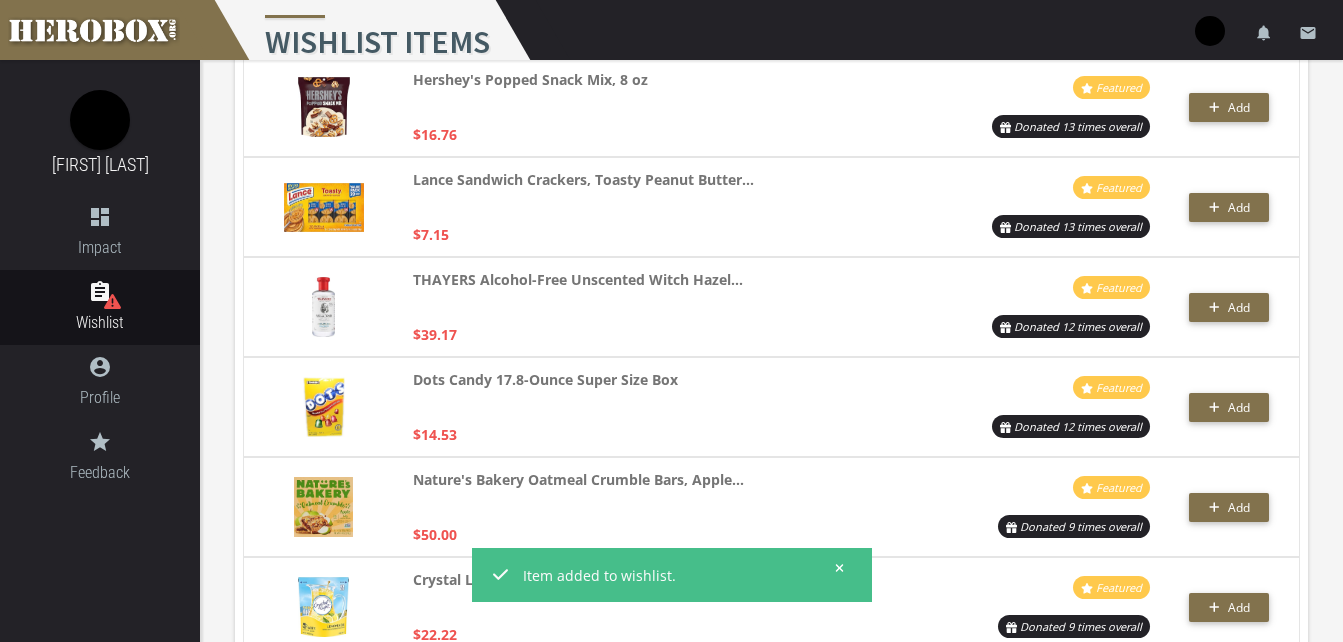 scroll, scrollTop: 2431, scrollLeft: 0, axis: vertical 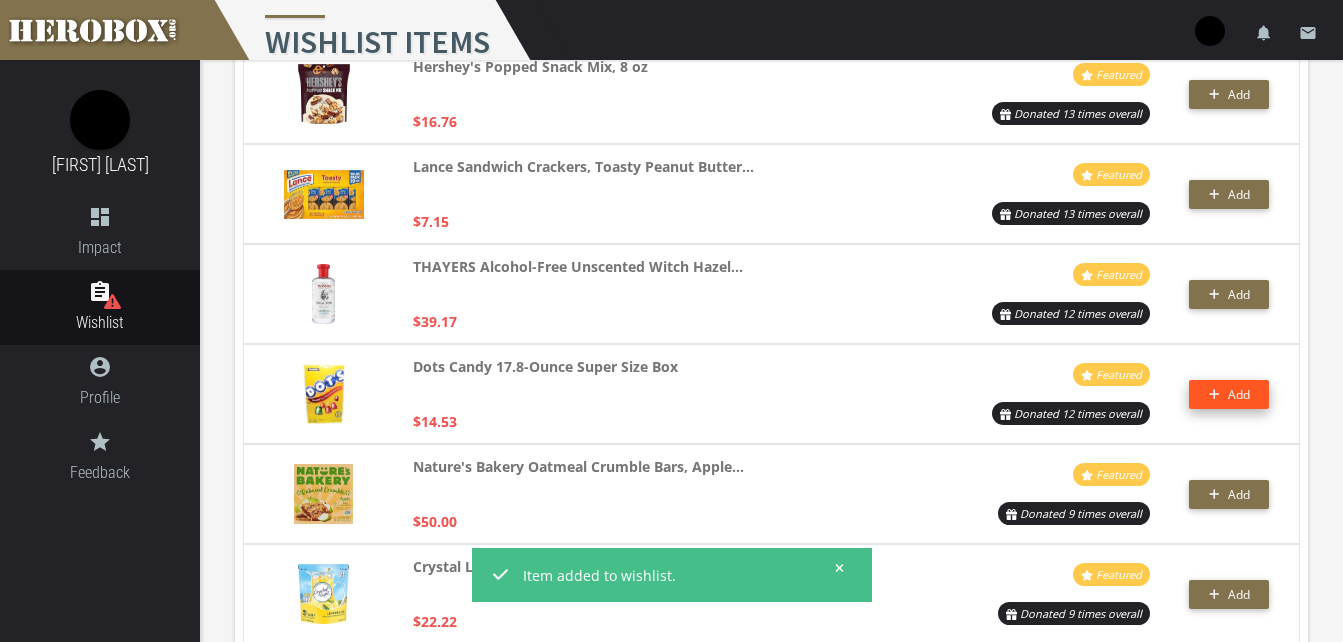click on "Add" at bounding box center (1229, 394) 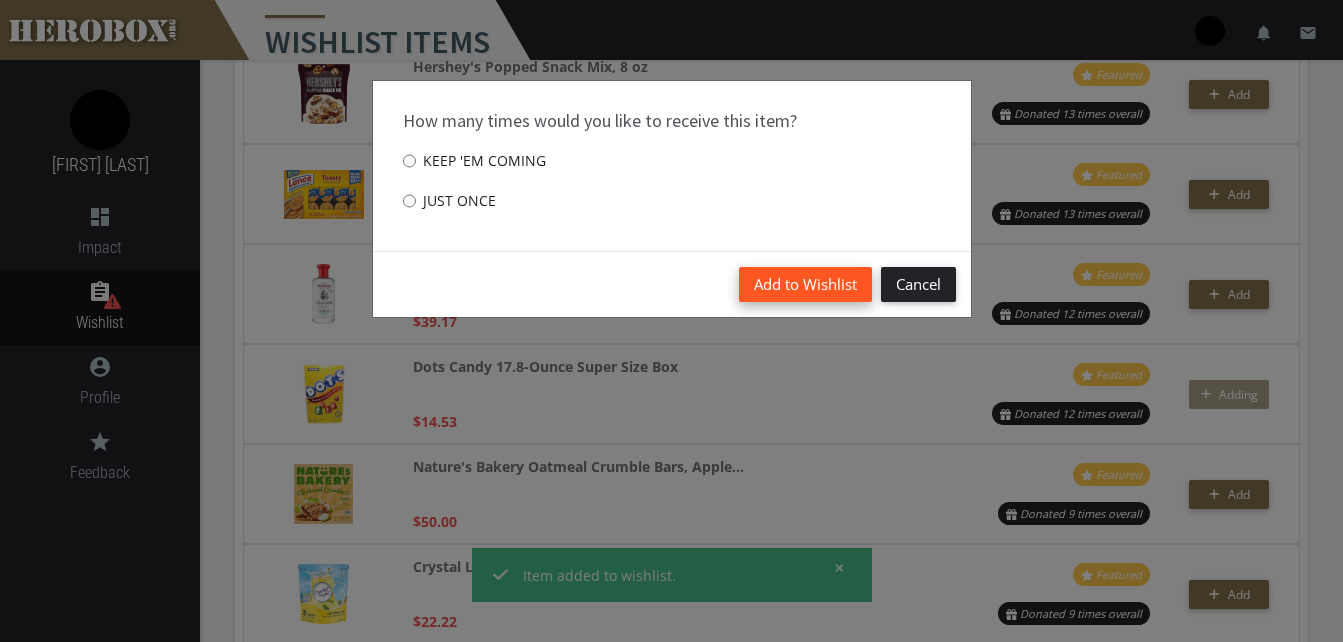click on "Add to Wishlist" at bounding box center (805, 284) 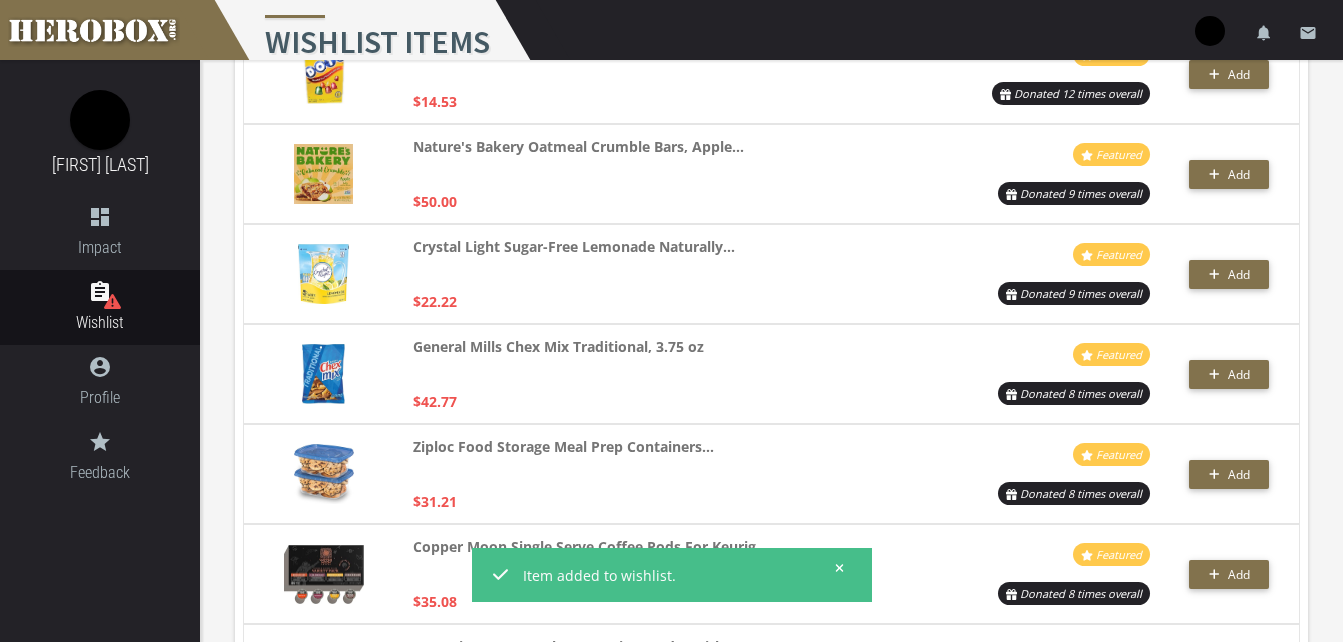 scroll, scrollTop: 2753, scrollLeft: 0, axis: vertical 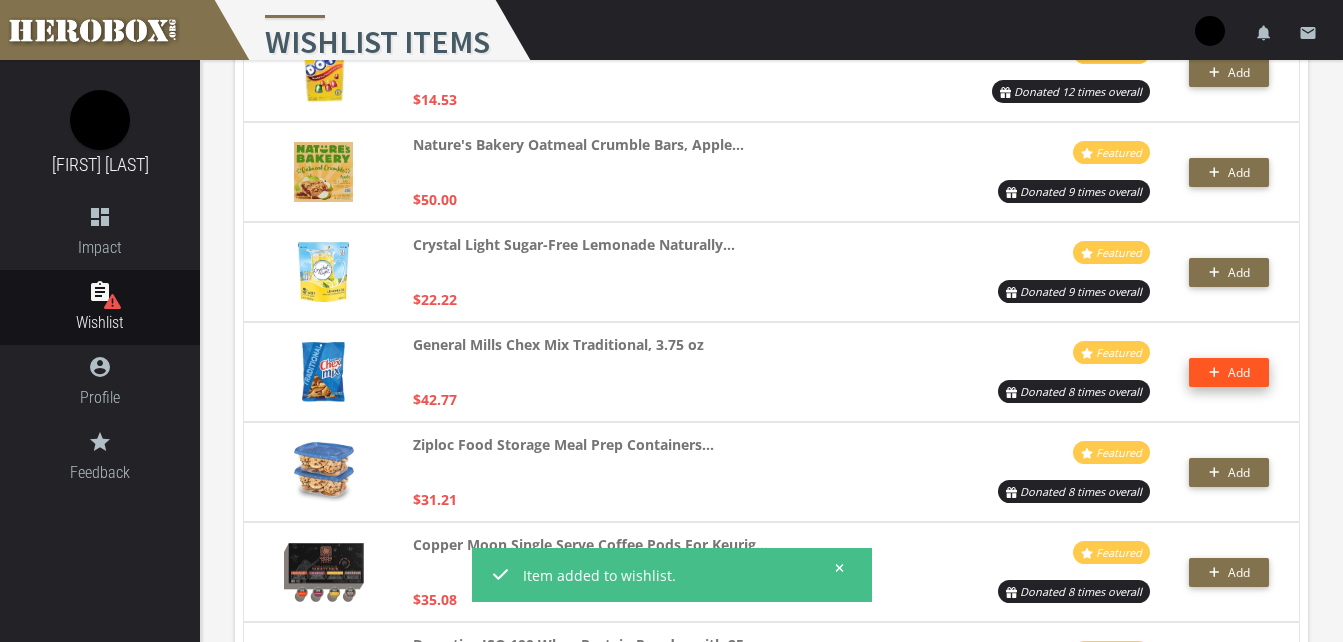 click on "Add" at bounding box center (1229, 372) 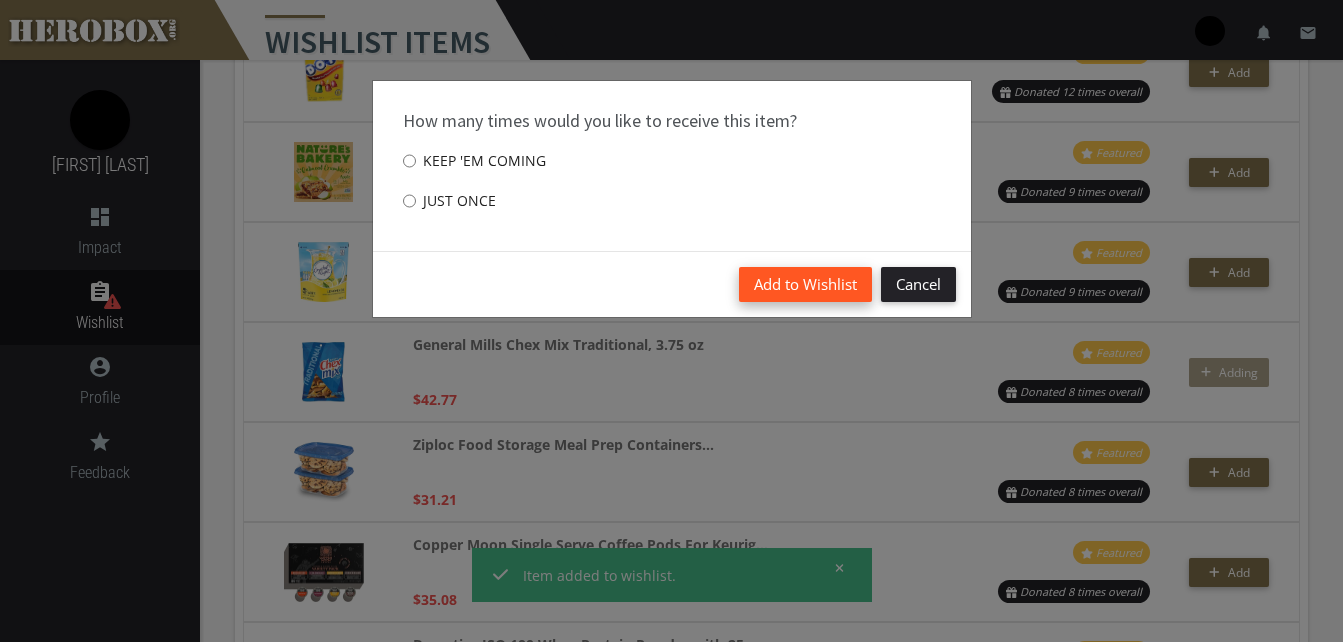 click on "Add to Wishlist" at bounding box center (805, 284) 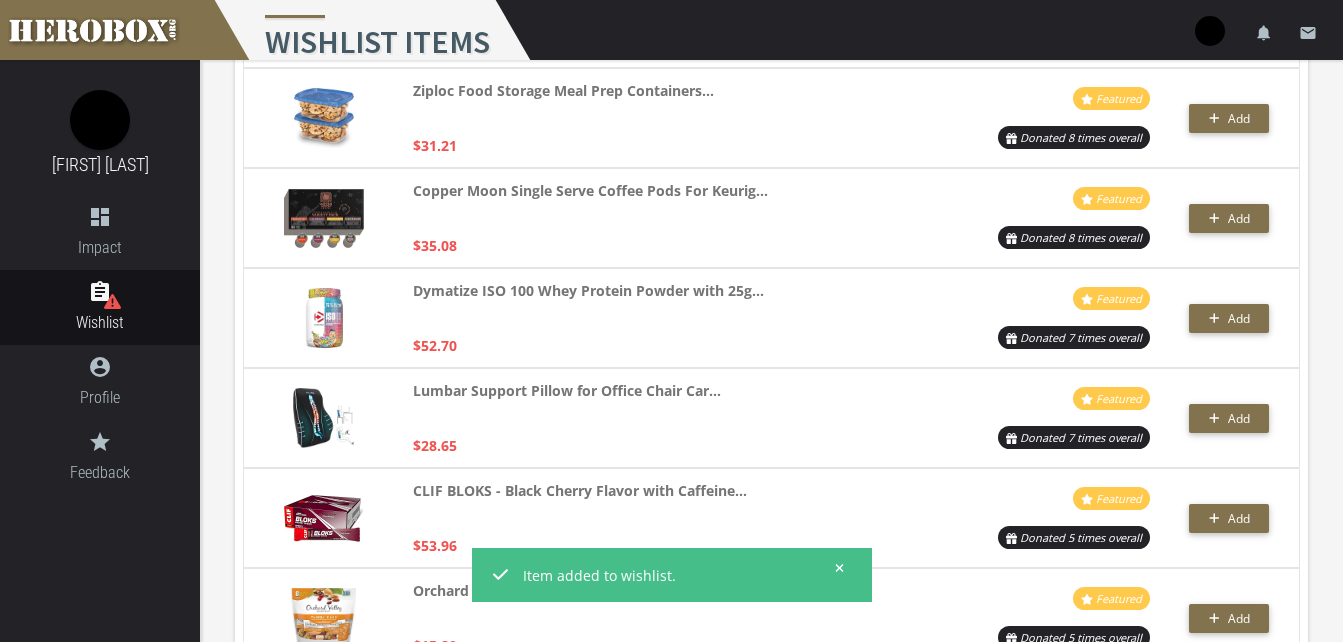 scroll, scrollTop: 3108, scrollLeft: 0, axis: vertical 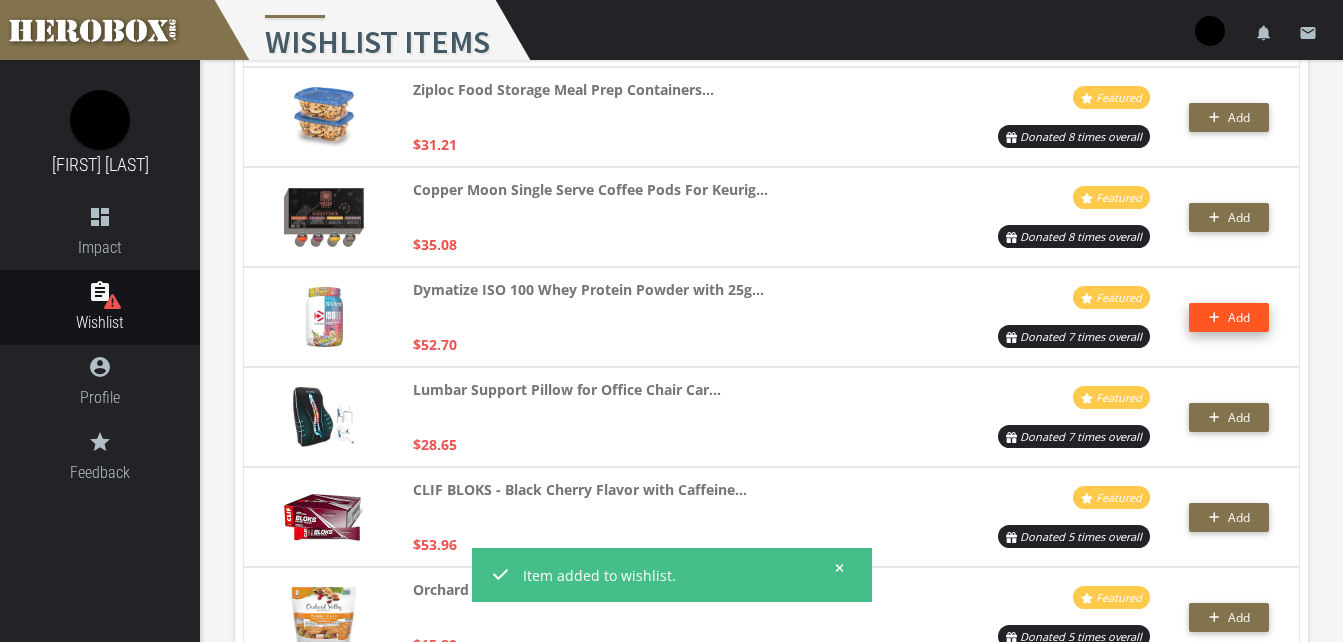 click 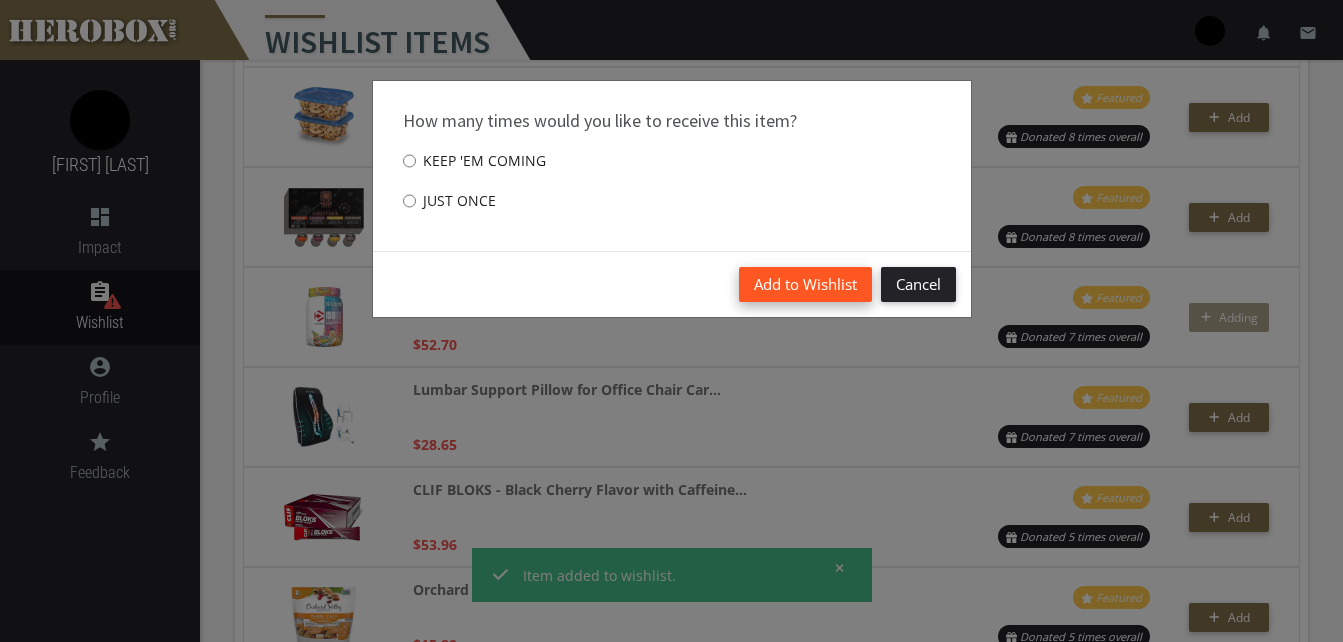 click on "Add to Wishlist" at bounding box center (805, 284) 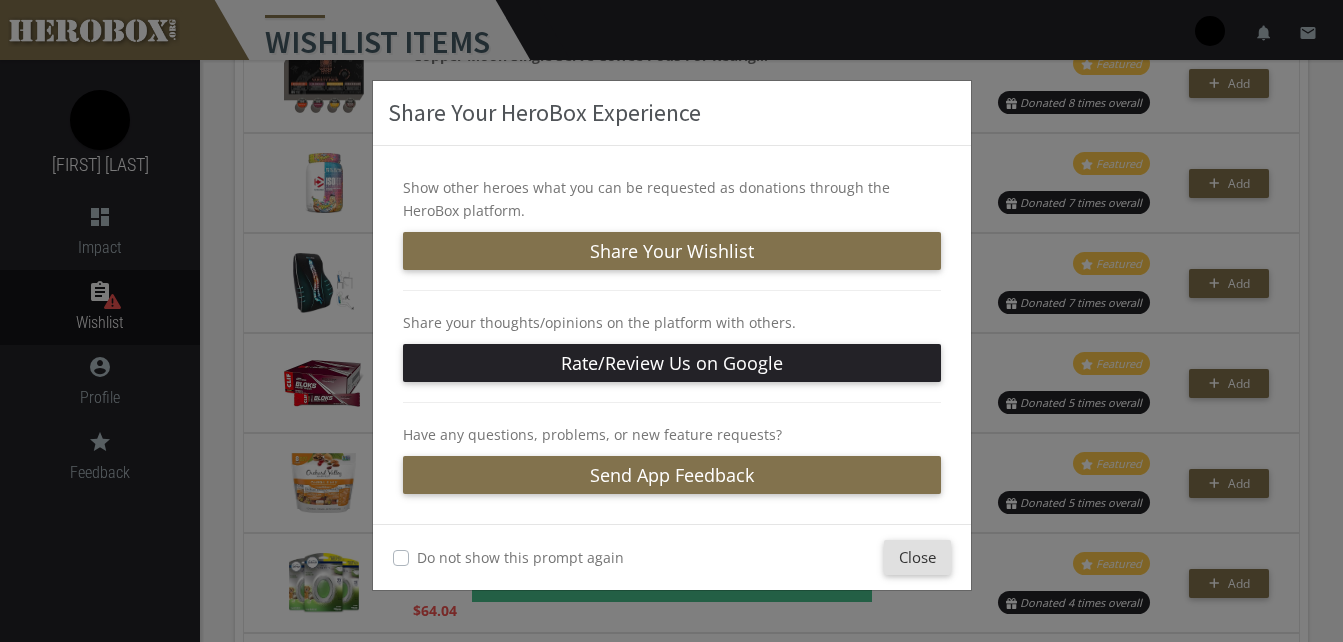 scroll, scrollTop: 3248, scrollLeft: 0, axis: vertical 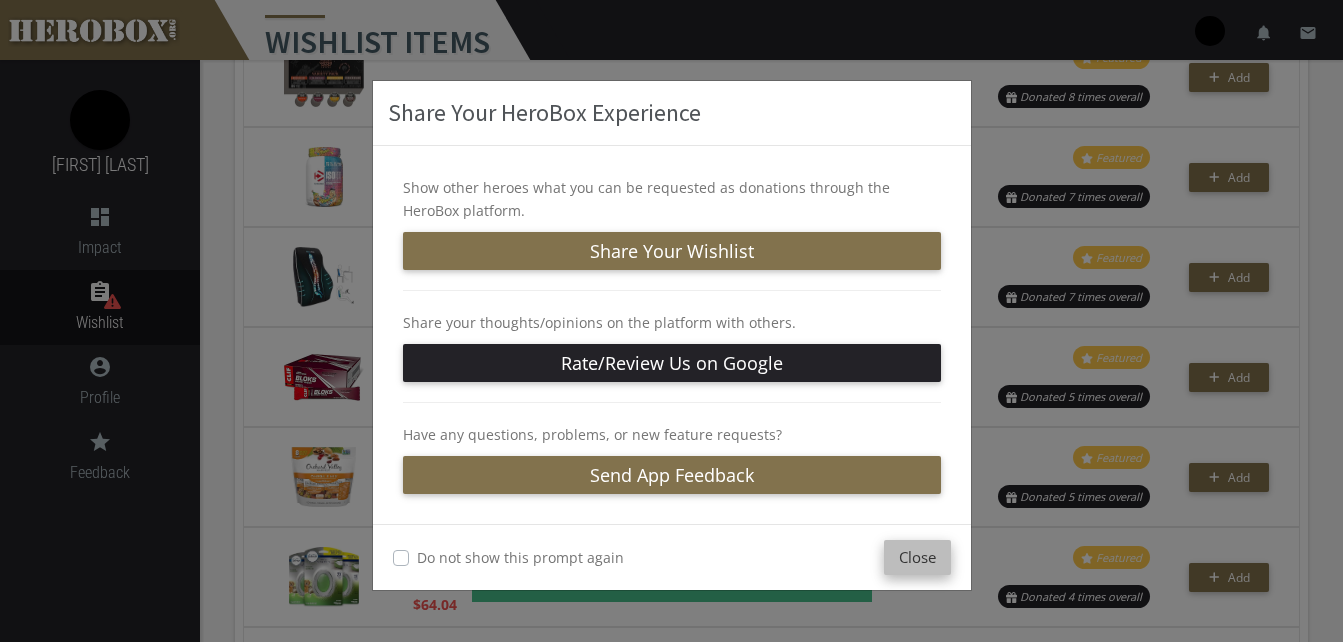 click on "Close" at bounding box center [917, 557] 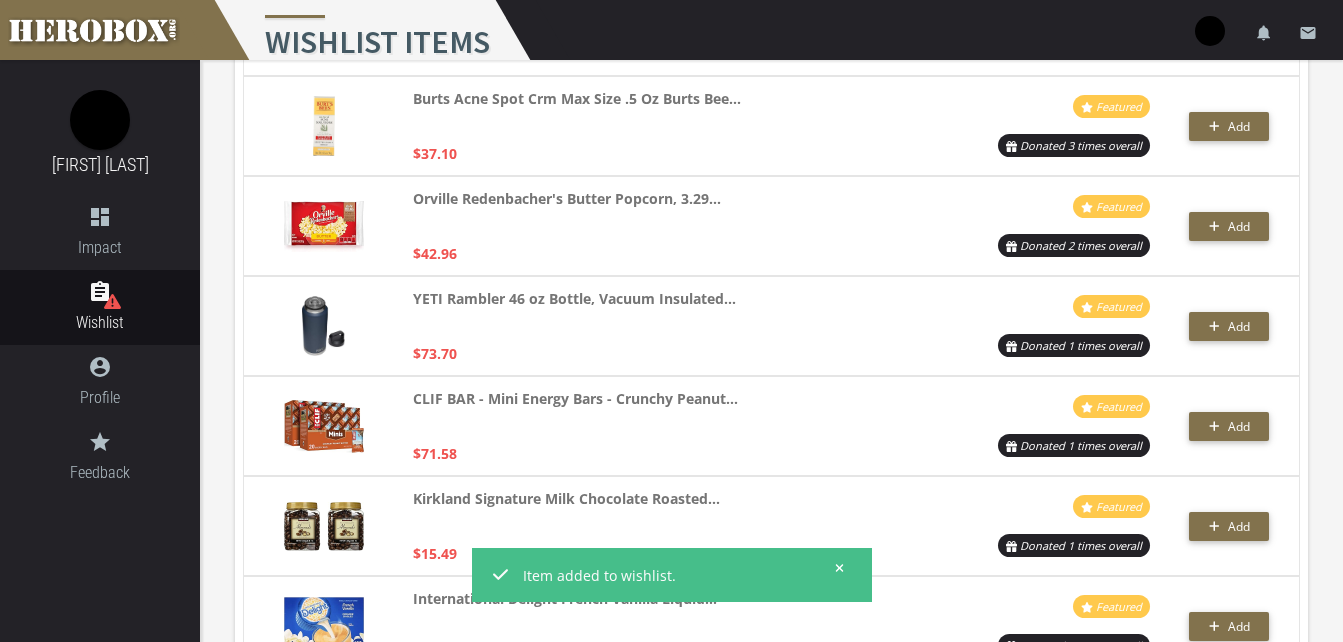 scroll, scrollTop: 4000, scrollLeft: 0, axis: vertical 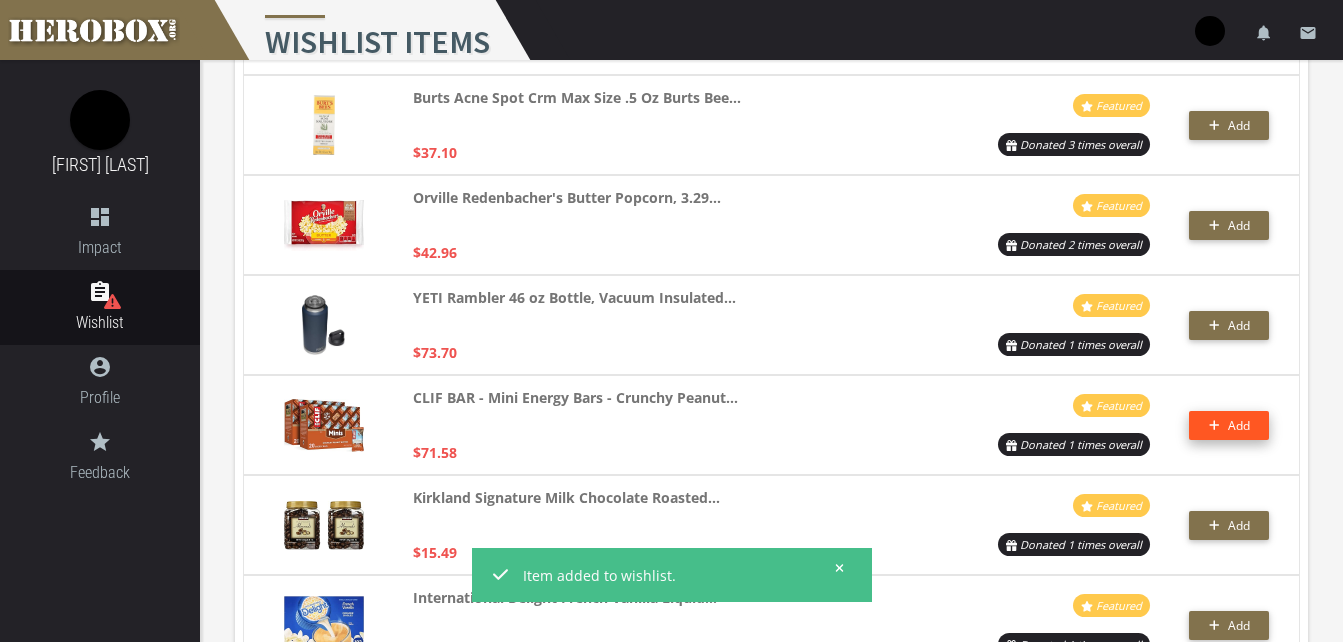 click 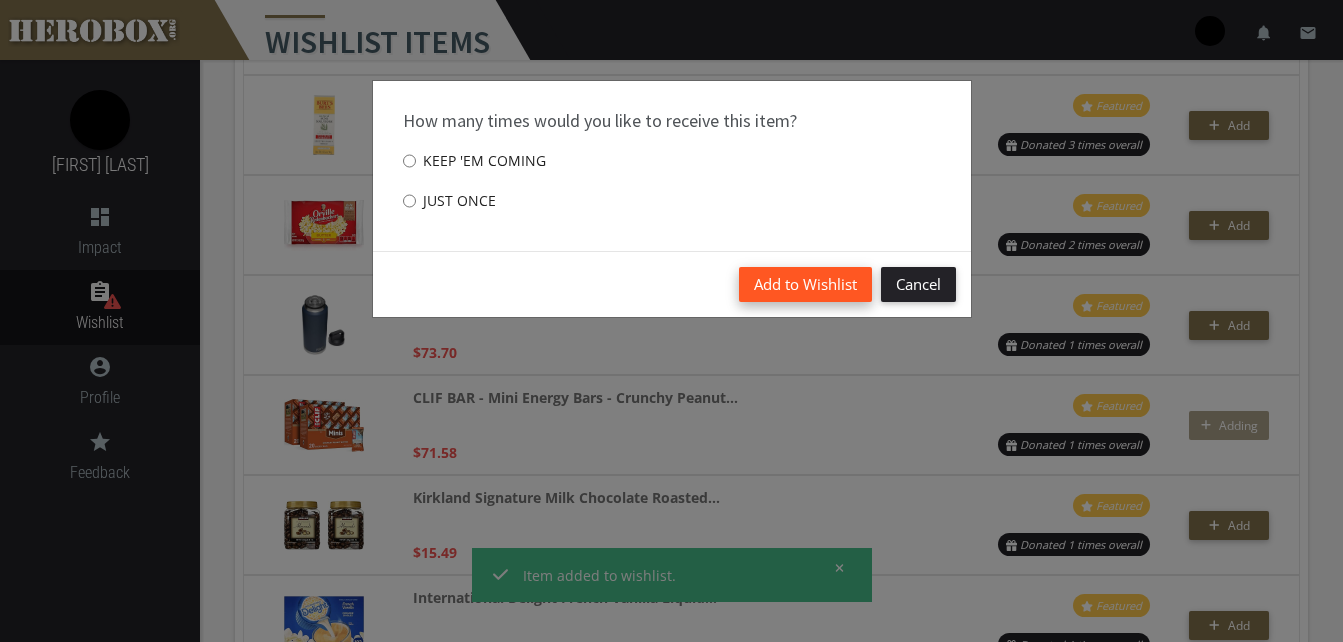 click on "Add to Wishlist" at bounding box center (805, 284) 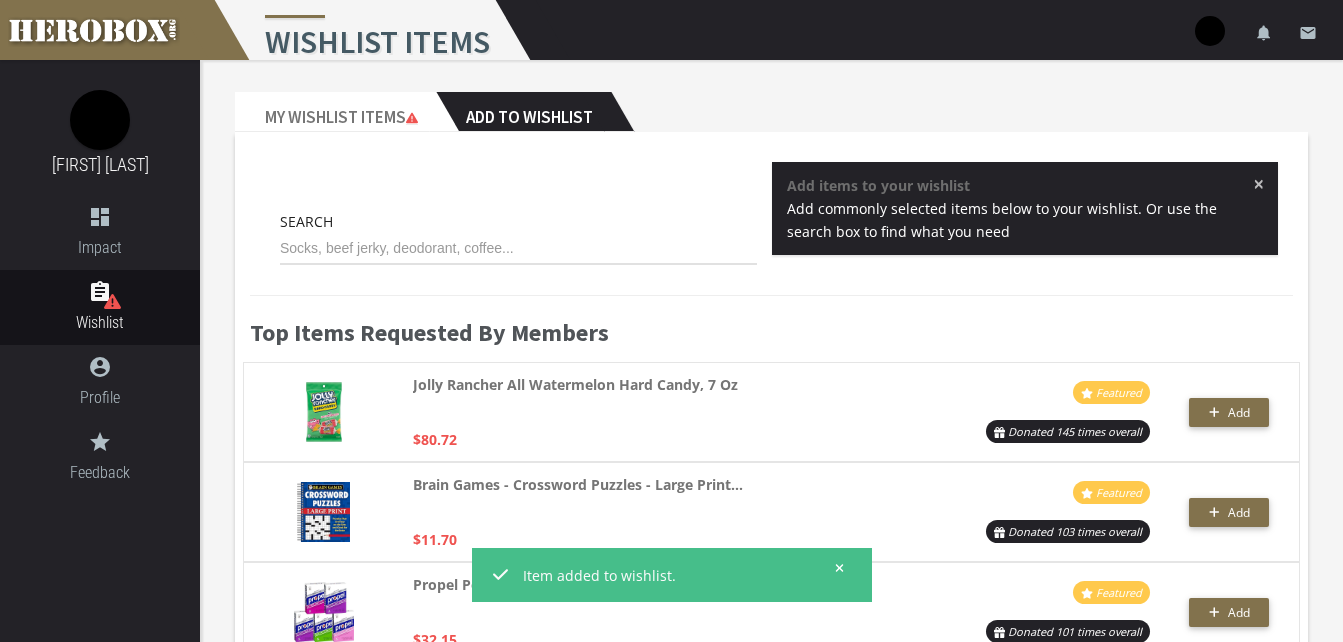 scroll, scrollTop: 0, scrollLeft: 0, axis: both 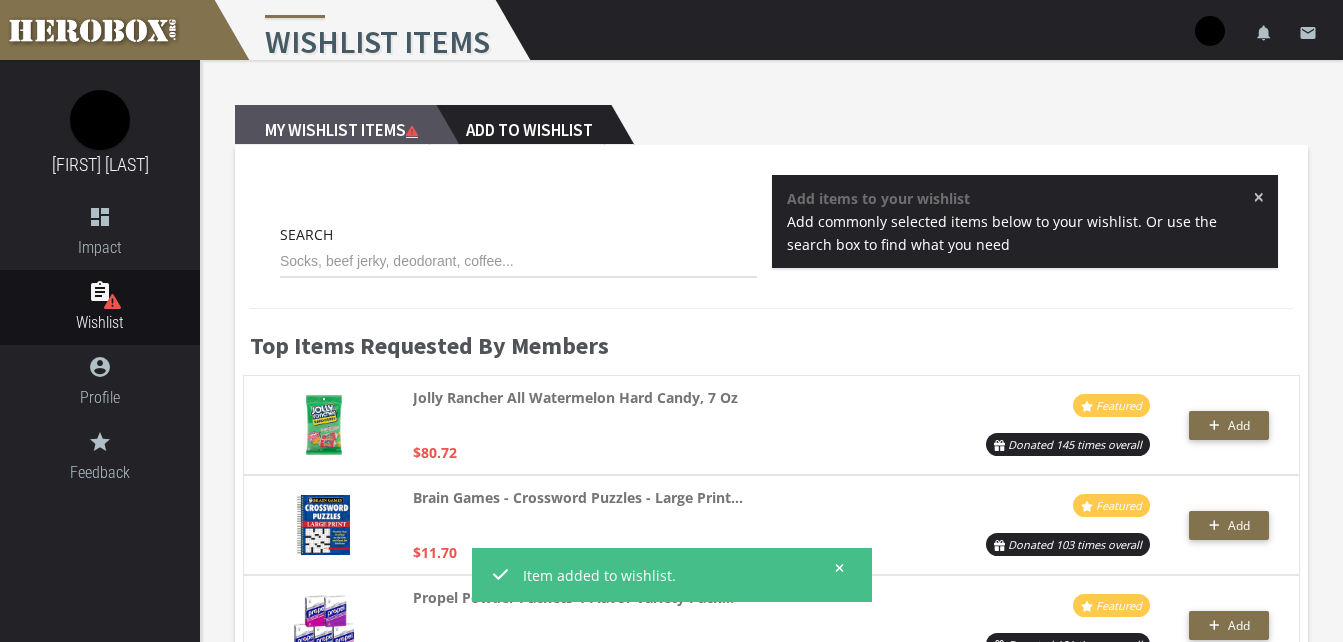 click on "My Wishlist Items" at bounding box center (335, 125) 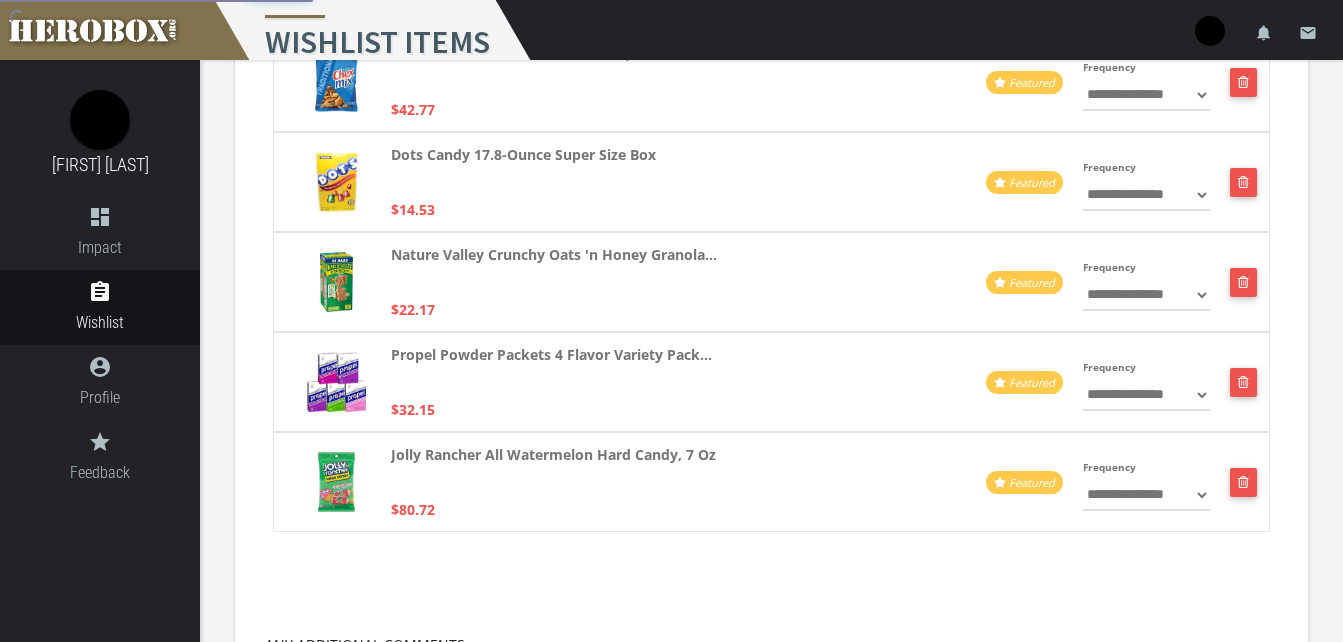 scroll, scrollTop: 701, scrollLeft: 0, axis: vertical 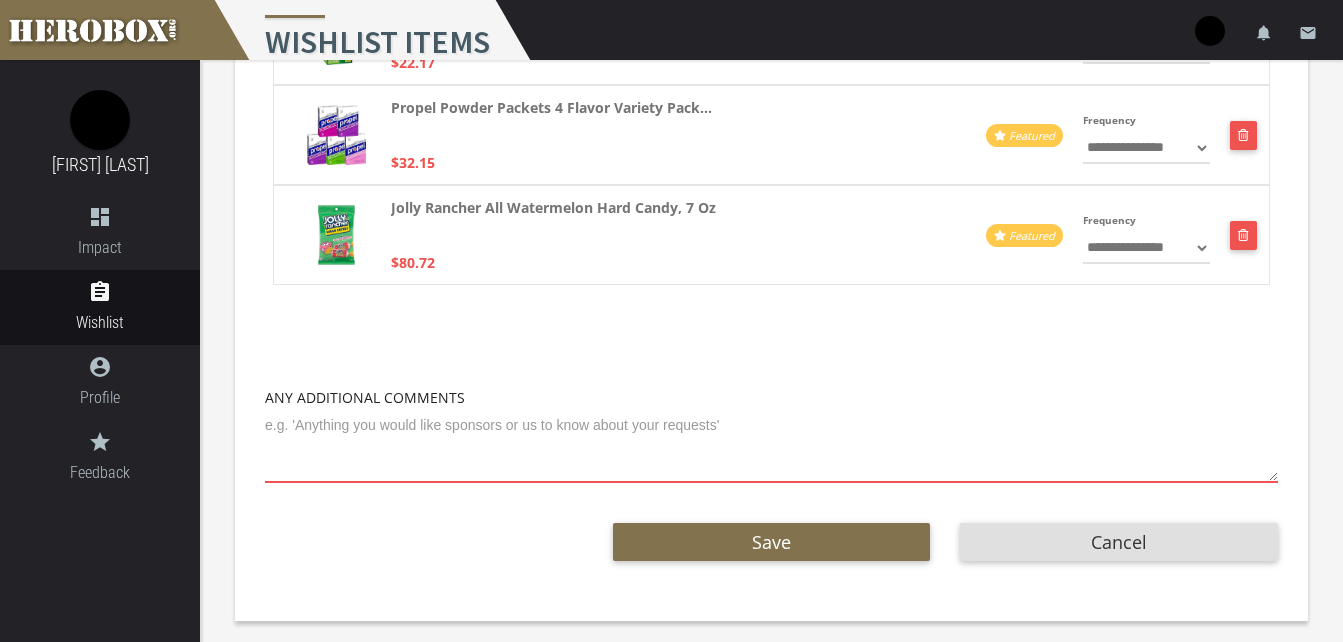 click at bounding box center [771, 446] 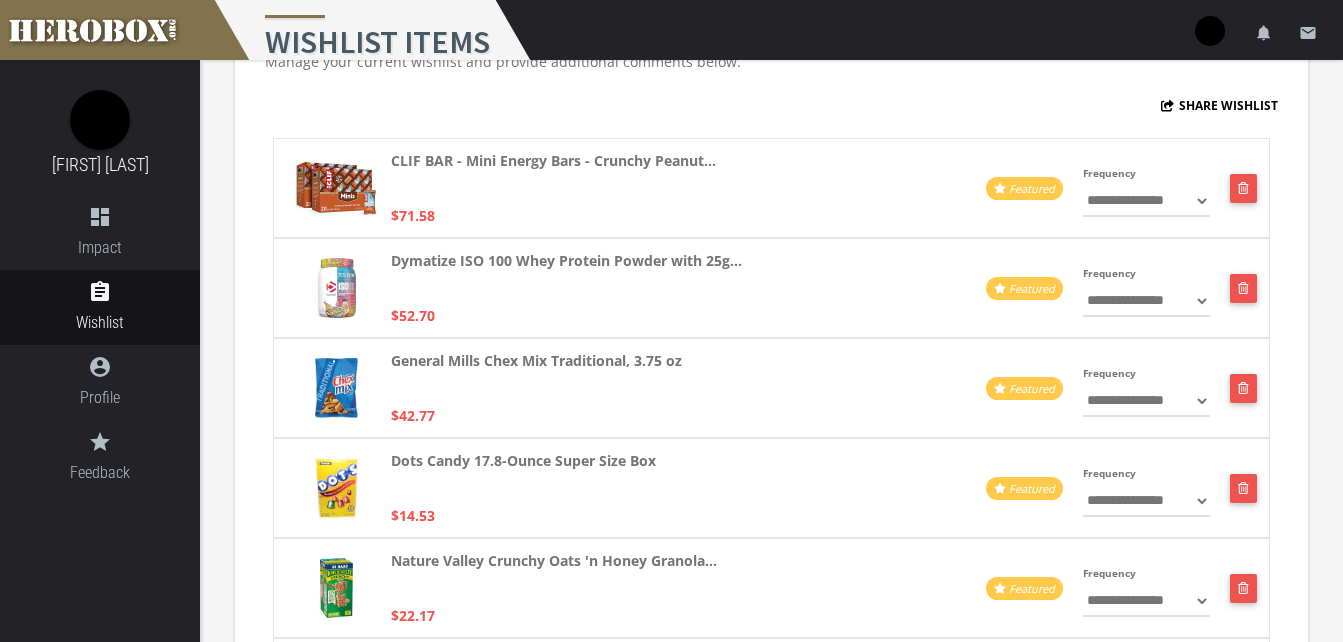 scroll, scrollTop: 0, scrollLeft: 0, axis: both 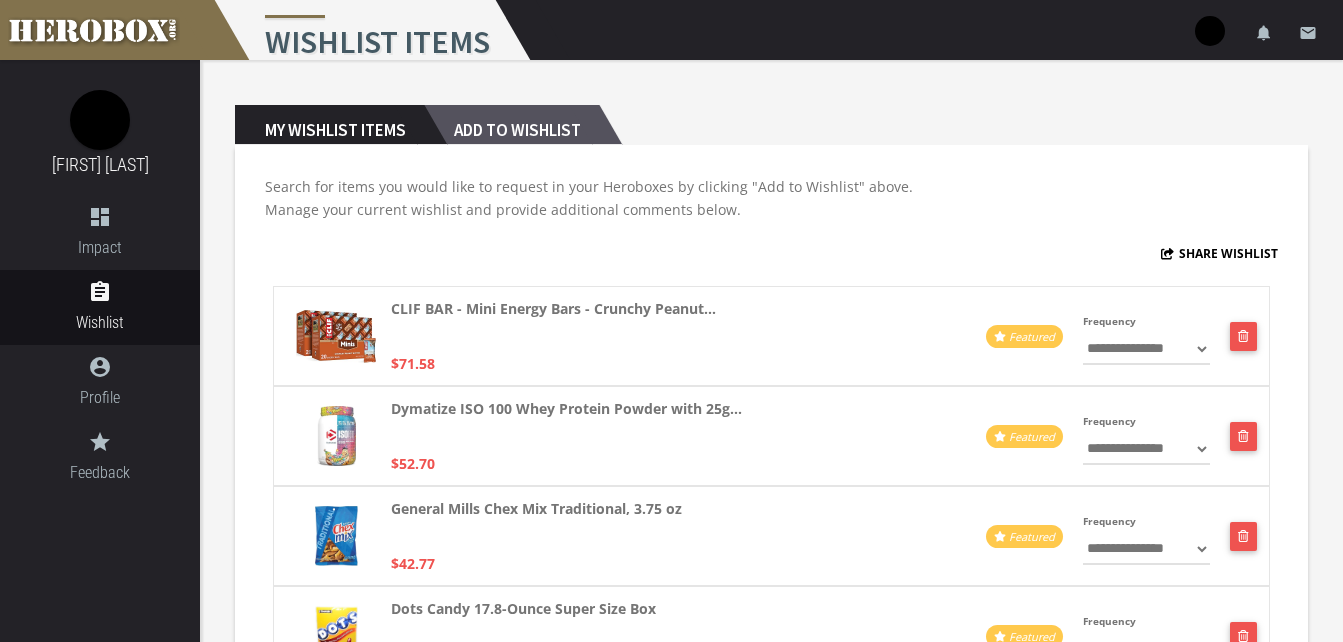 click on "Add to Wishlist" at bounding box center (511, 125) 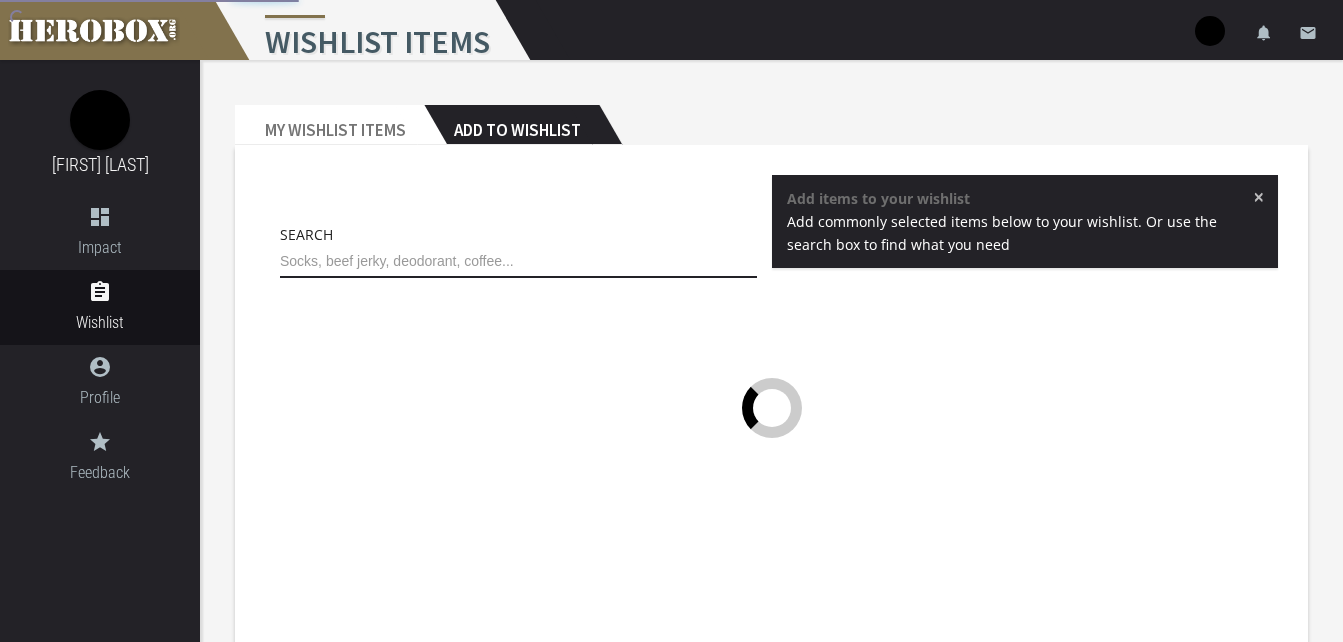 click at bounding box center [518, 262] 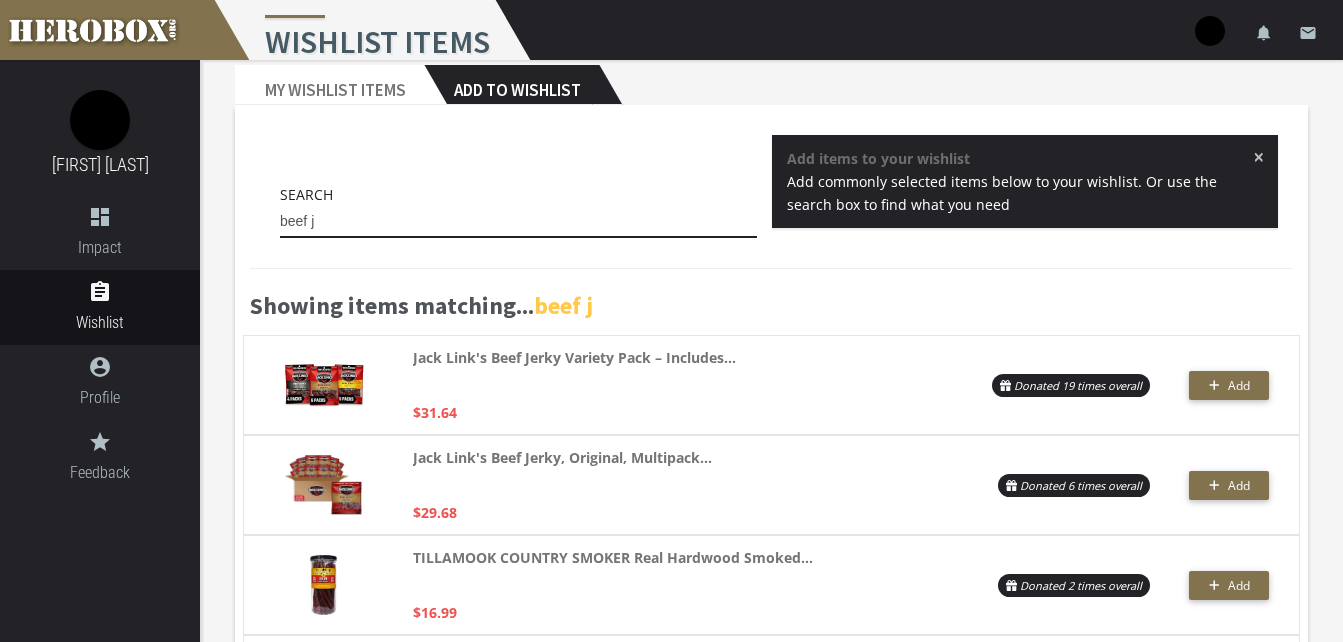 scroll, scrollTop: 41, scrollLeft: 0, axis: vertical 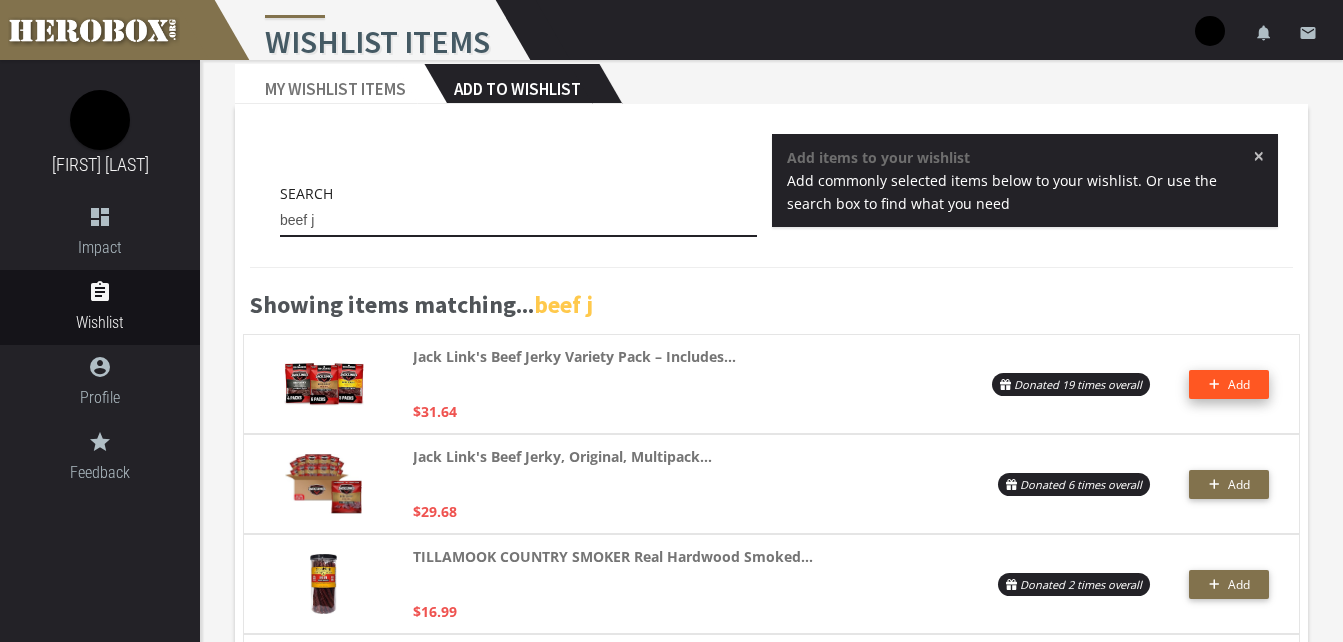 type on "beef j" 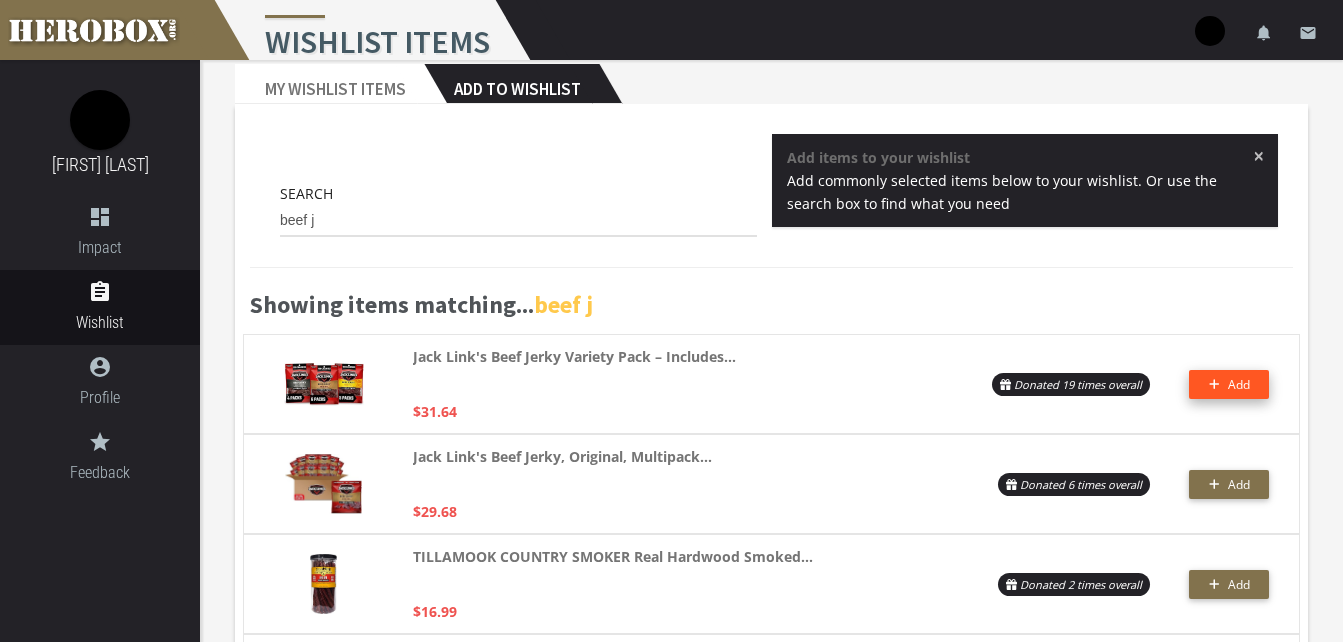 click on "Add" at bounding box center [1229, 384] 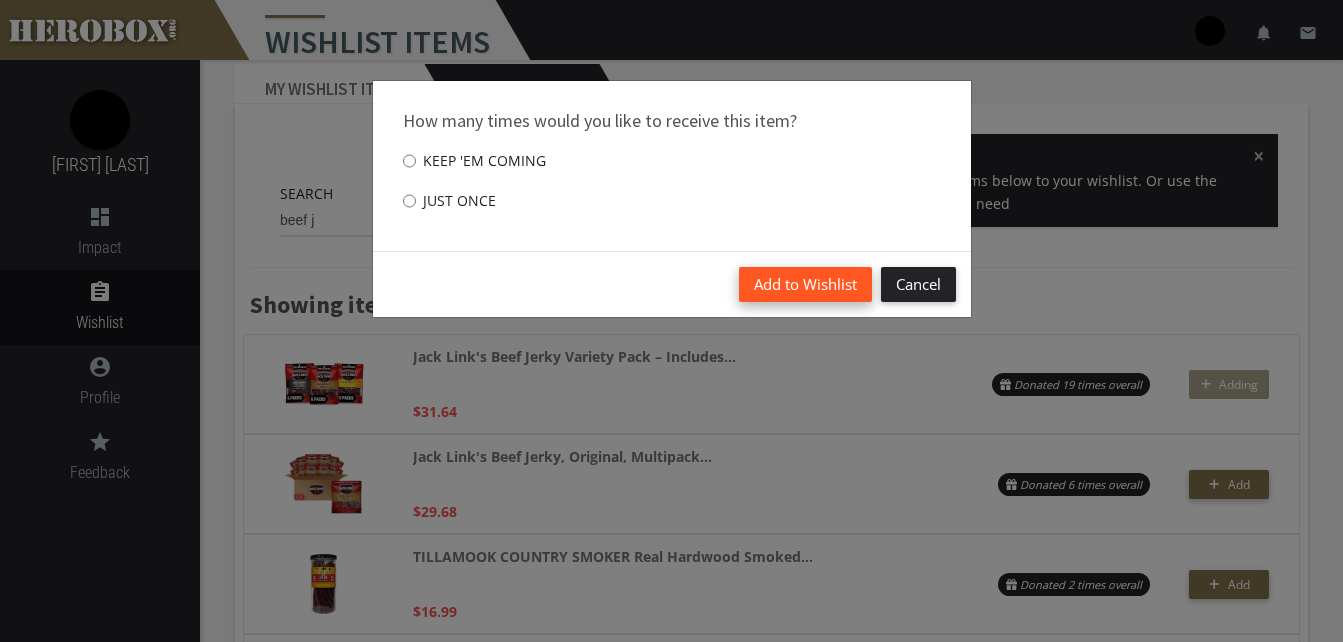 click on "Add to Wishlist" at bounding box center [805, 284] 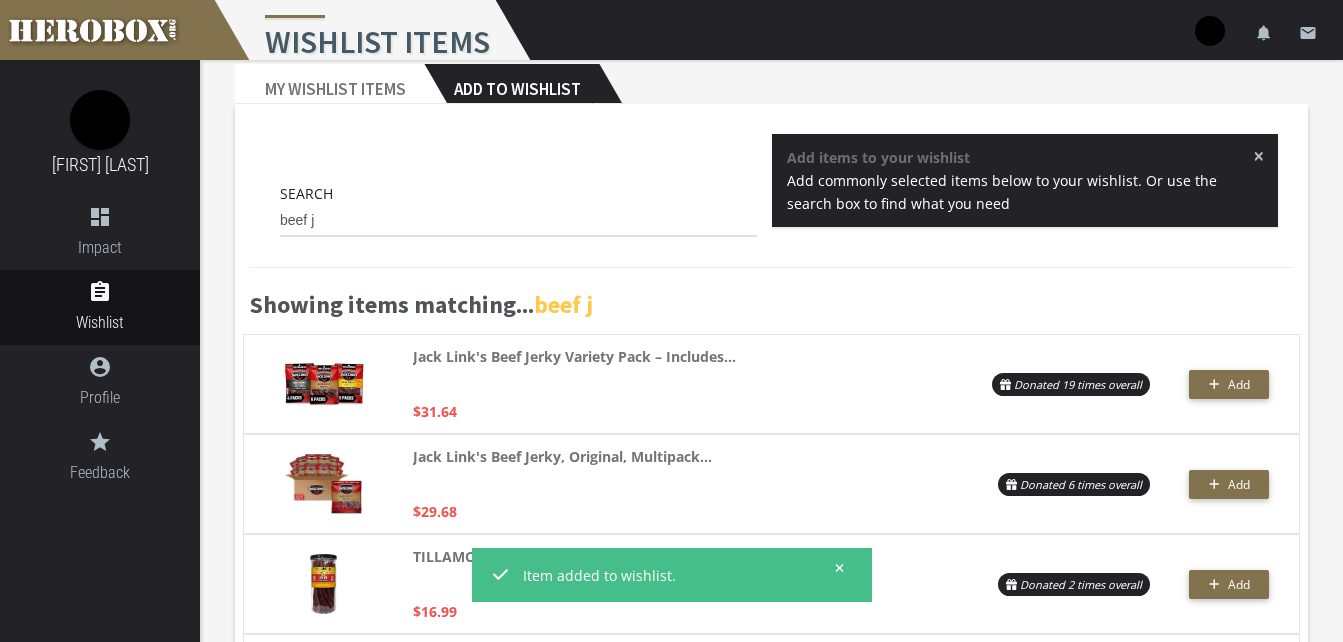 scroll, scrollTop: 0, scrollLeft: 0, axis: both 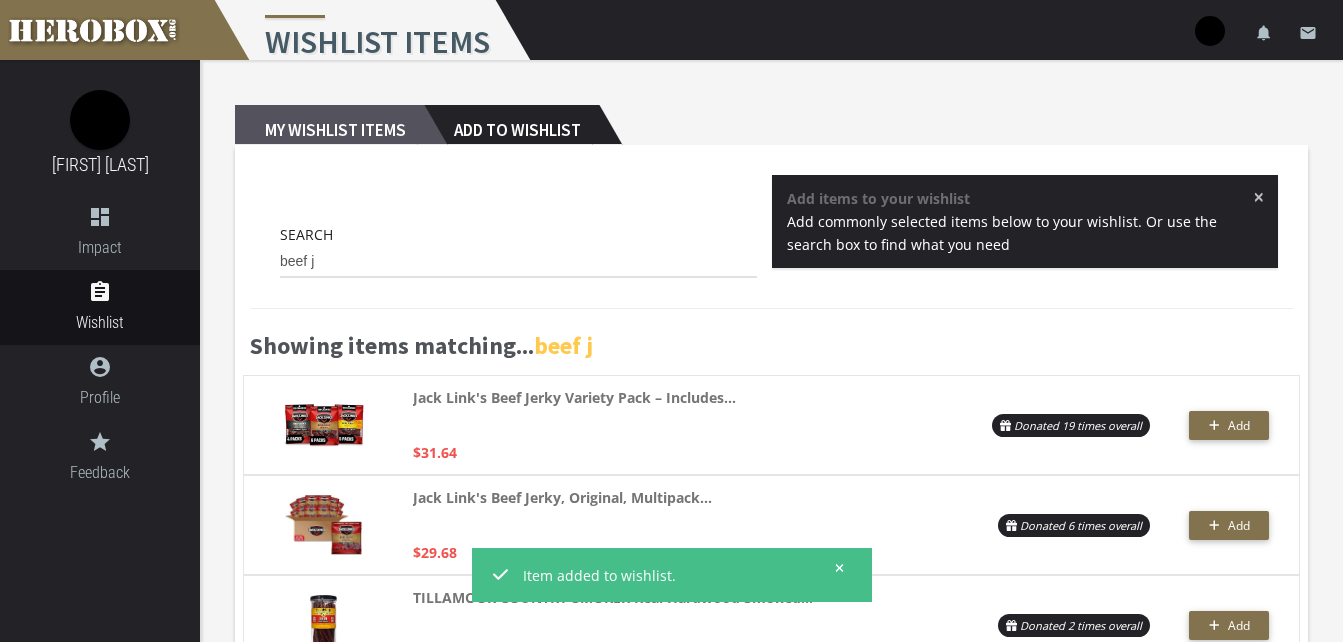 click on "My Wishlist Items" at bounding box center [329, 125] 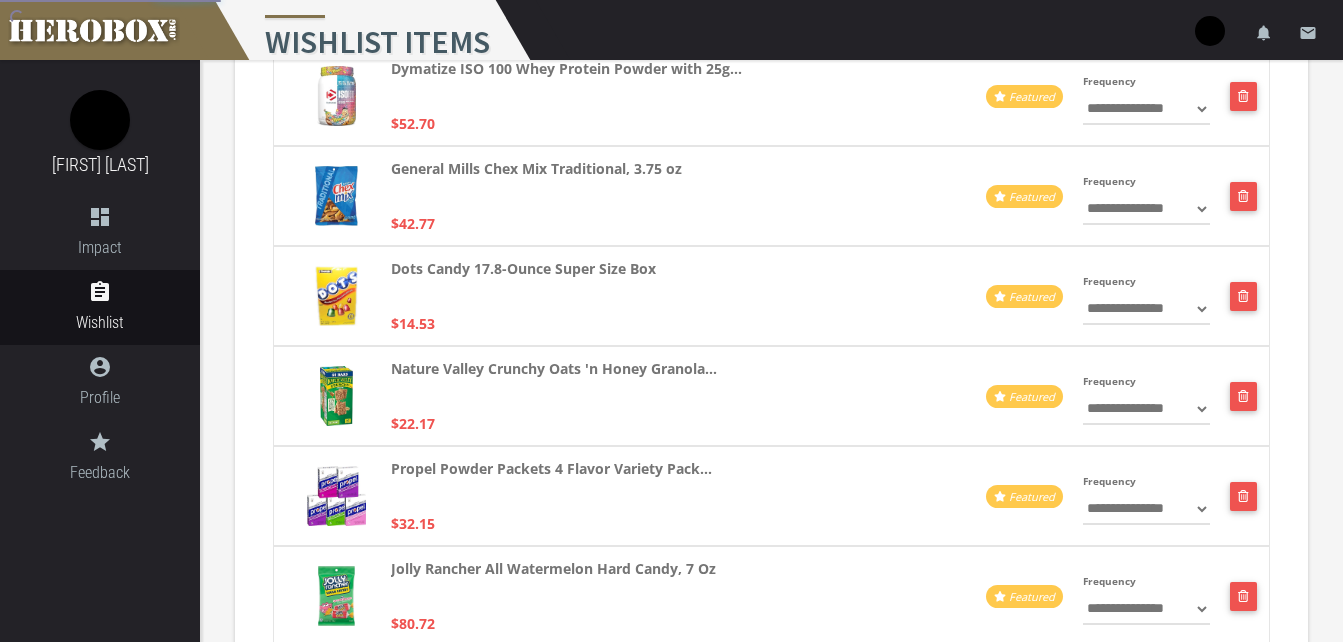 scroll, scrollTop: 801, scrollLeft: 0, axis: vertical 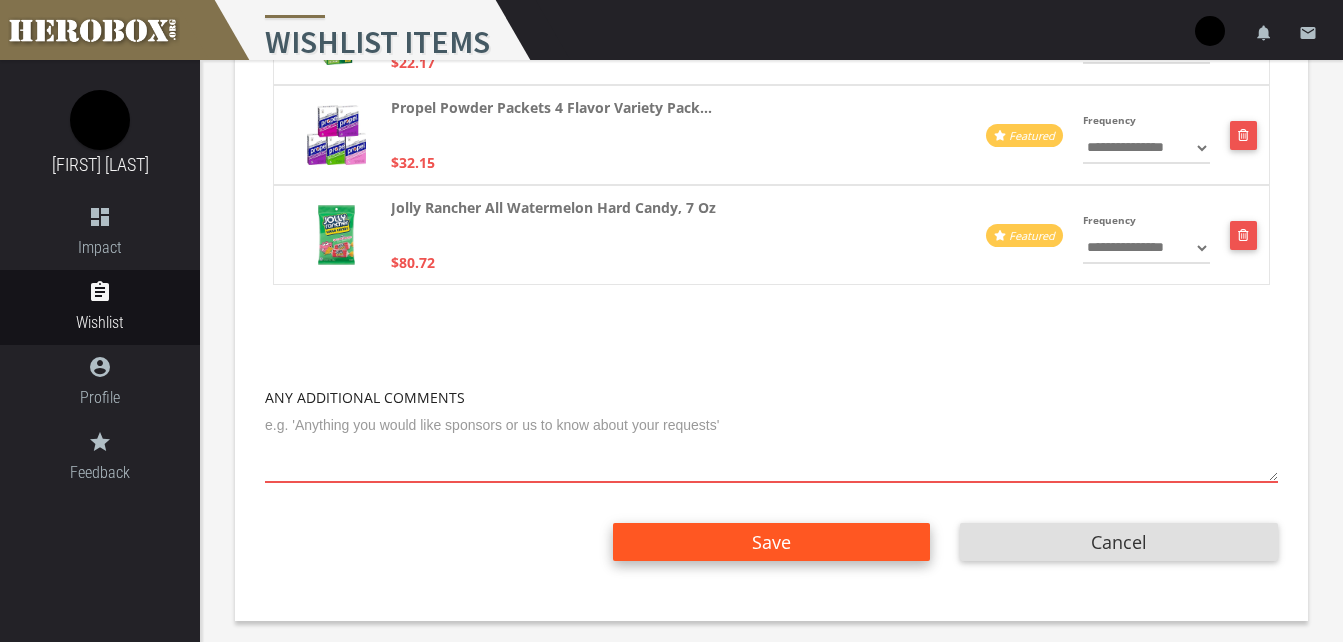 click on "Save" at bounding box center [772, 542] 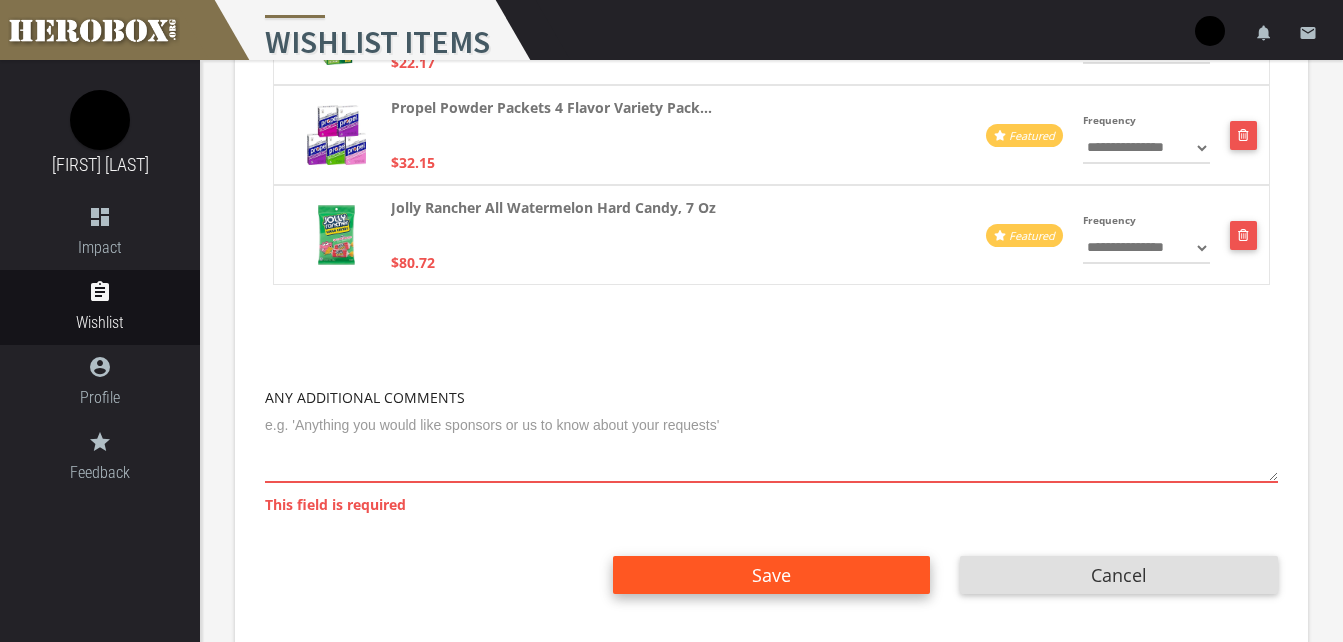 scroll, scrollTop: 834, scrollLeft: 0, axis: vertical 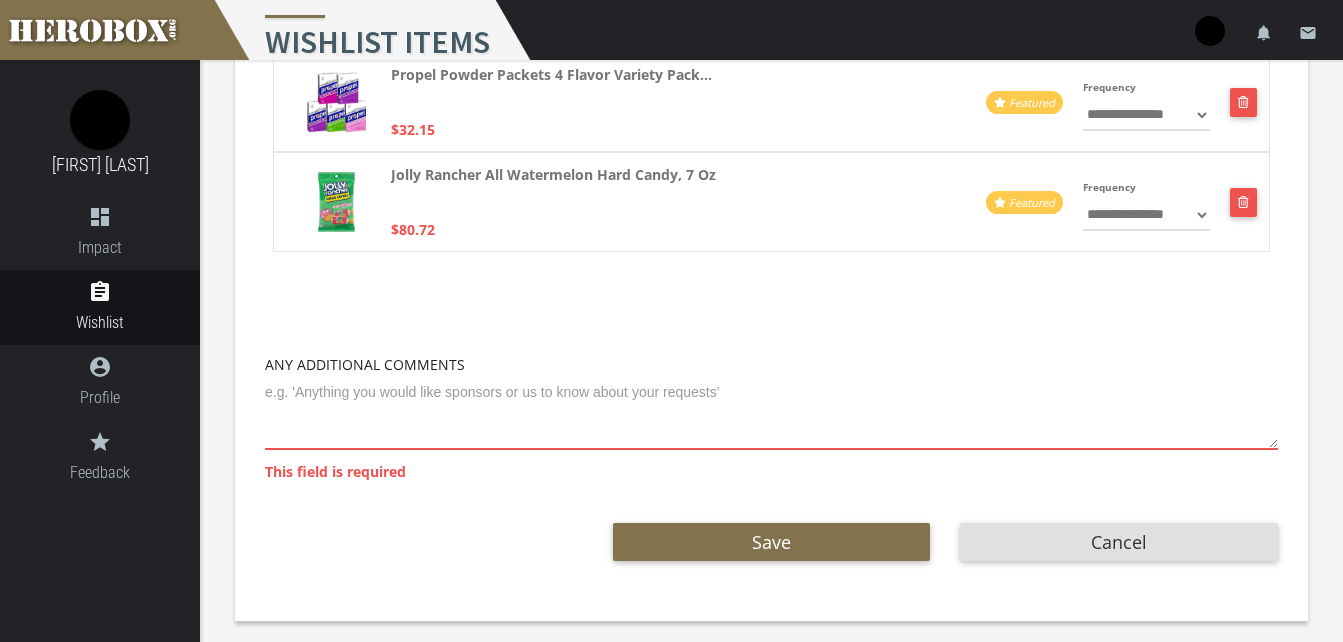 click at bounding box center [771, 413] 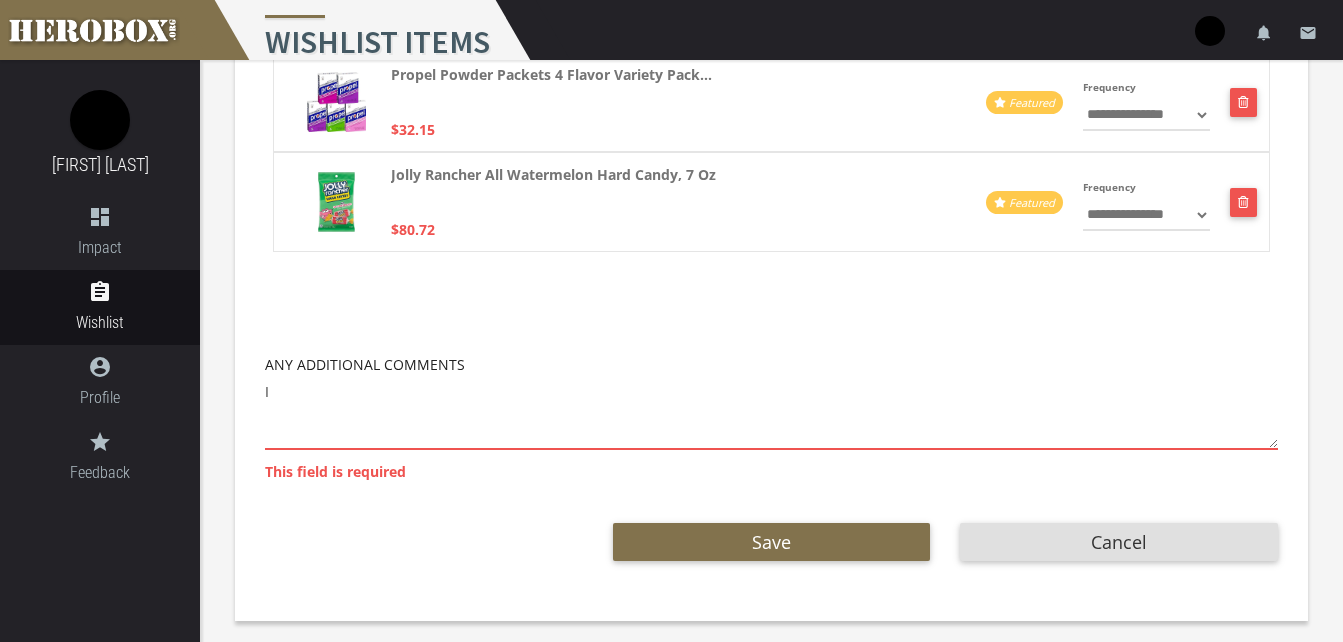 scroll, scrollTop: 801, scrollLeft: 0, axis: vertical 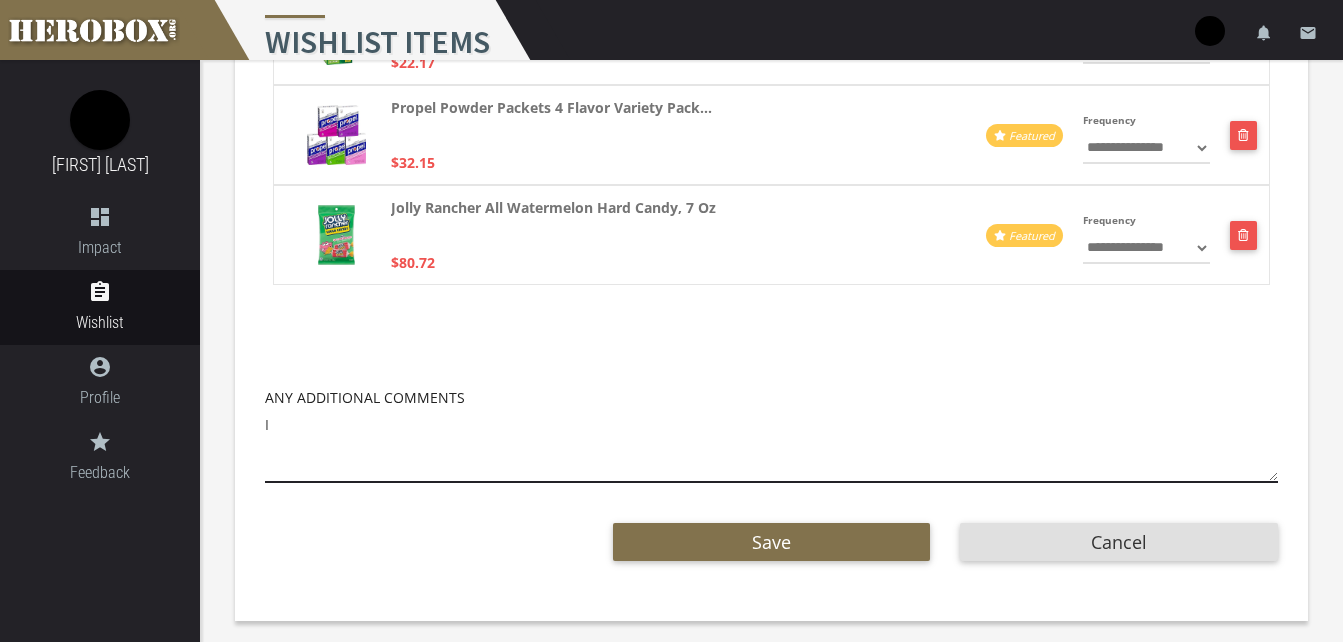 type on "I" 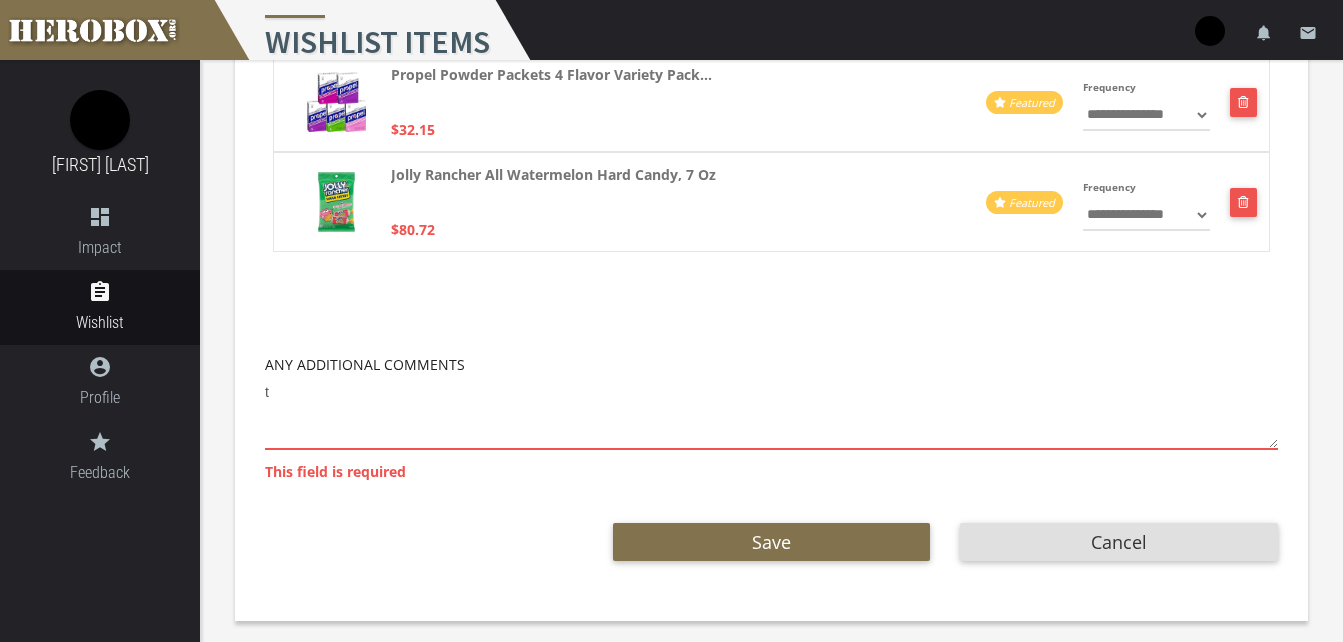 scroll, scrollTop: 801, scrollLeft: 0, axis: vertical 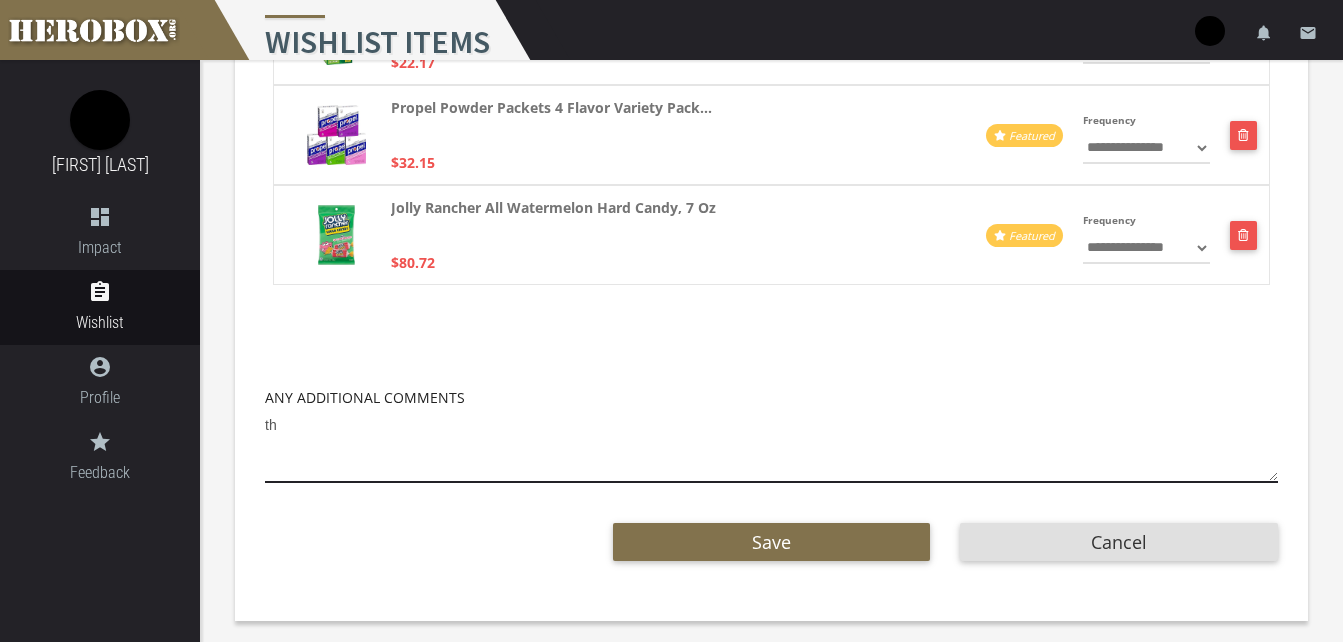 type on "t" 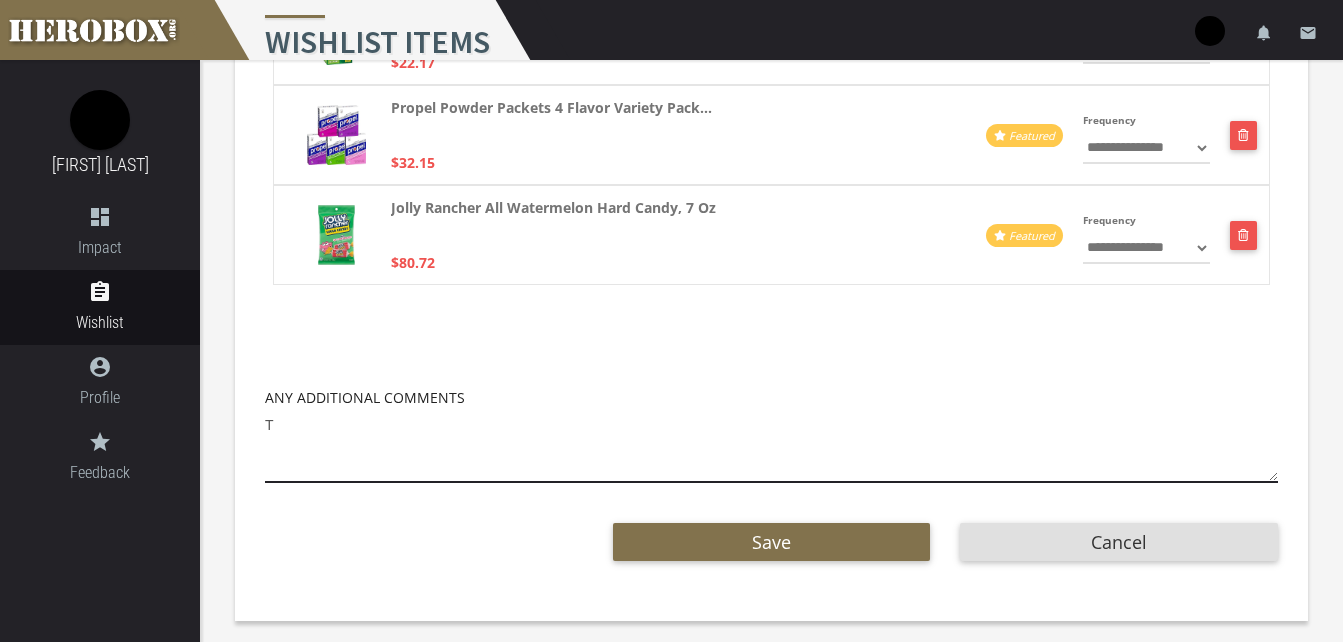 scroll, scrollTop: 801, scrollLeft: 0, axis: vertical 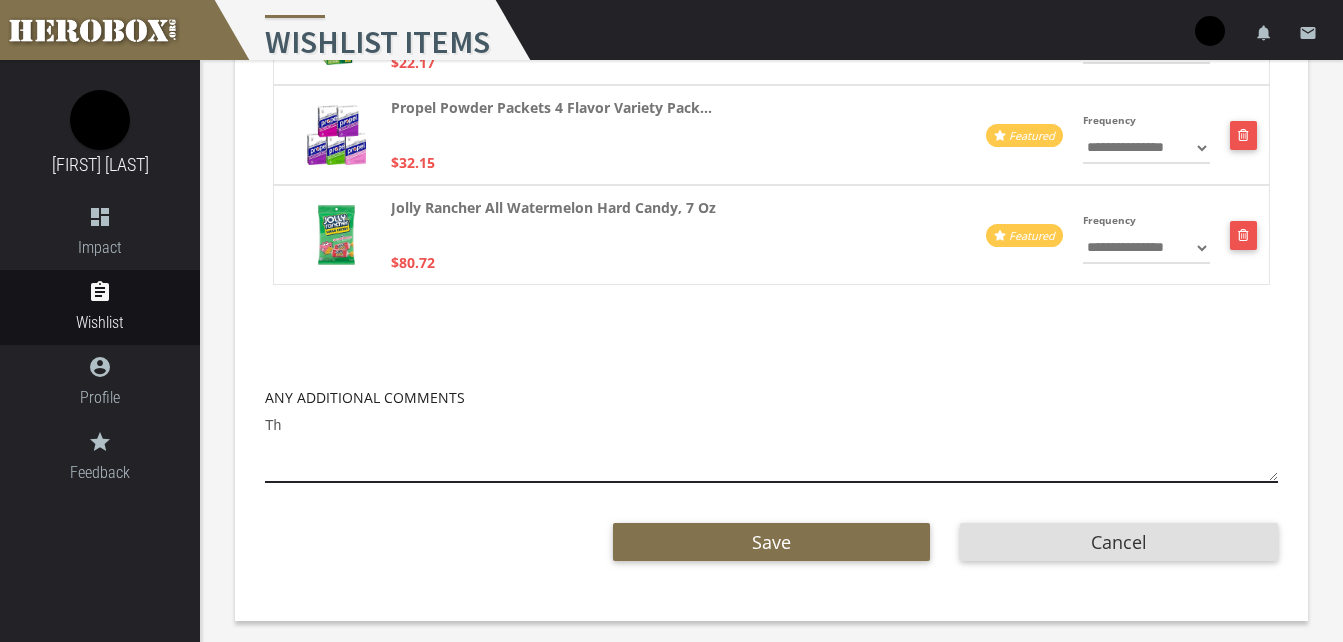 type on "T" 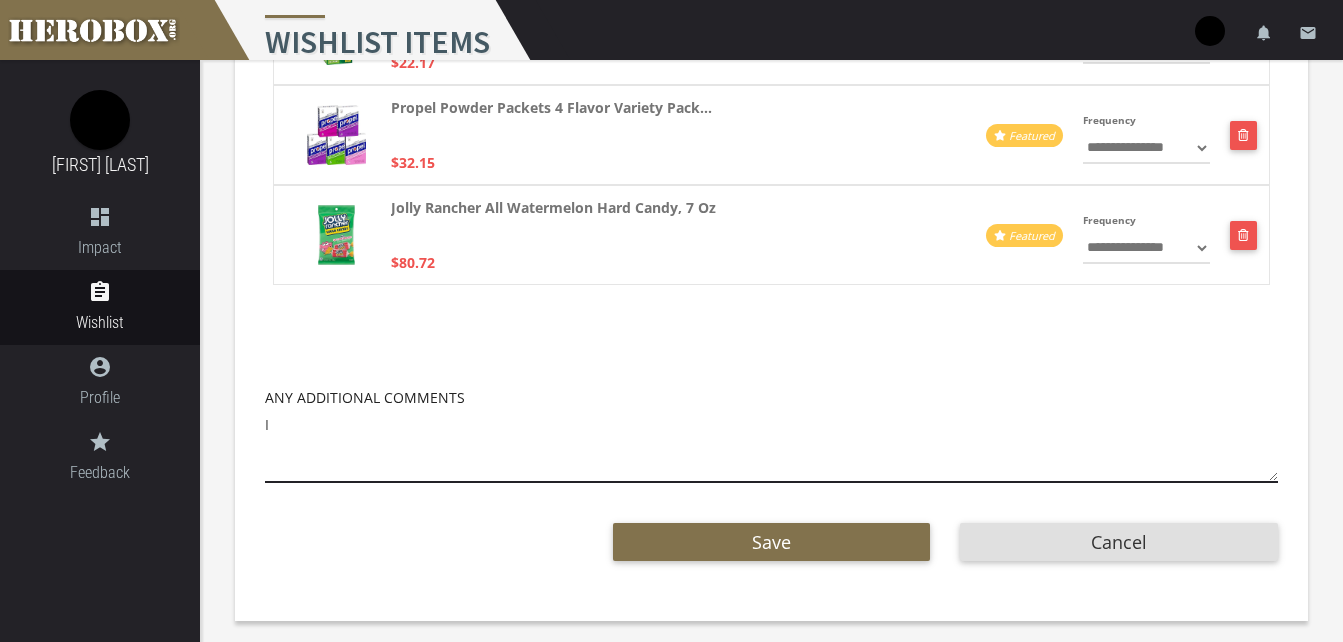 scroll, scrollTop: 801, scrollLeft: 0, axis: vertical 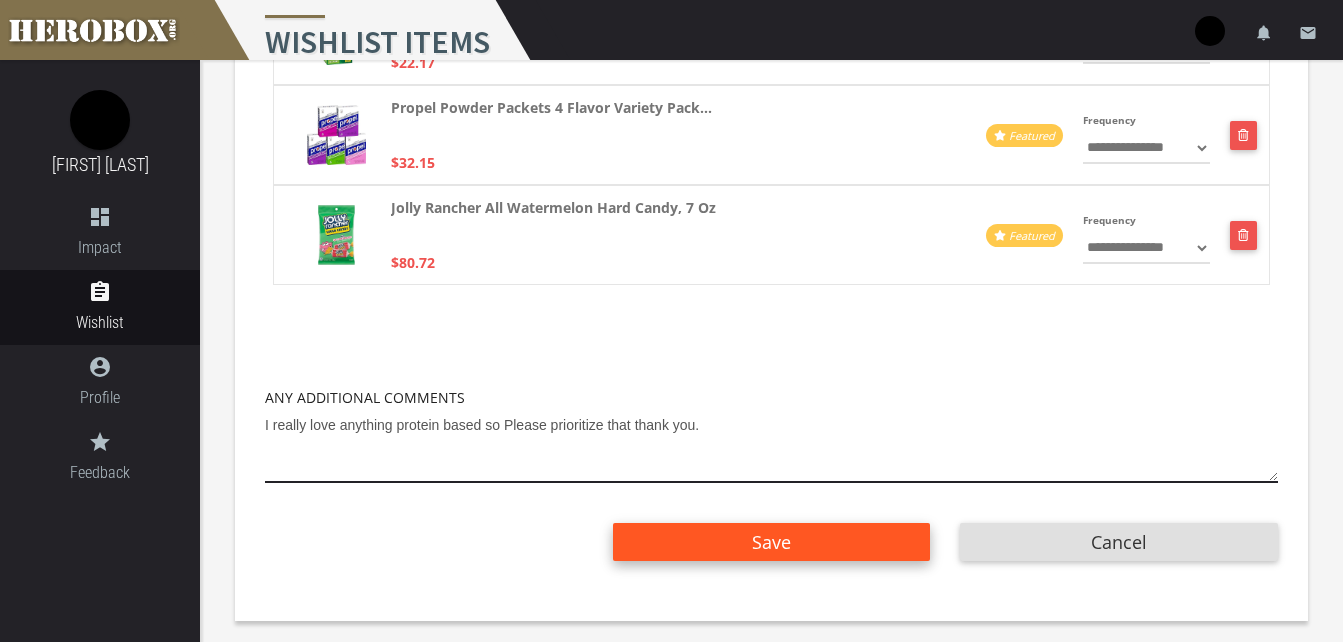 type on "I really love anything protein based so Please prioritize that thank you." 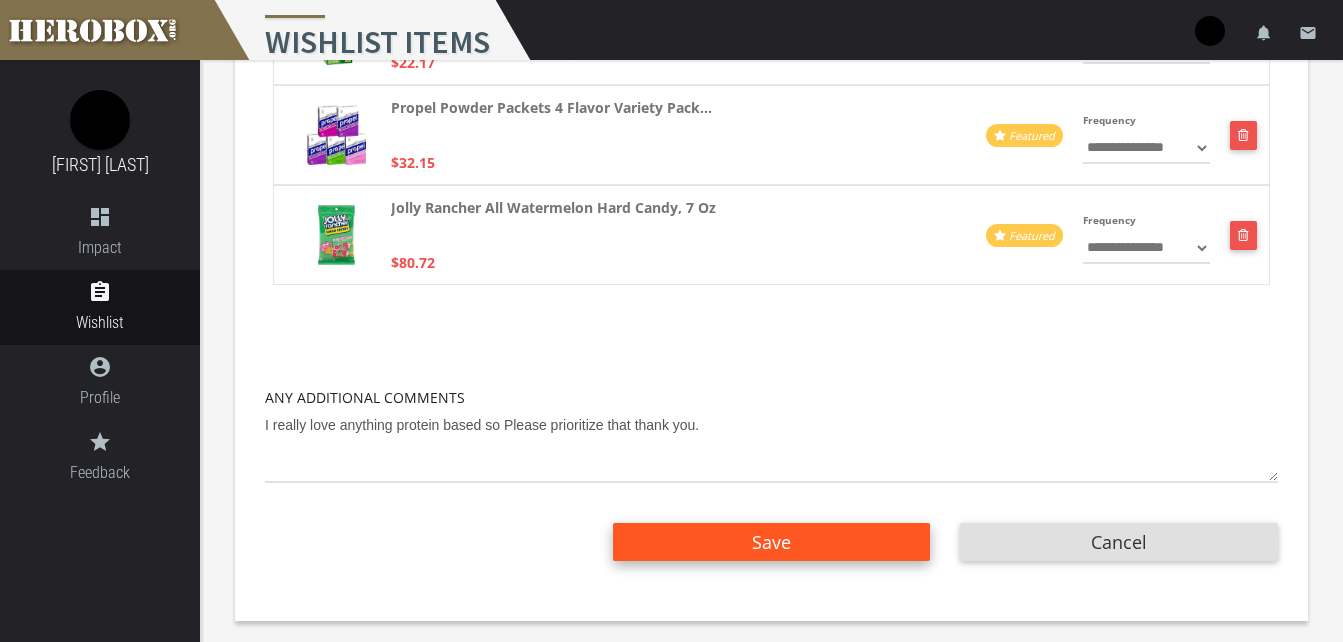 click on "Save" at bounding box center [772, 542] 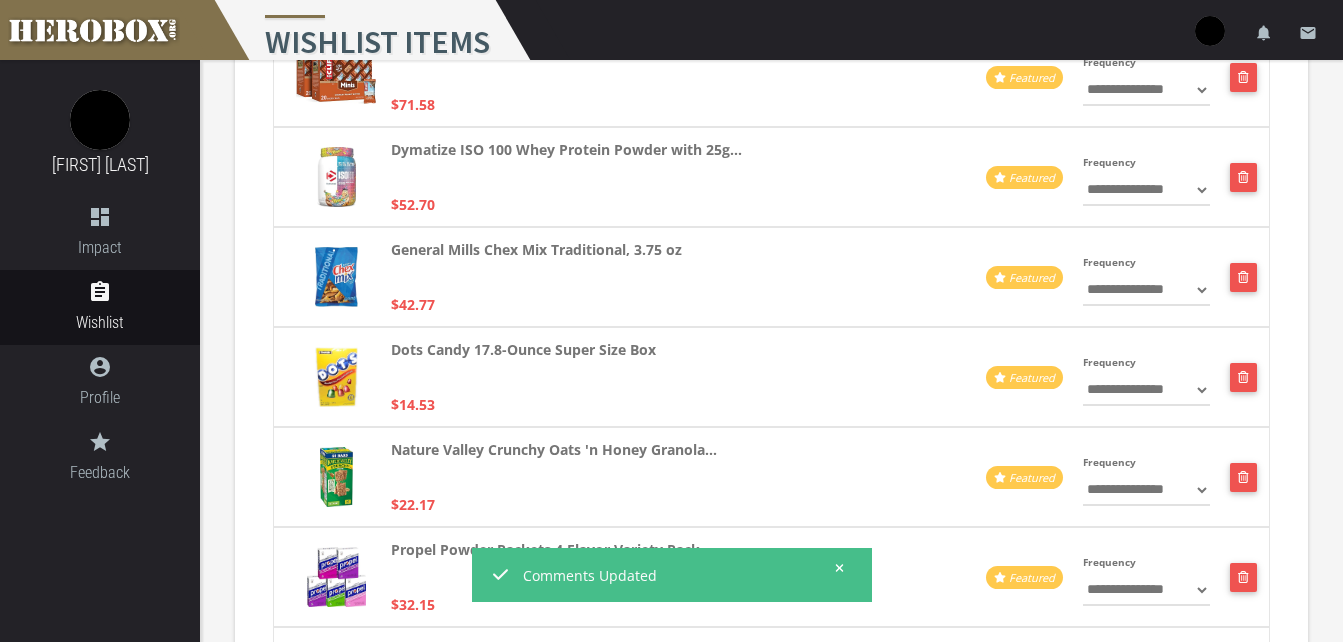 scroll, scrollTop: 0, scrollLeft: 0, axis: both 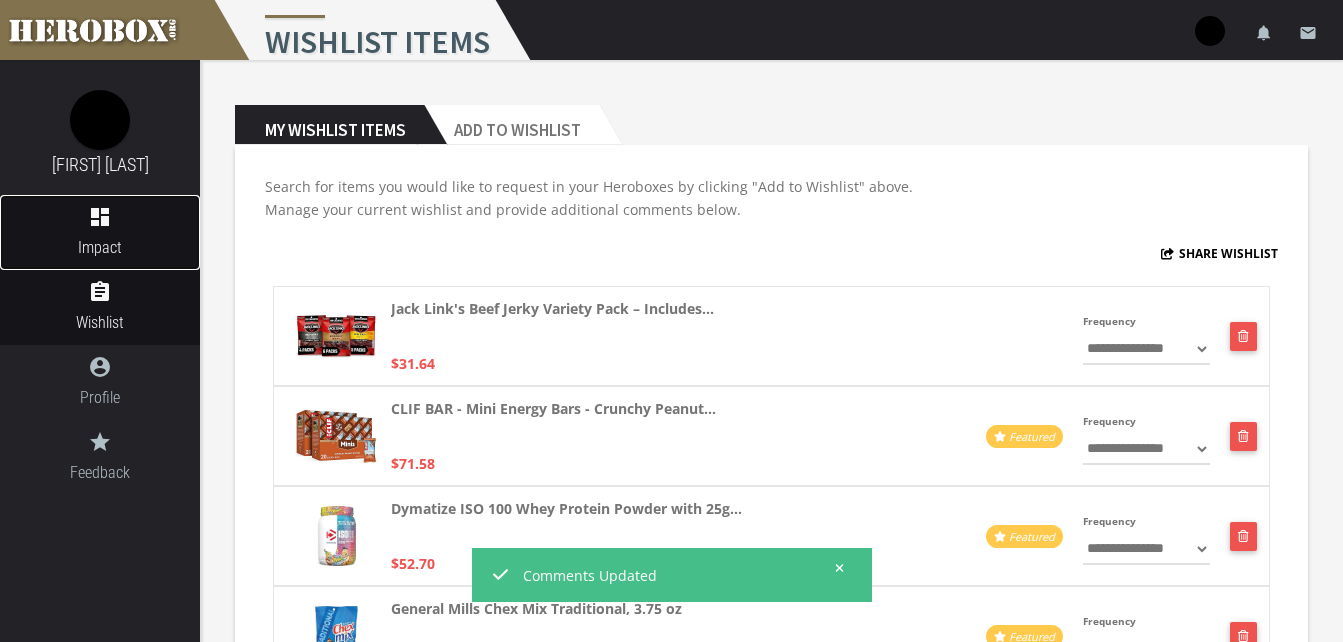 click on "dashboard
Impact" at bounding box center [100, 232] 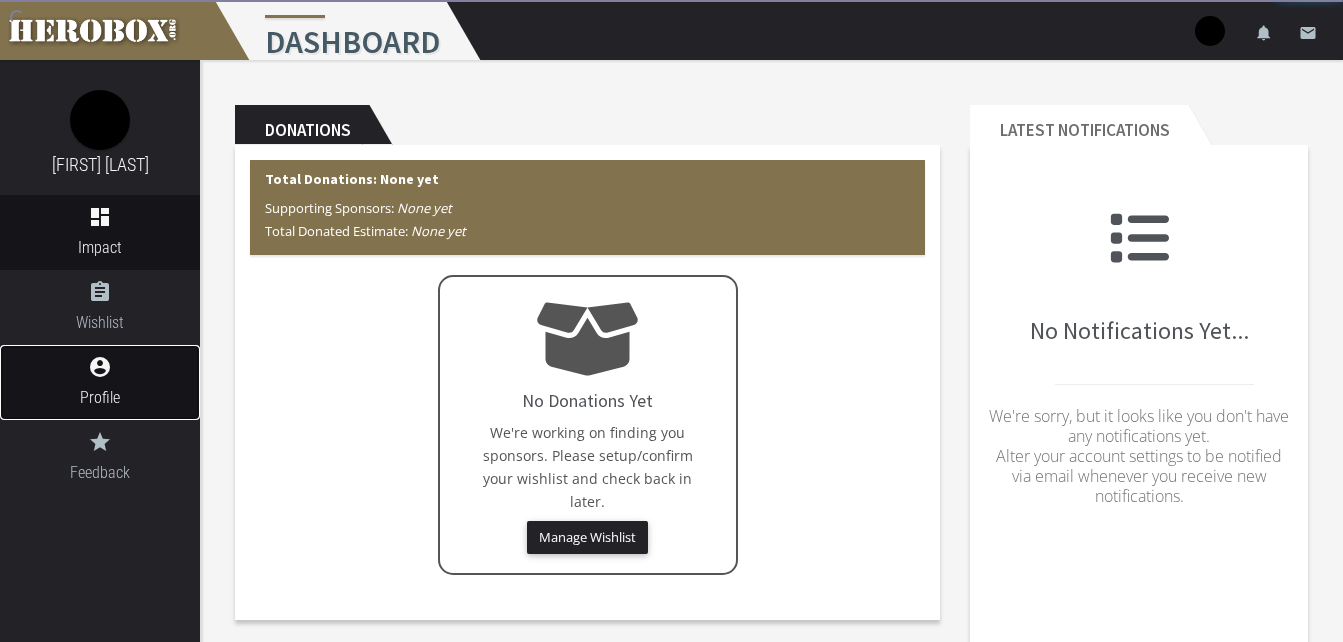 click on "Profile" at bounding box center [100, 397] 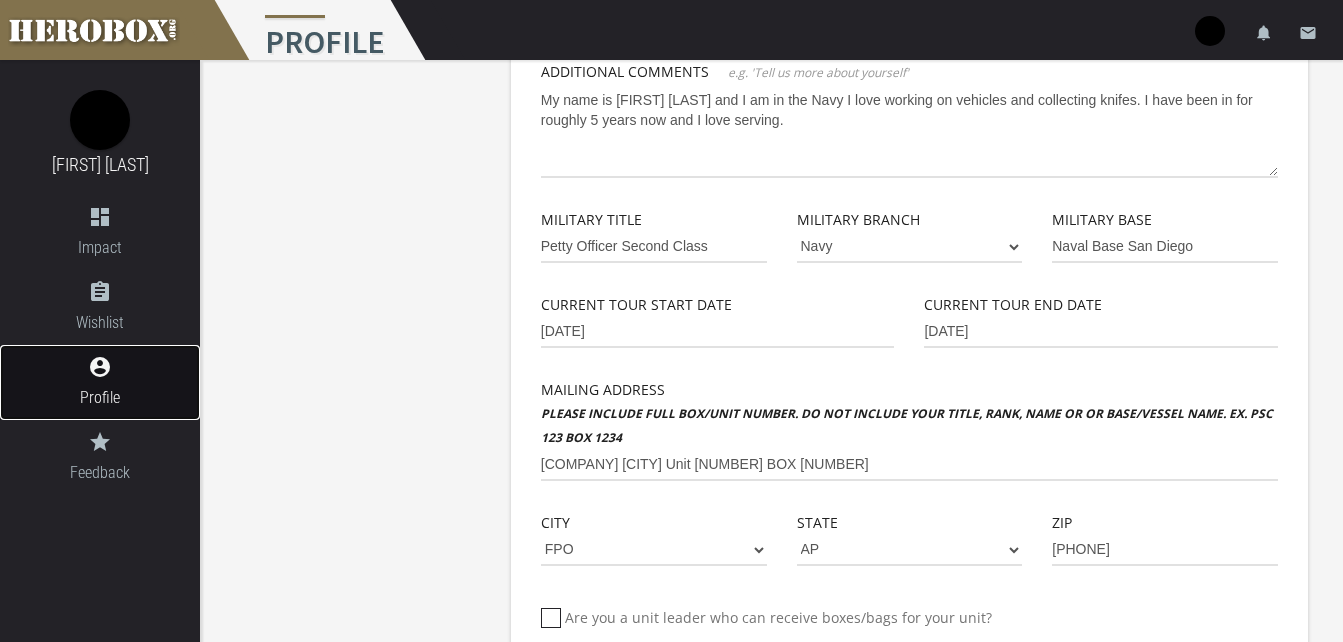 scroll, scrollTop: 454, scrollLeft: 0, axis: vertical 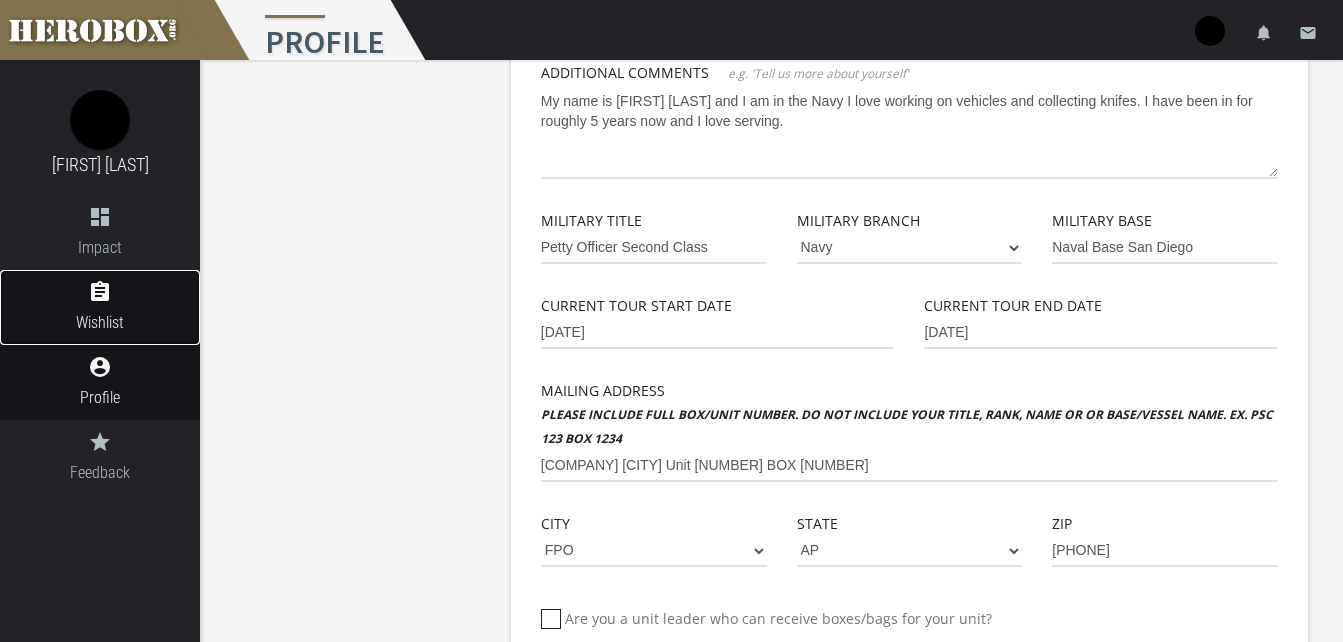 click on "assignment
Wishlist" at bounding box center (100, 307) 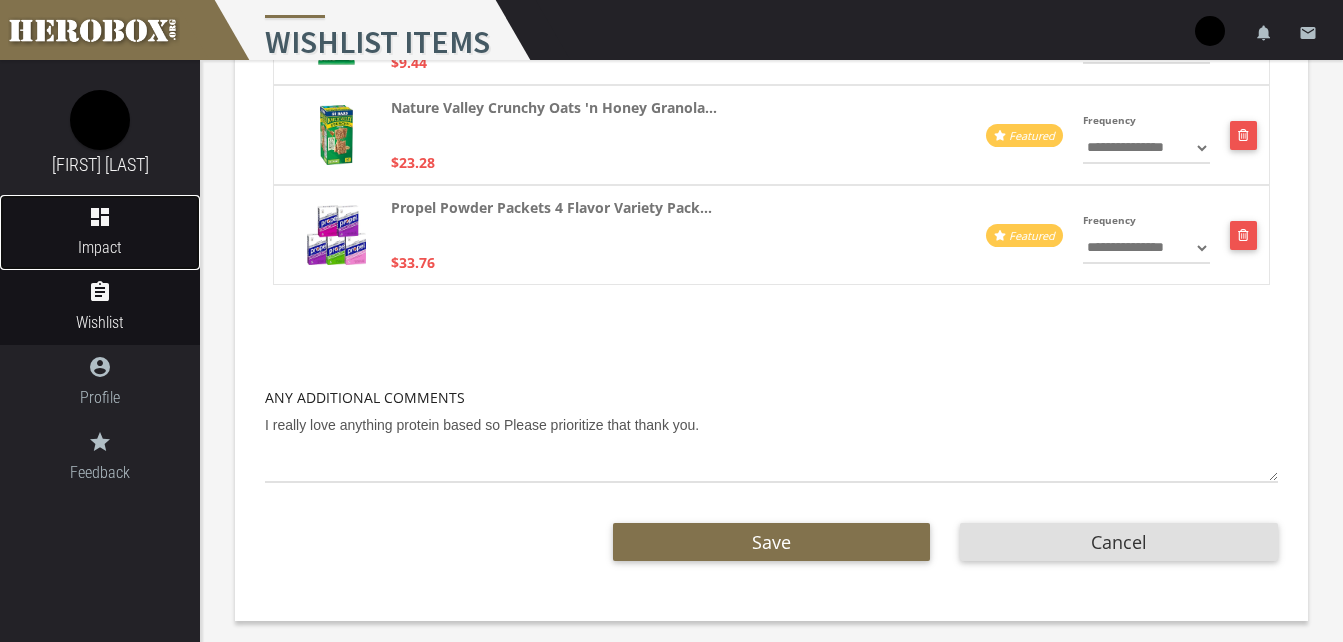 click on "dashboard
Impact" at bounding box center [100, 232] 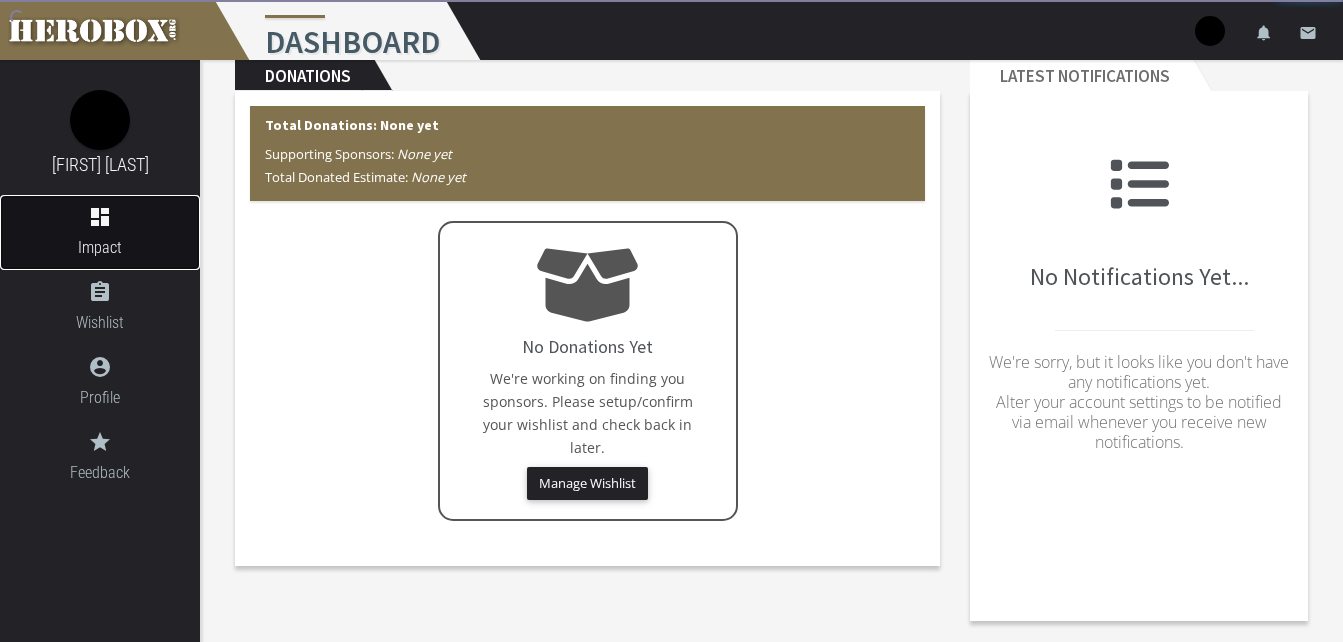 scroll, scrollTop: 54, scrollLeft: 0, axis: vertical 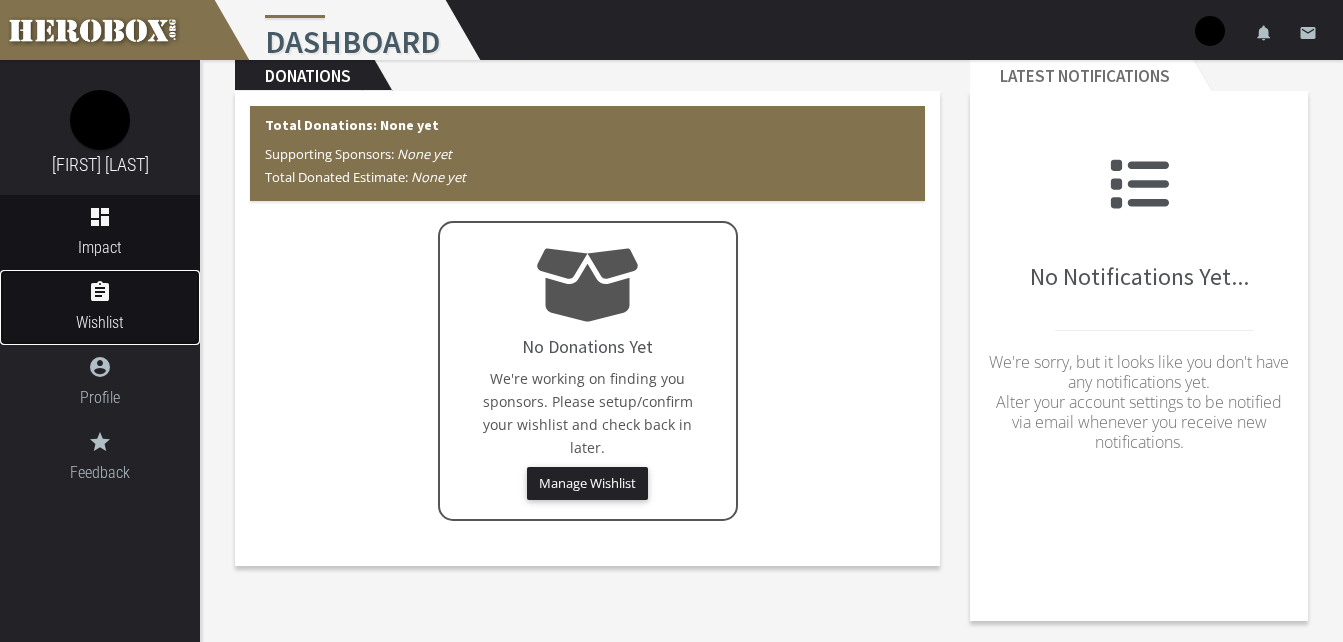click on "assignment" at bounding box center [100, 292] 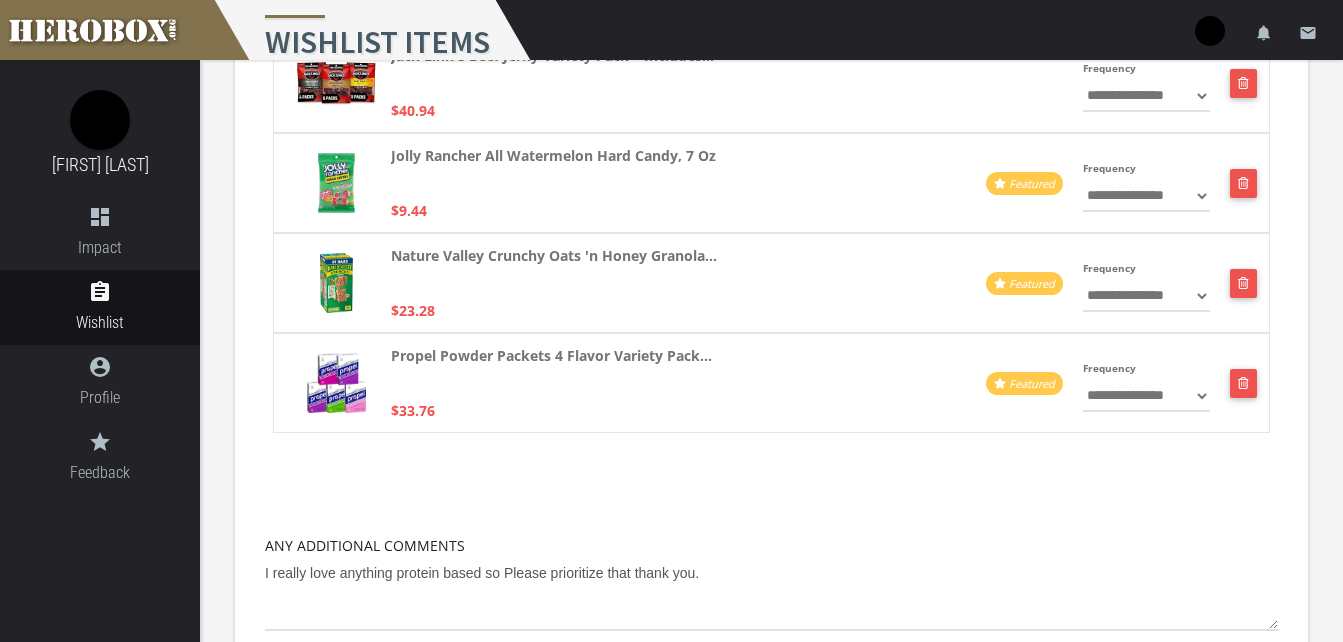 scroll, scrollTop: 654, scrollLeft: 0, axis: vertical 